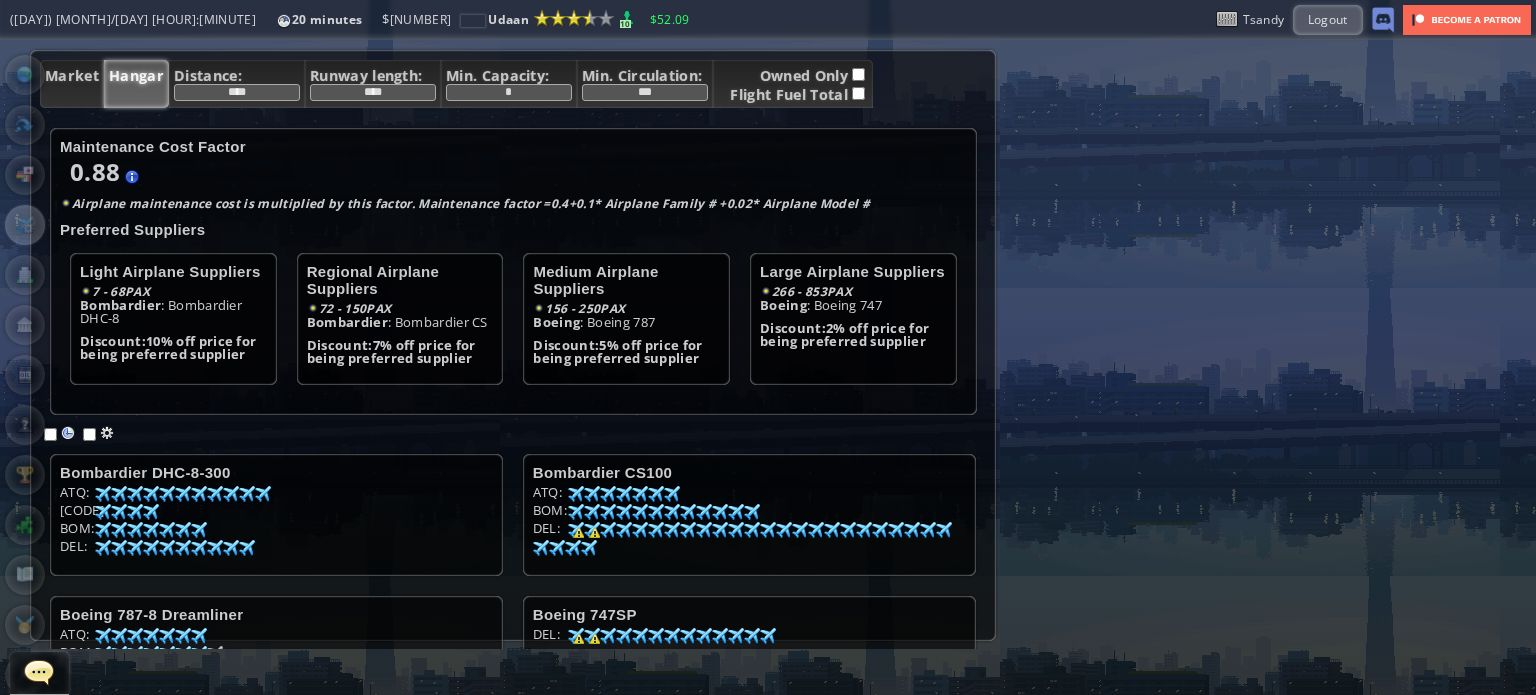scroll, scrollTop: 0, scrollLeft: 0, axis: both 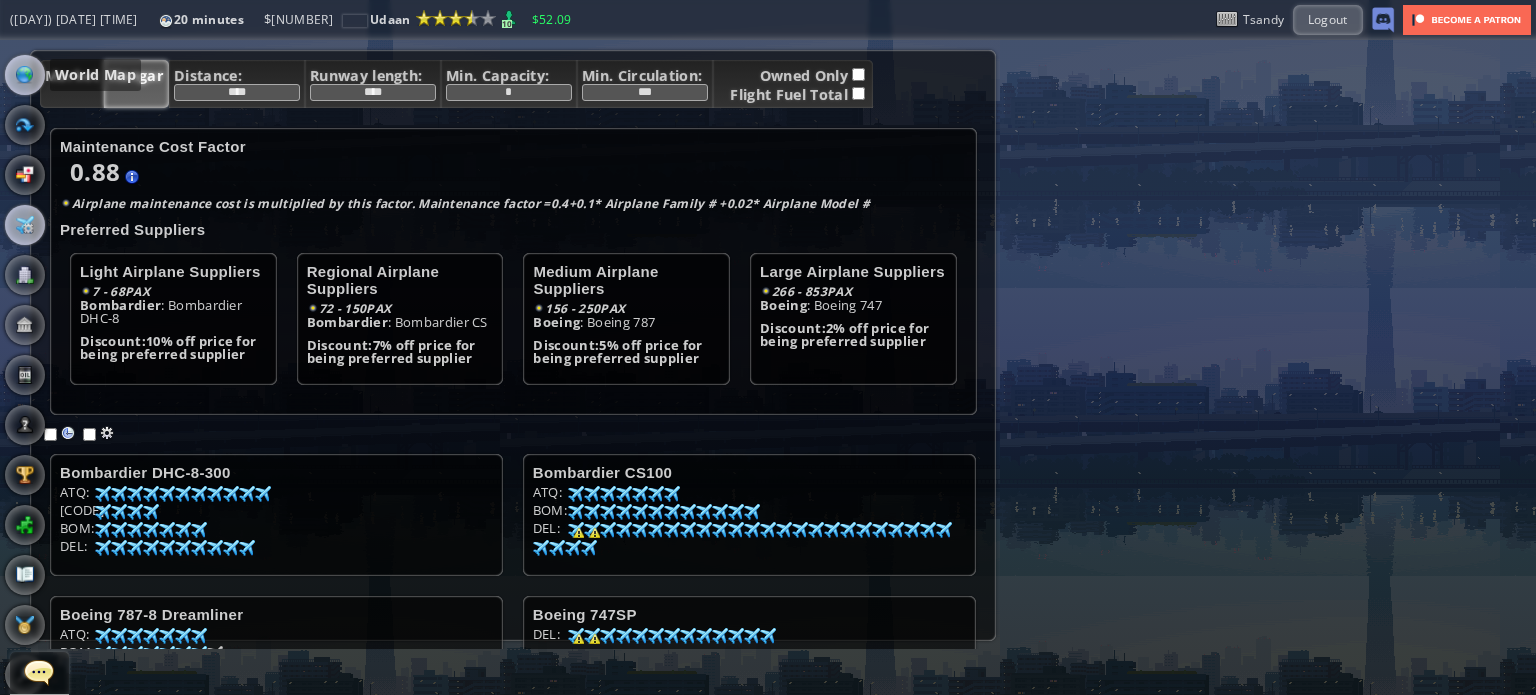 click at bounding box center (25, 75) 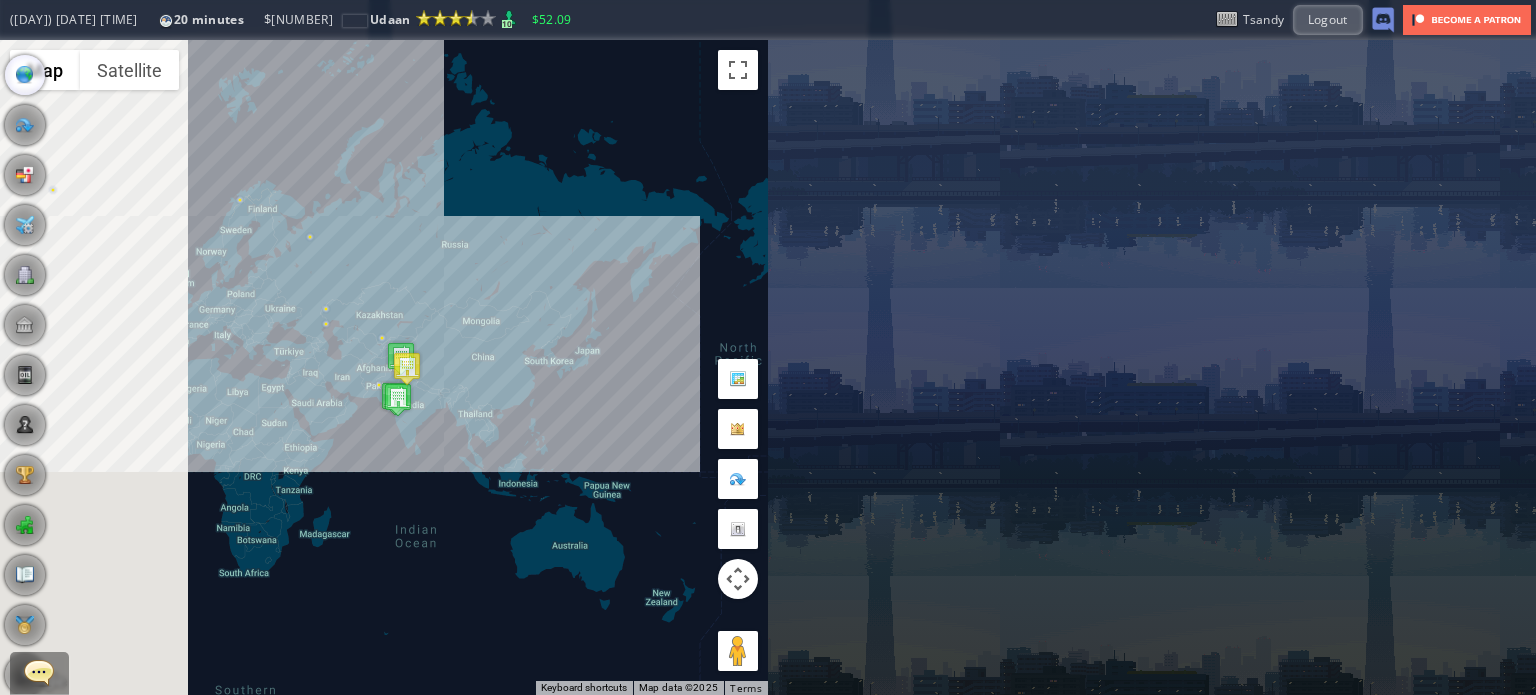 drag, startPoint x: 347, startPoint y: 384, endPoint x: 530, endPoint y: 421, distance: 186.70297 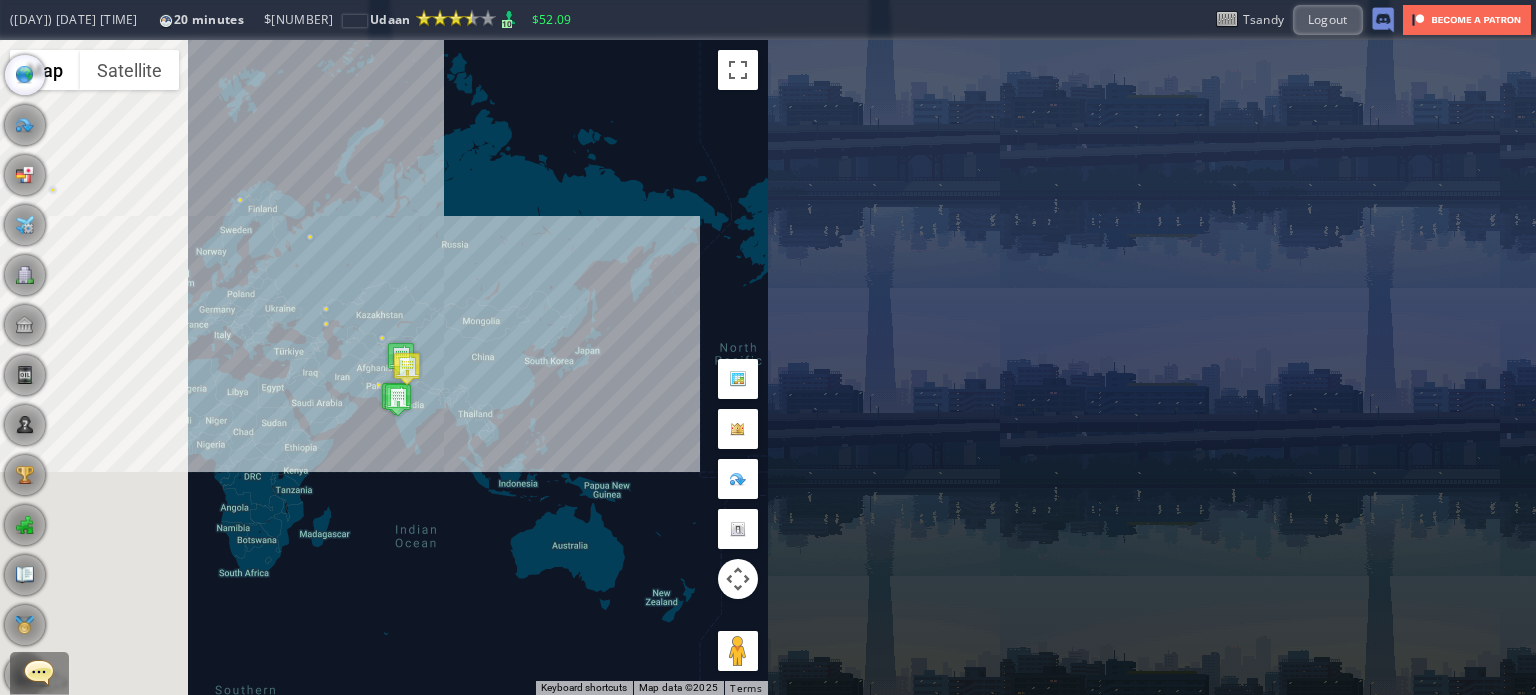 click on "To navigate, press the arrow keys." at bounding box center (384, 367) 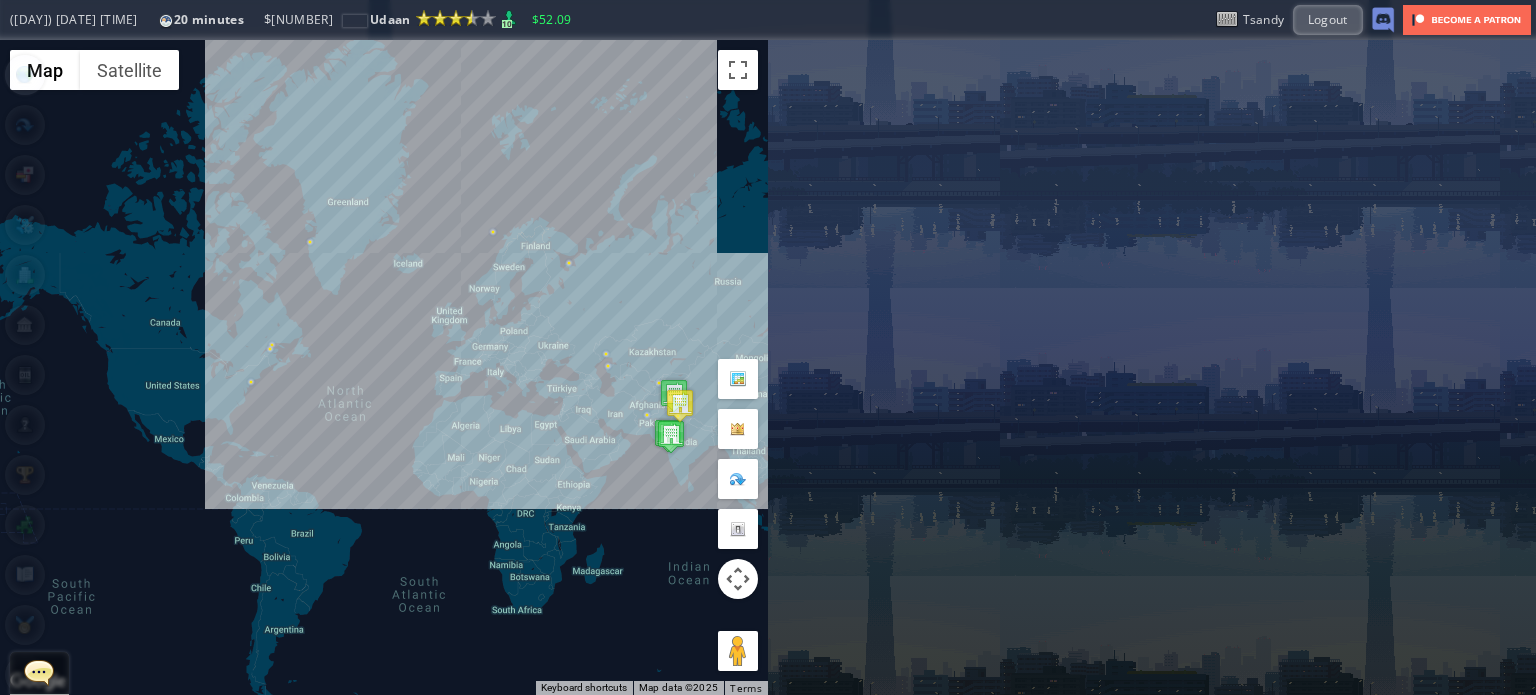 drag, startPoint x: 219, startPoint y: 359, endPoint x: 421, endPoint y: 381, distance: 203.19449 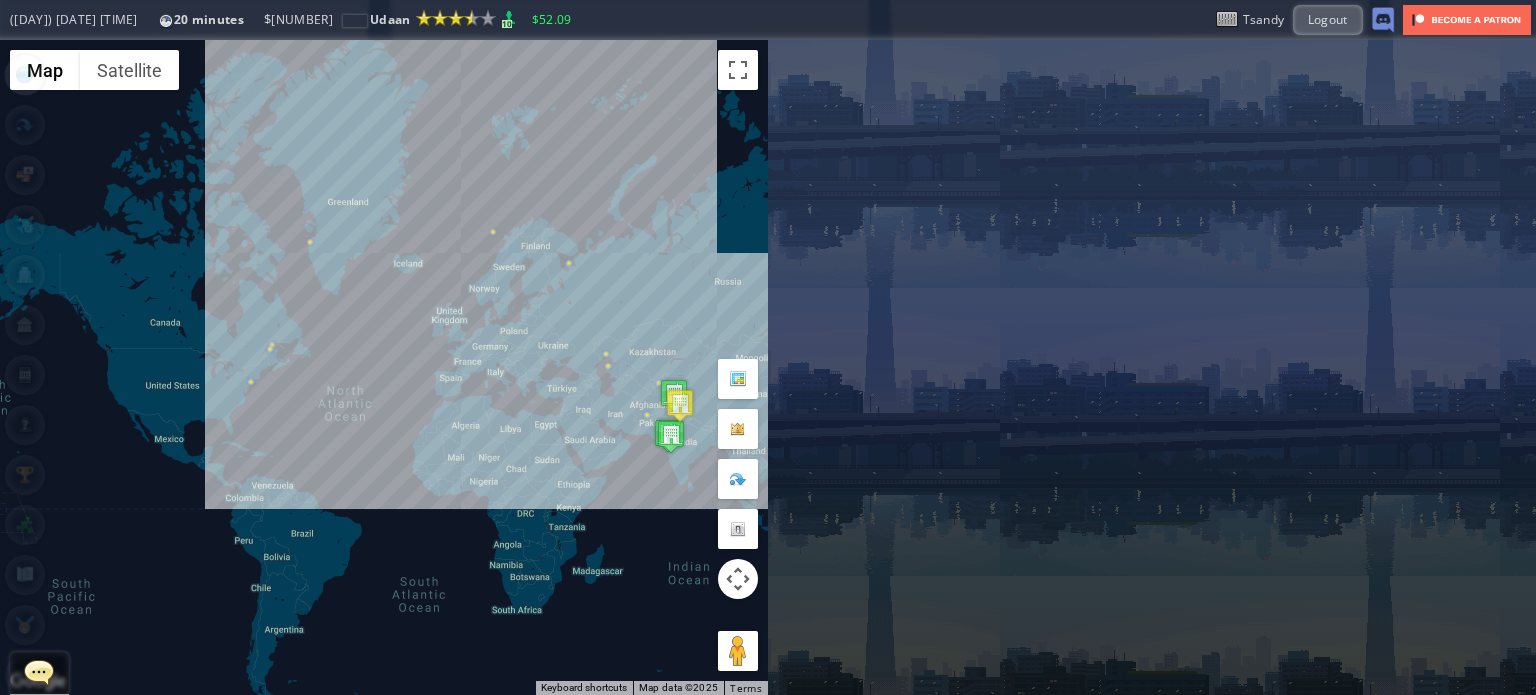 click on "To navigate, press the arrow keys." at bounding box center (384, 367) 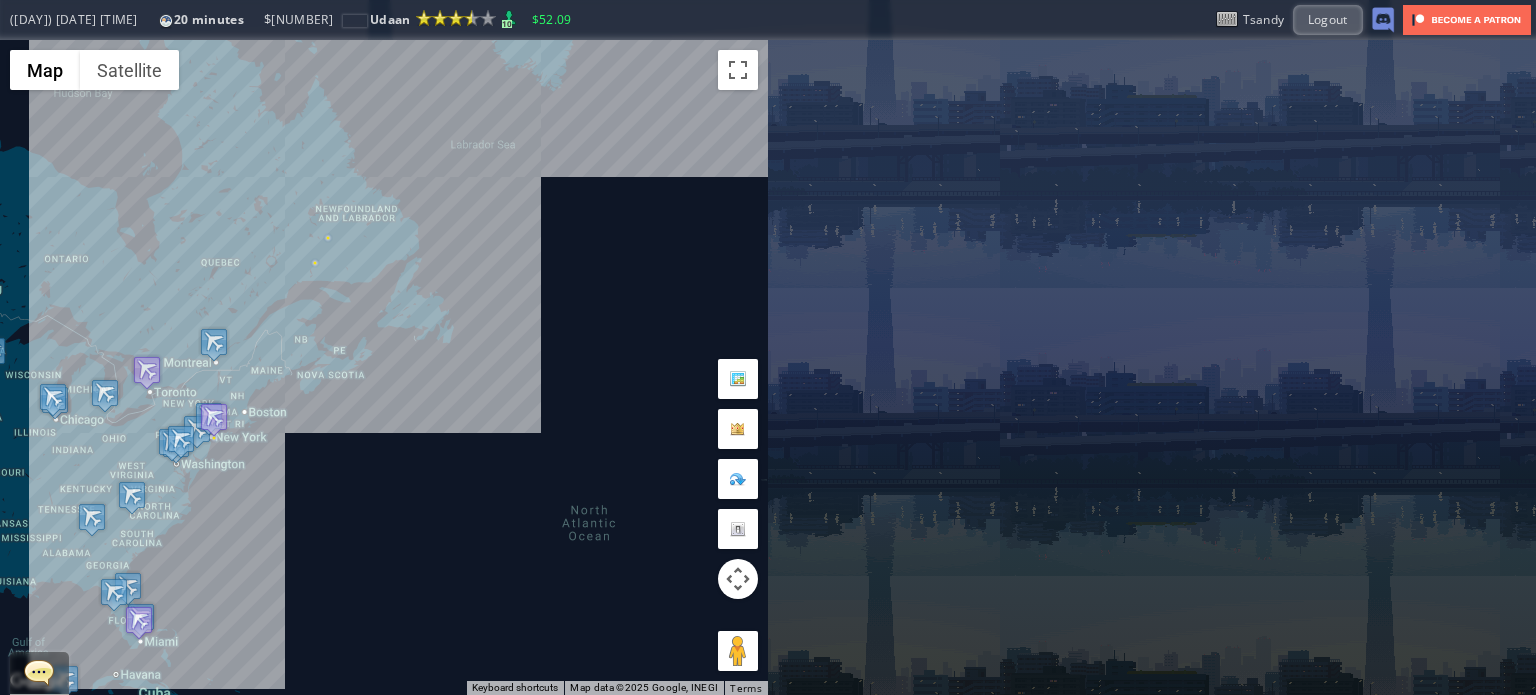 click on "To navigate, press the arrow keys." at bounding box center (384, 367) 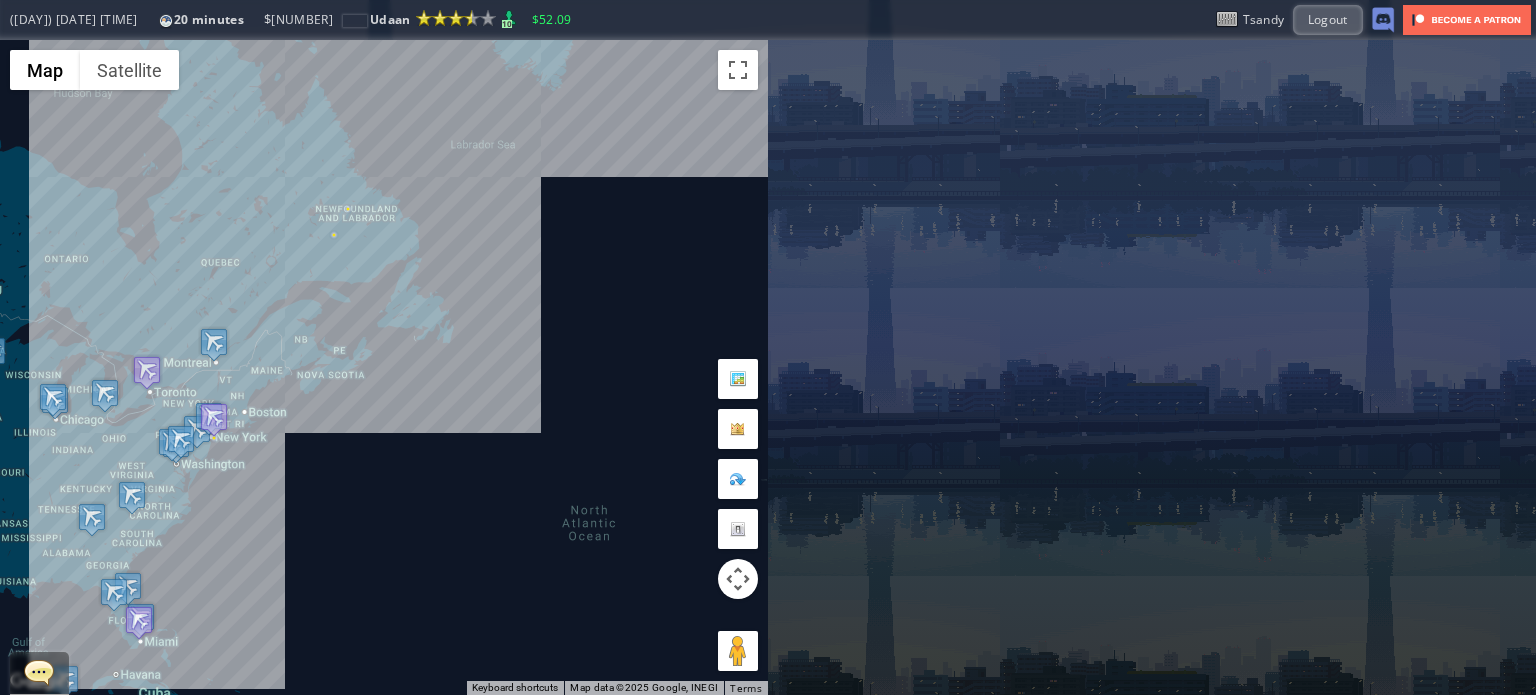 click on "To navigate, press the arrow keys." at bounding box center (384, 367) 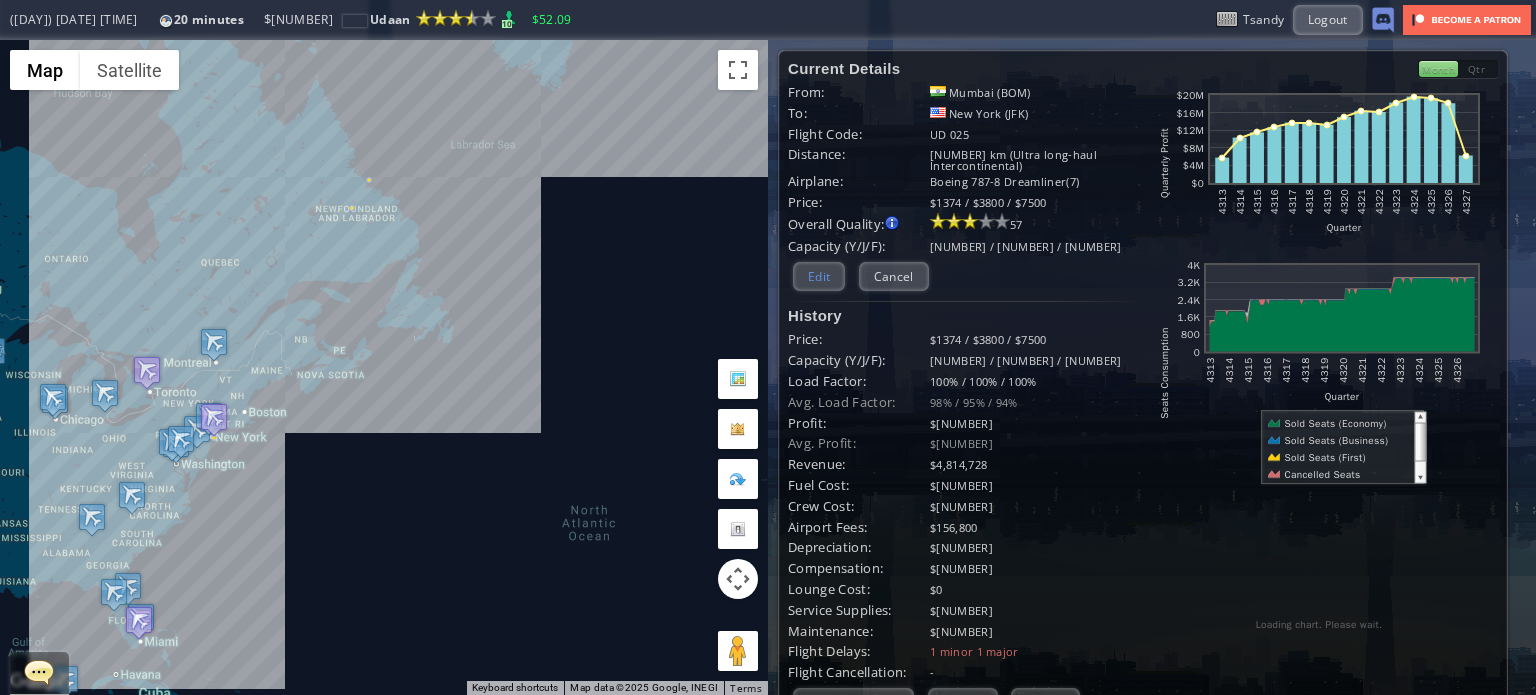 click on "Edit" at bounding box center [819, 276] 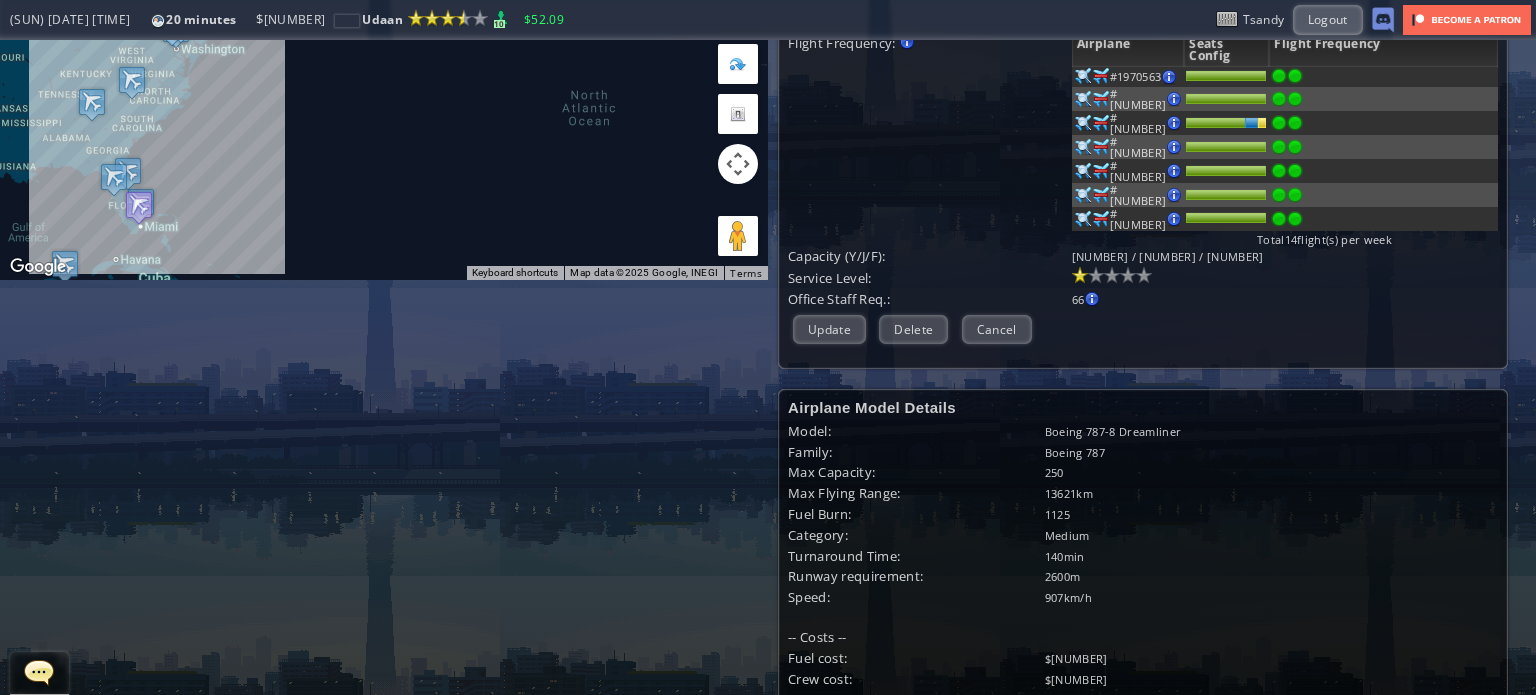 scroll, scrollTop: 300, scrollLeft: 0, axis: vertical 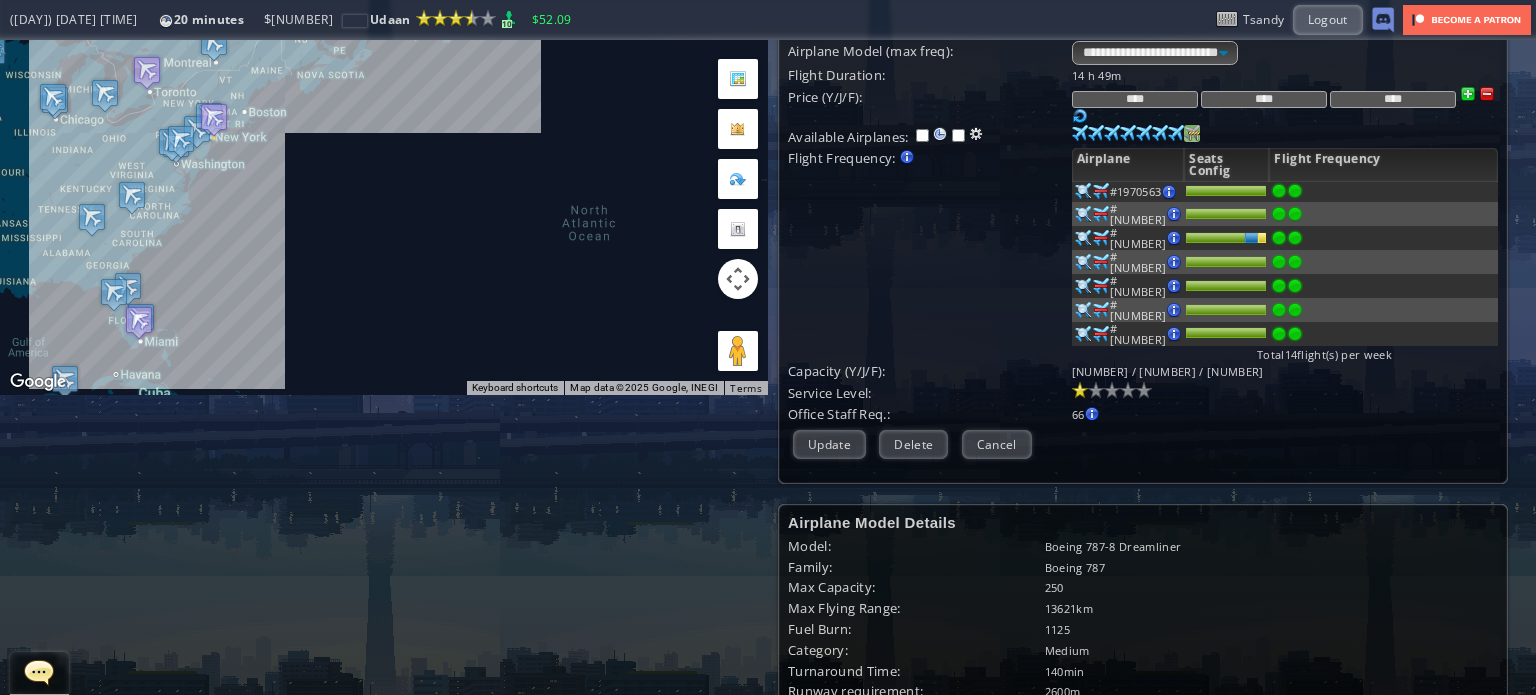 click at bounding box center [1080, 133] 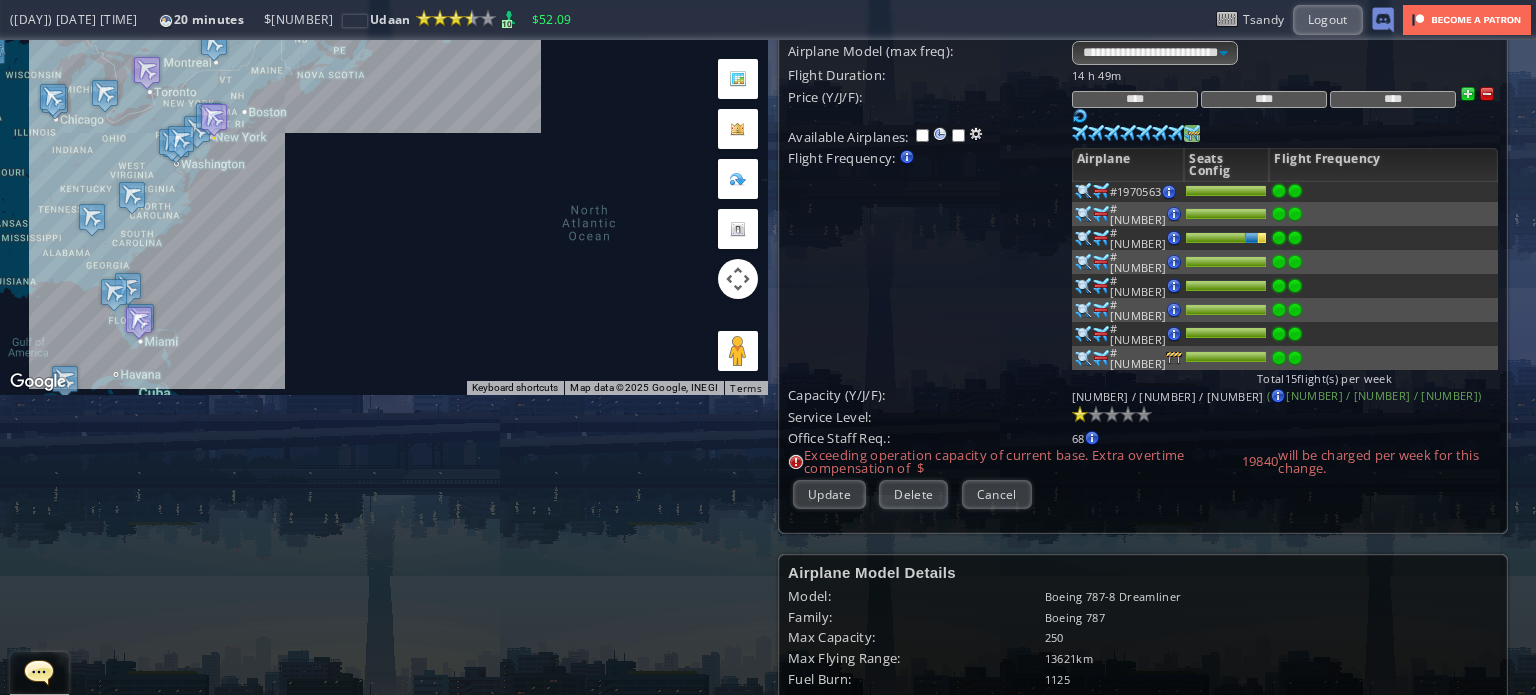 click at bounding box center (1295, 191) 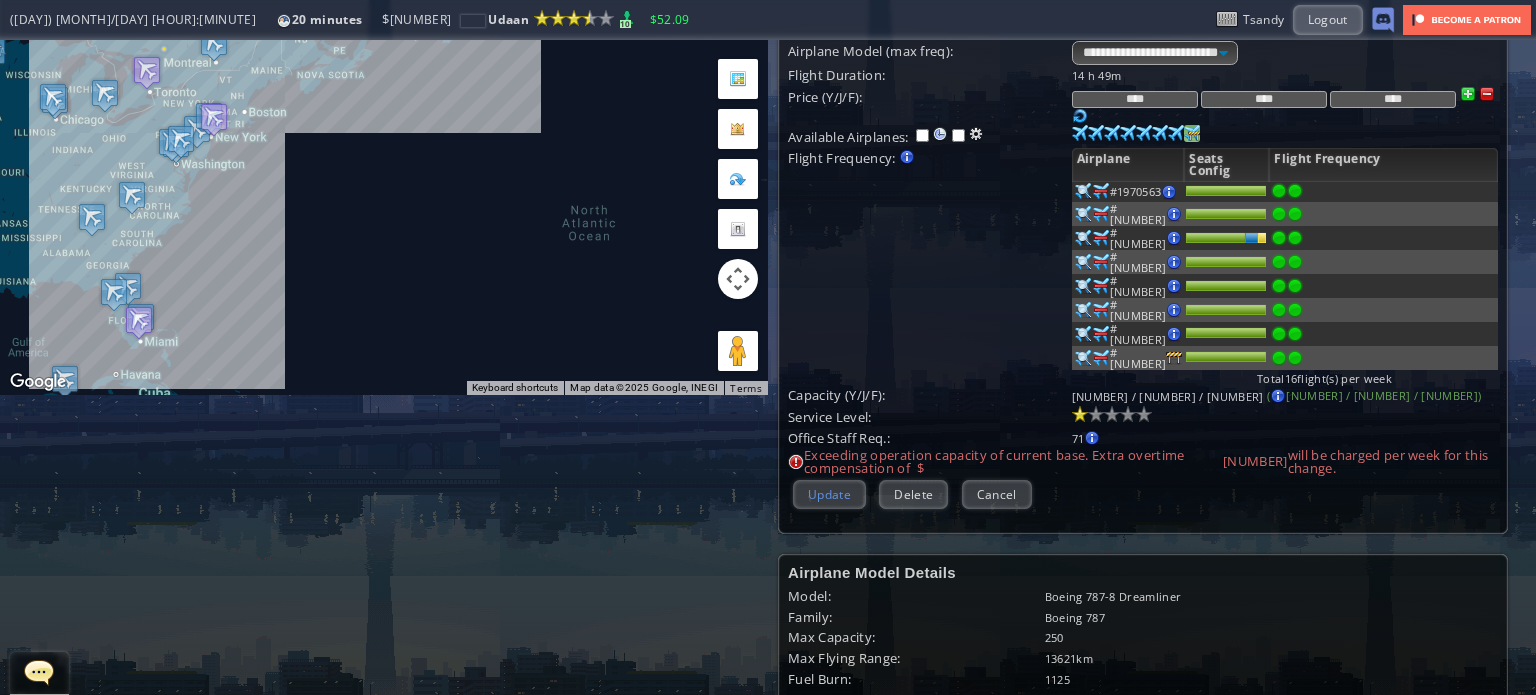 click on "Update" at bounding box center [829, 494] 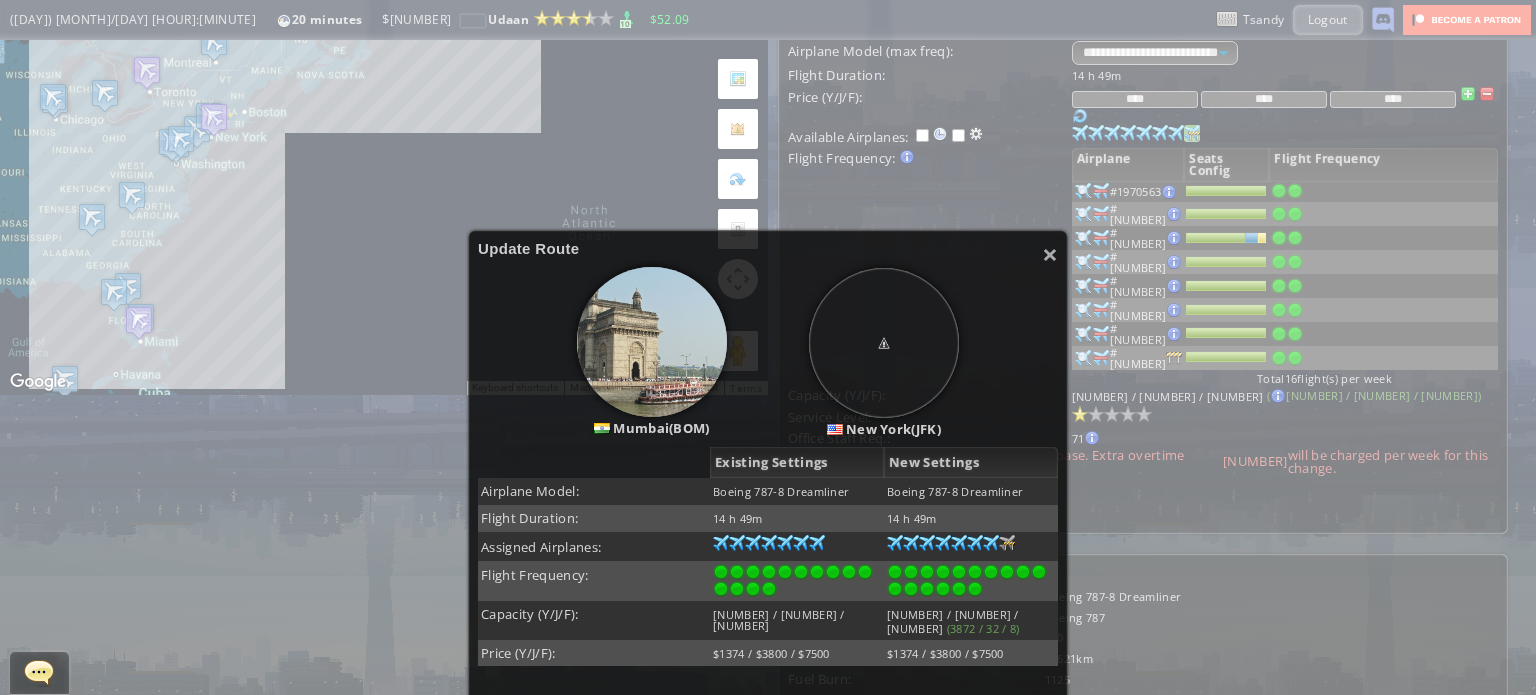 scroll, scrollTop: 300, scrollLeft: 0, axis: vertical 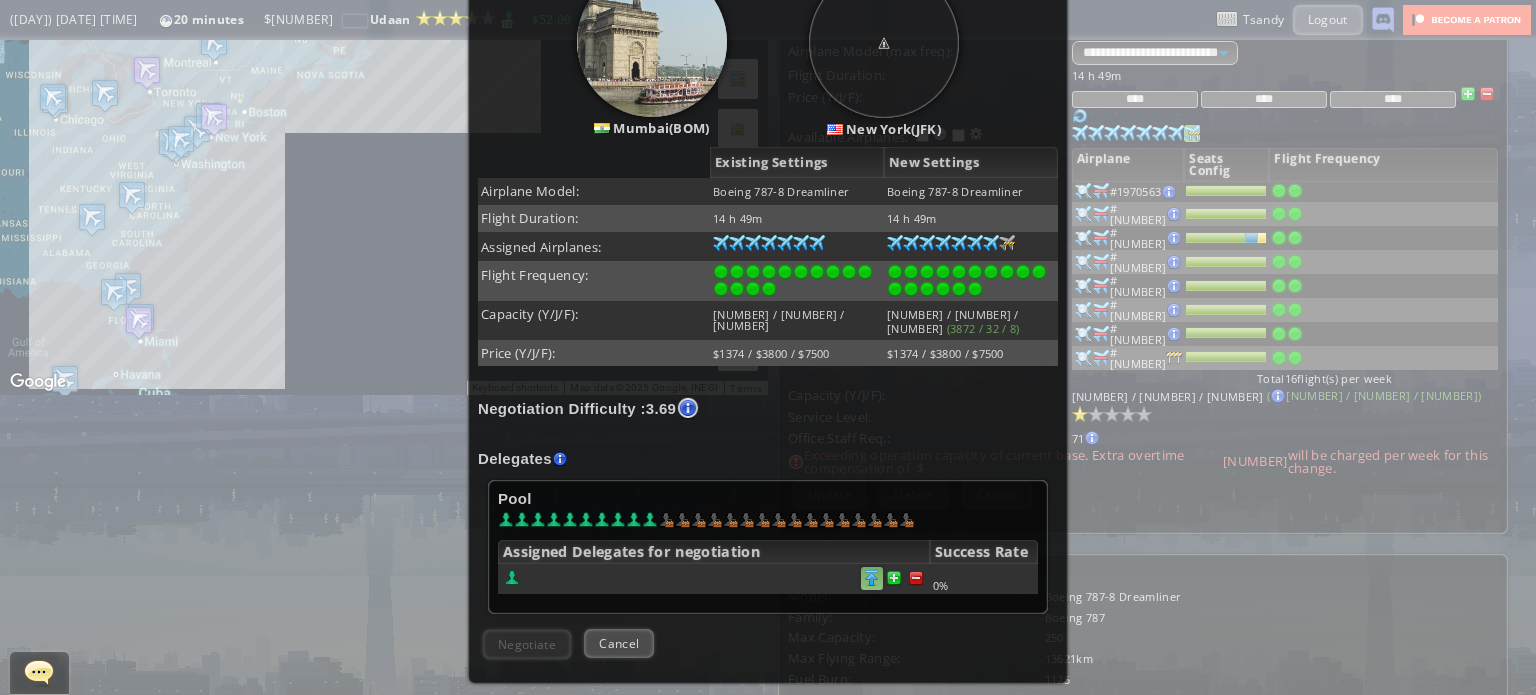 click at bounding box center [916, 578] 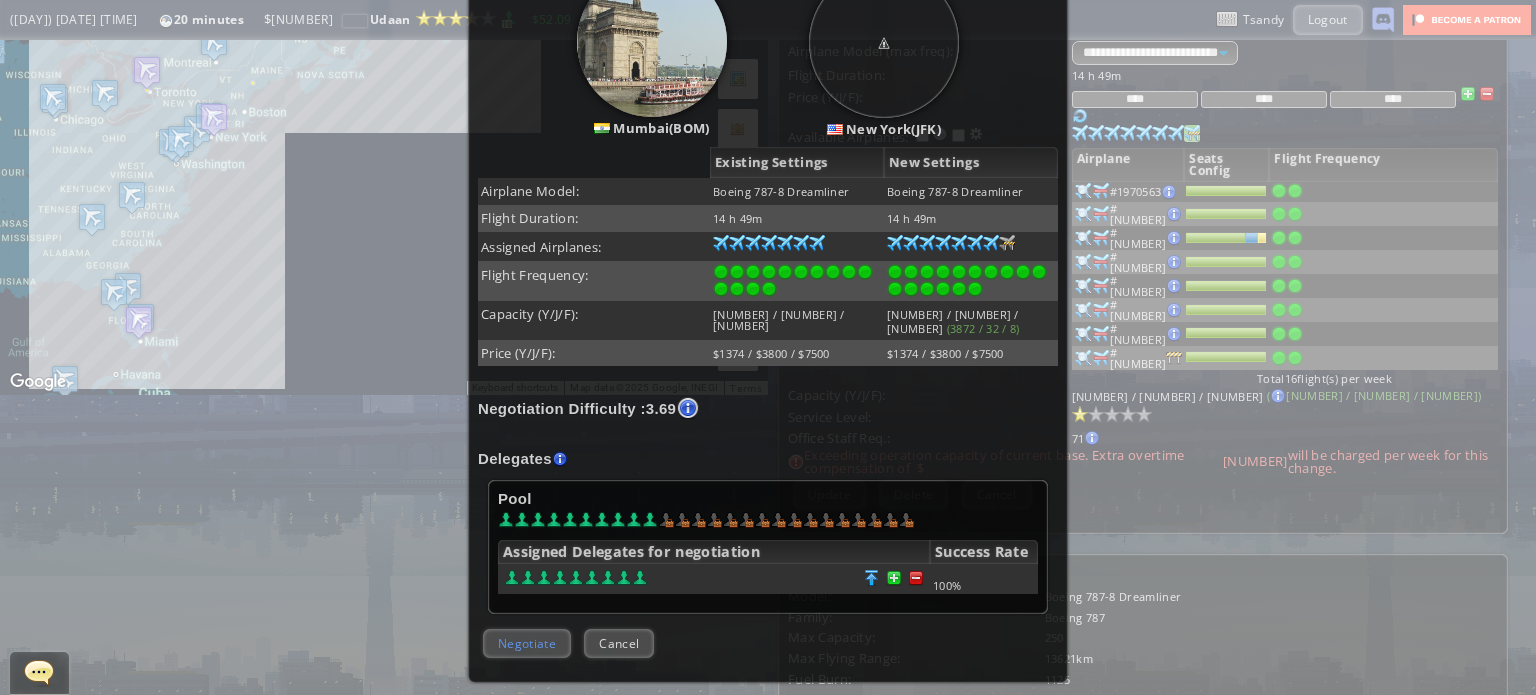 click on "Negotiate" at bounding box center (527, 643) 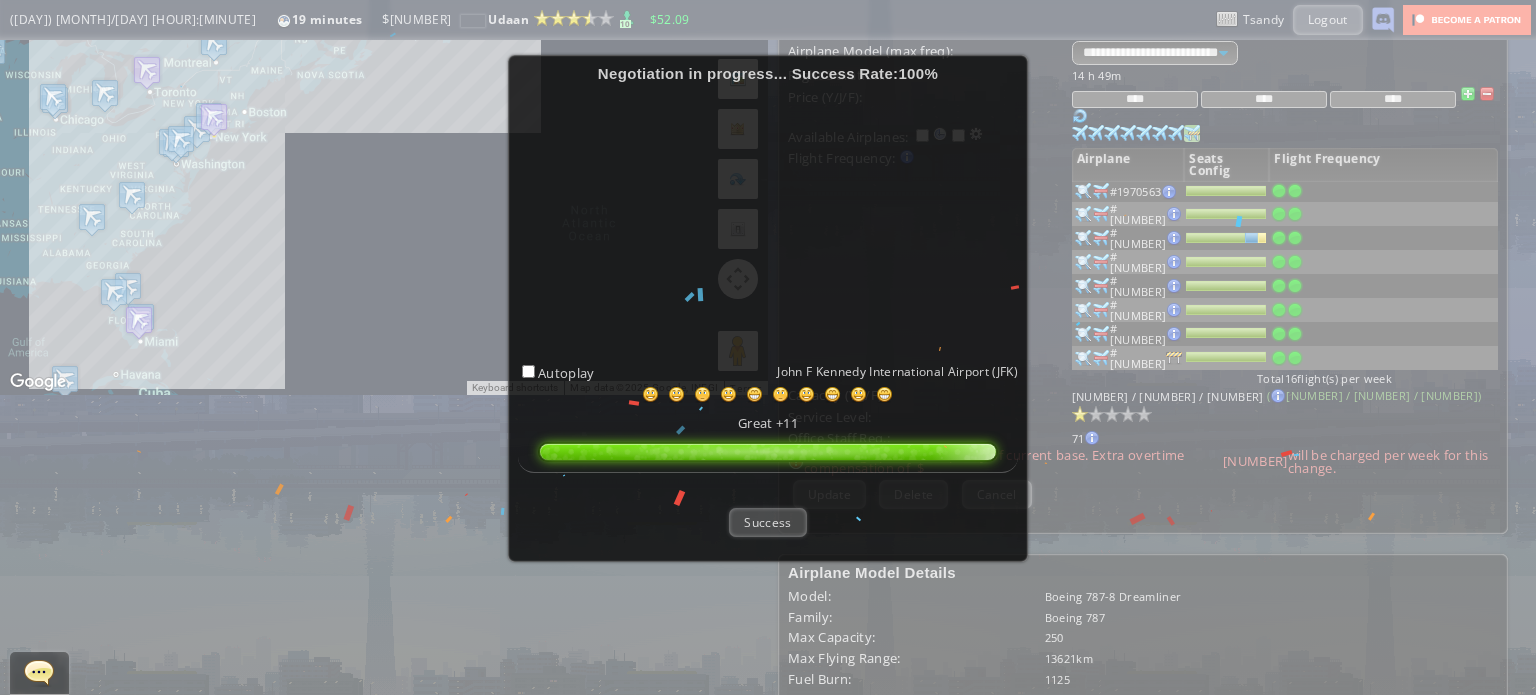 scroll, scrollTop: 200, scrollLeft: 0, axis: vertical 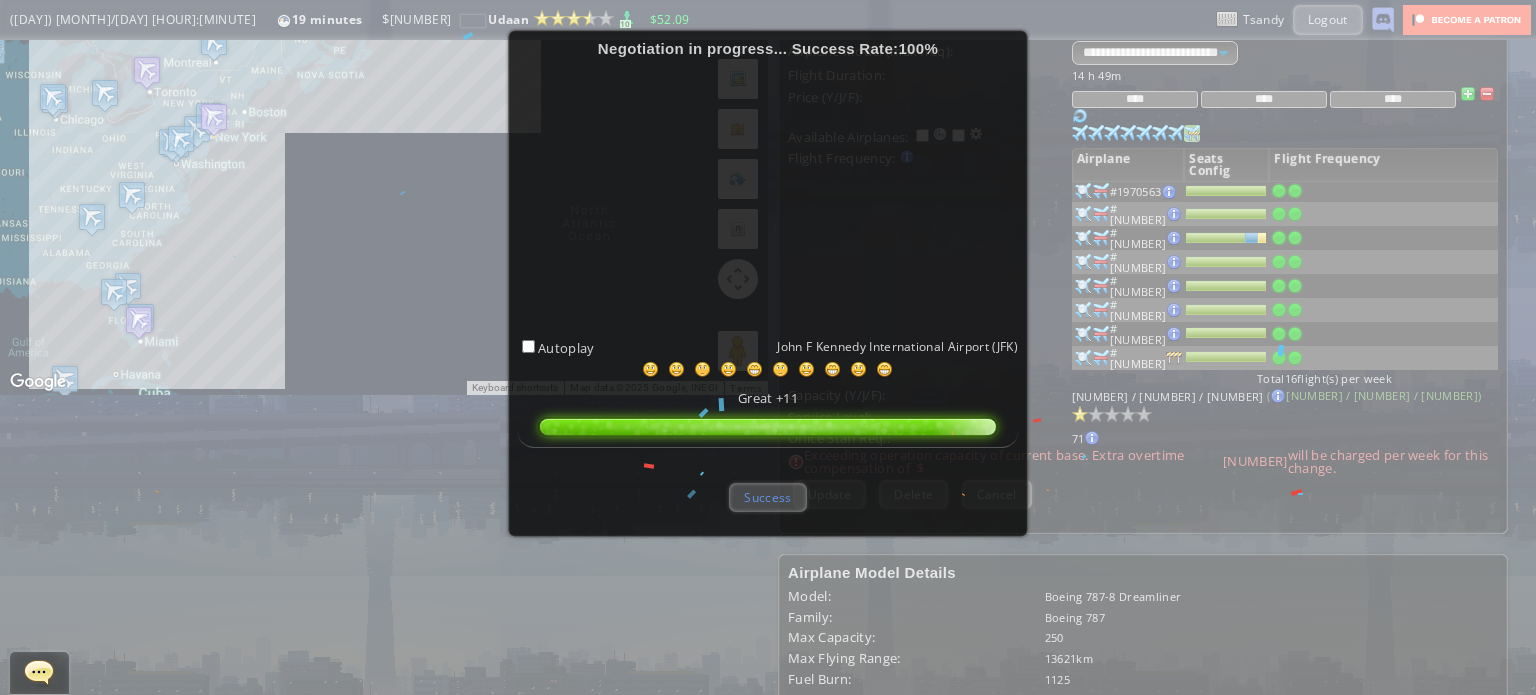 click on "Success" at bounding box center [767, 497] 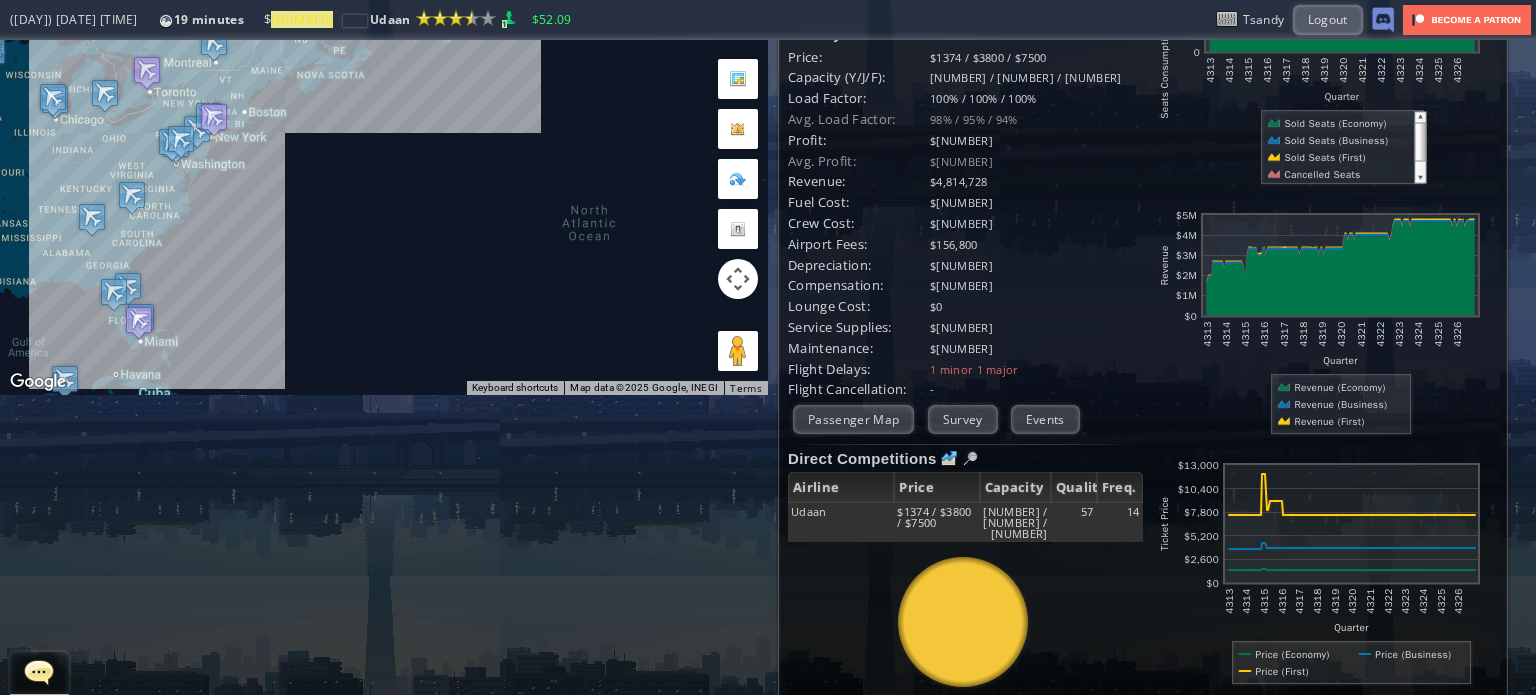 scroll, scrollTop: 0, scrollLeft: 0, axis: both 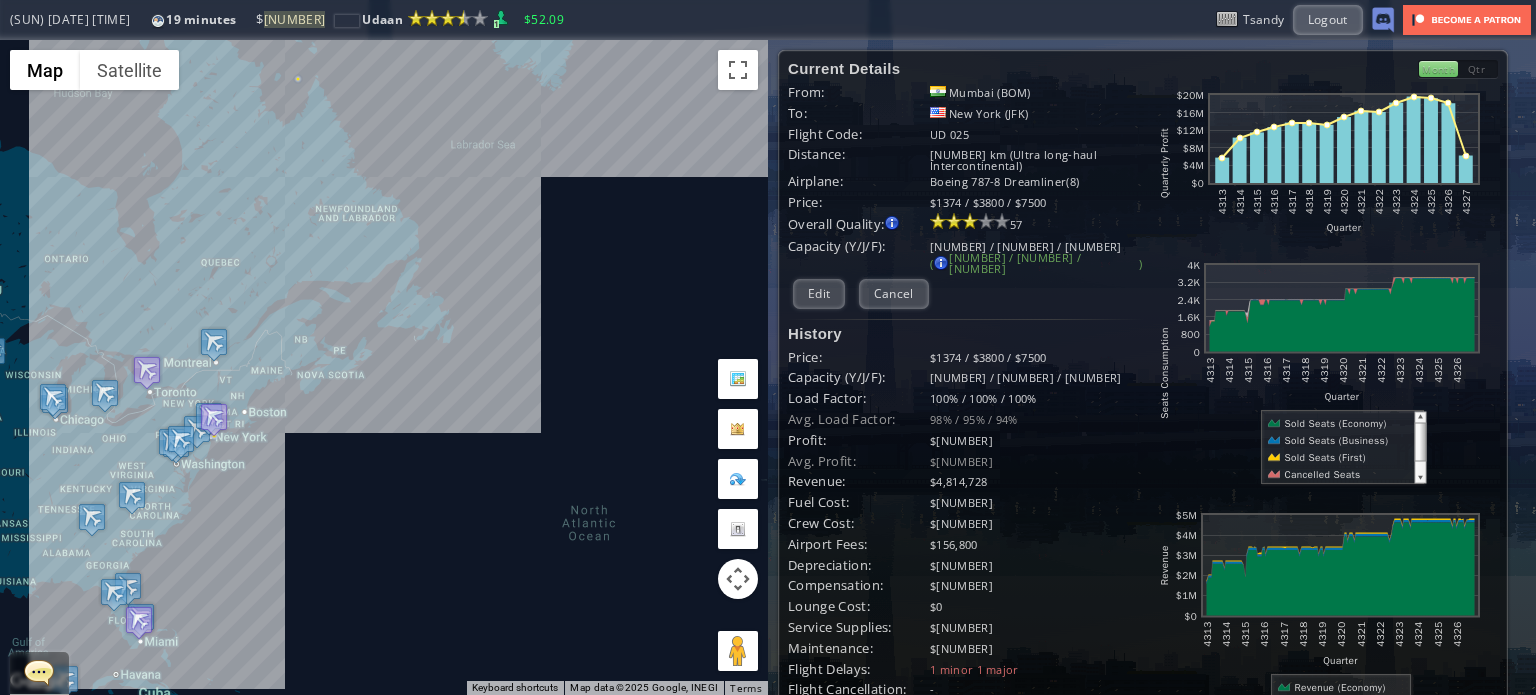 drag, startPoint x: 324, startPoint y: 364, endPoint x: 556, endPoint y: 298, distance: 241.2053 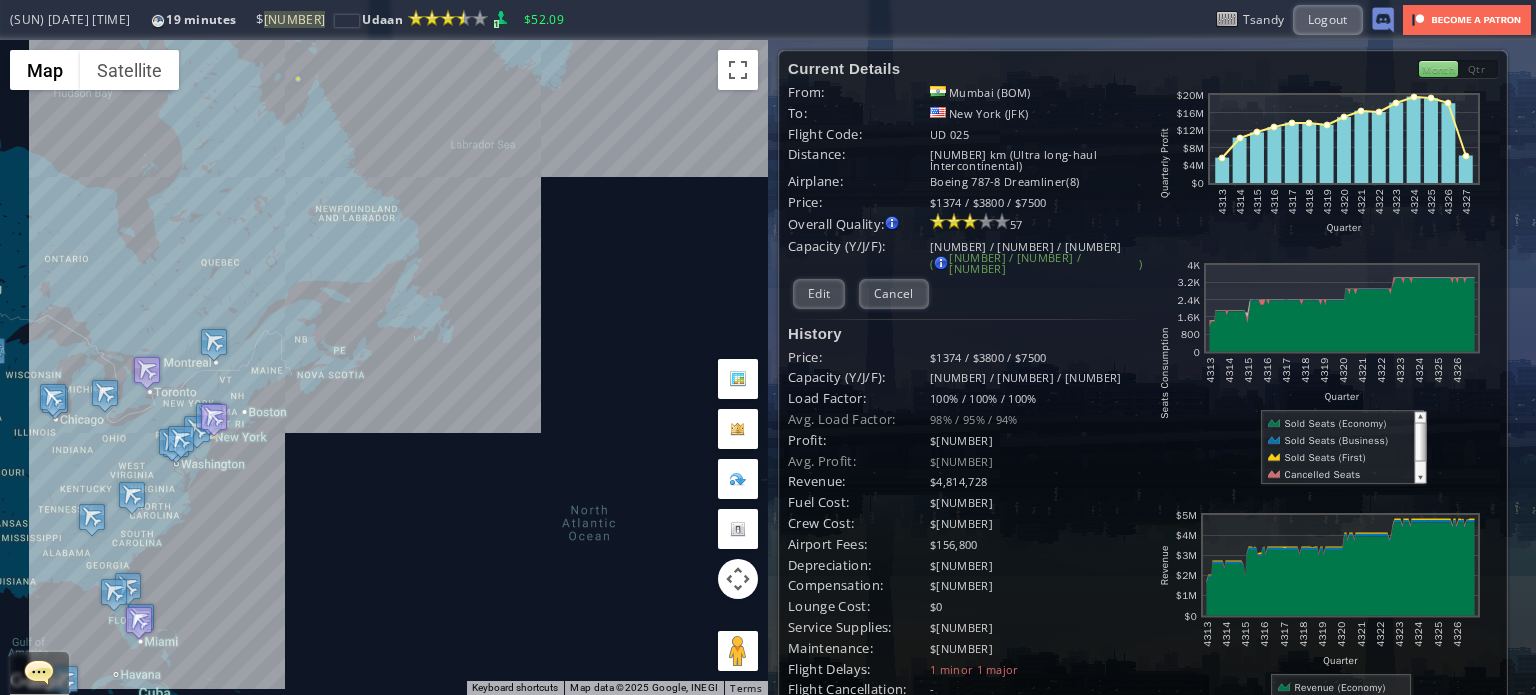click on "To navigate, press the arrow keys." at bounding box center (384, 367) 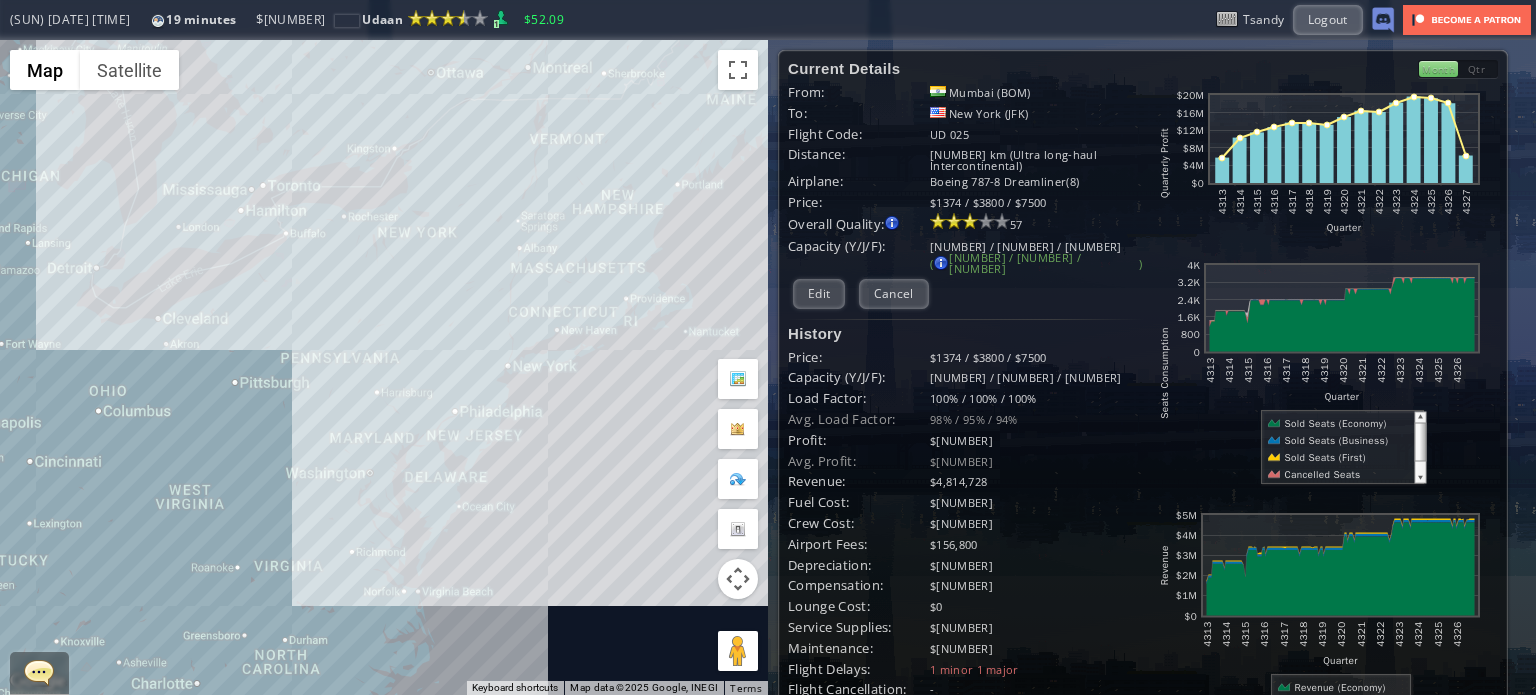 drag, startPoint x: 703, startPoint y: 262, endPoint x: 324, endPoint y: 283, distance: 379.58136 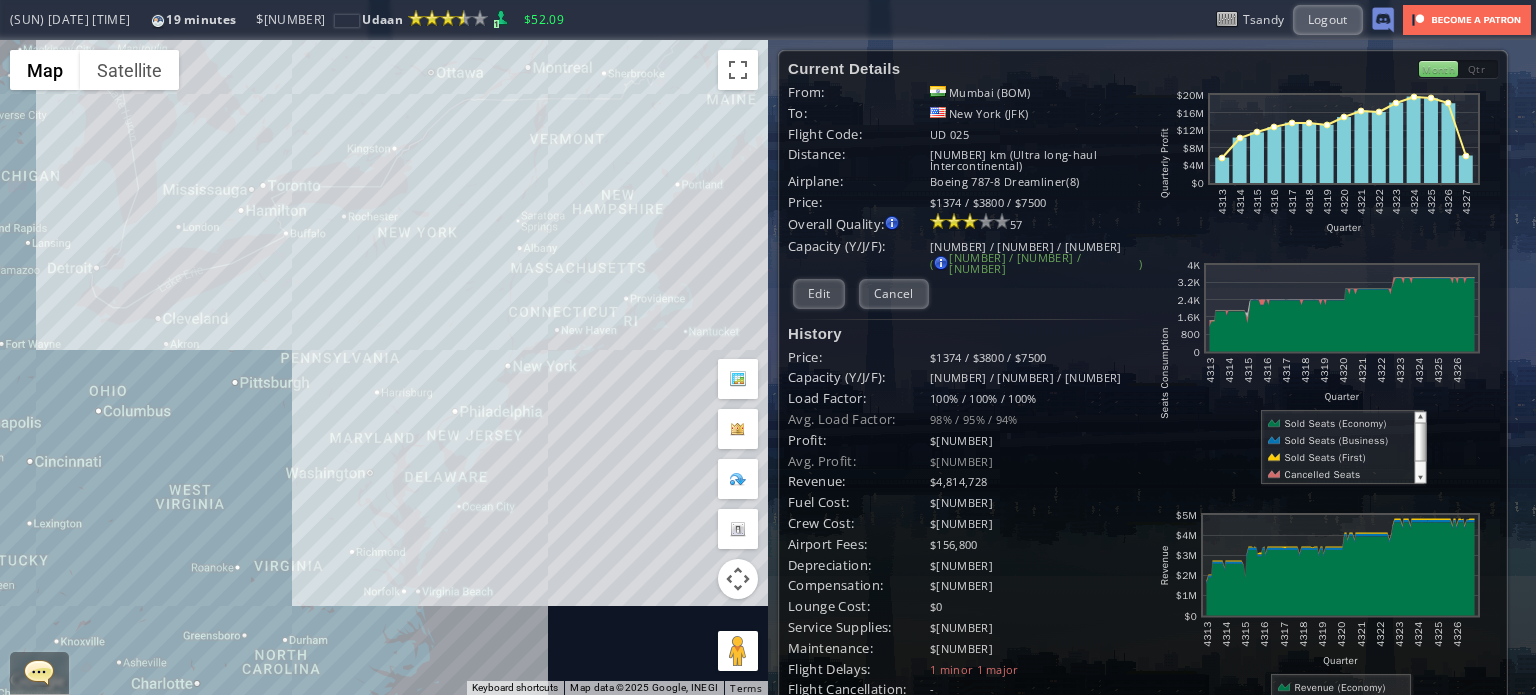 click on "To navigate, press the arrow keys." at bounding box center (384, 367) 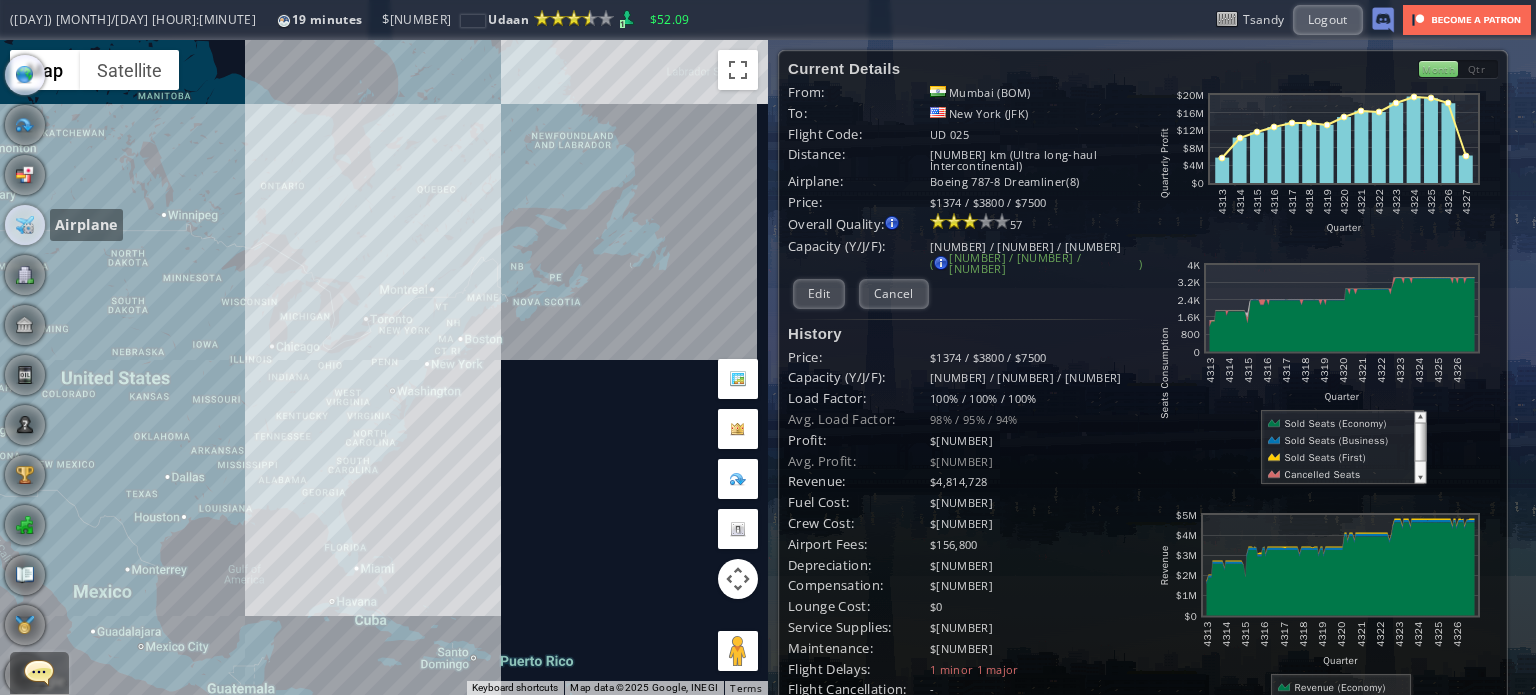 click at bounding box center (25, 225) 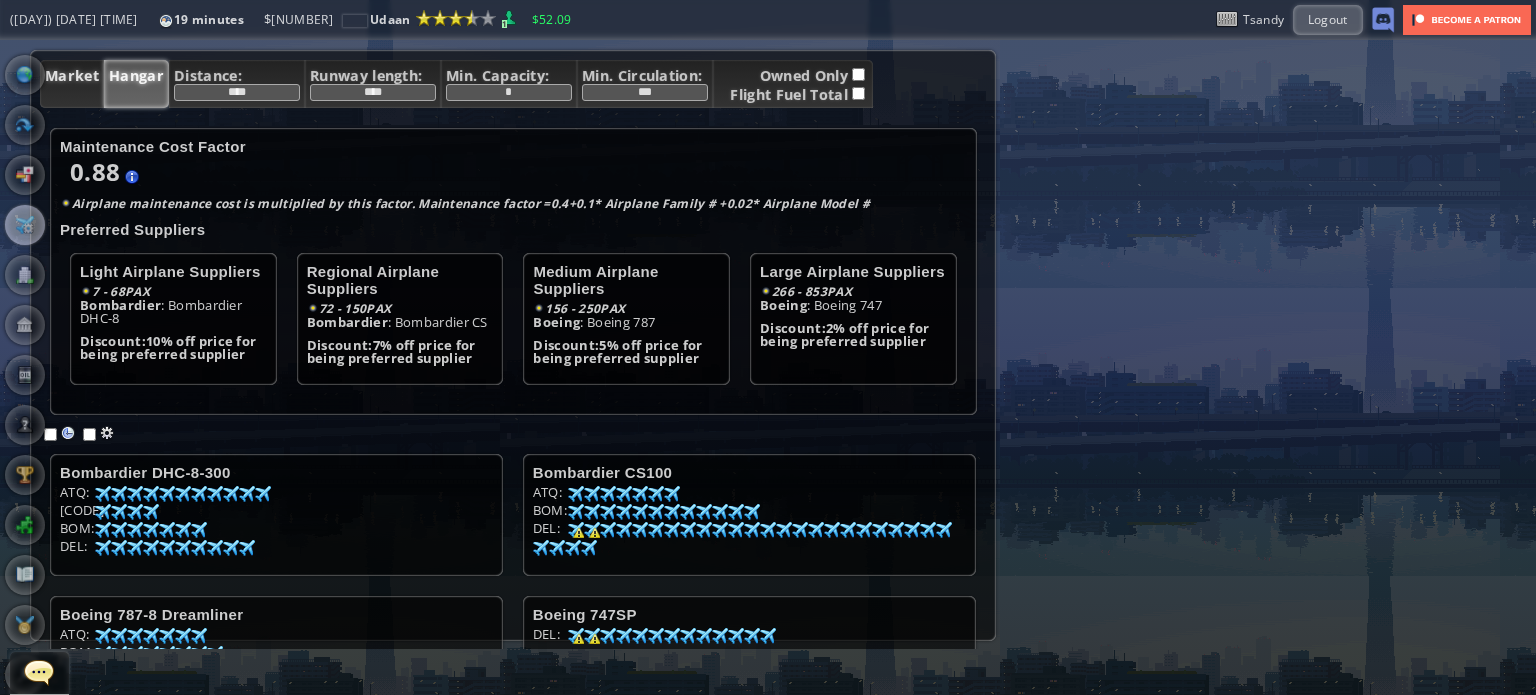 click on "Market" at bounding box center (72, 84) 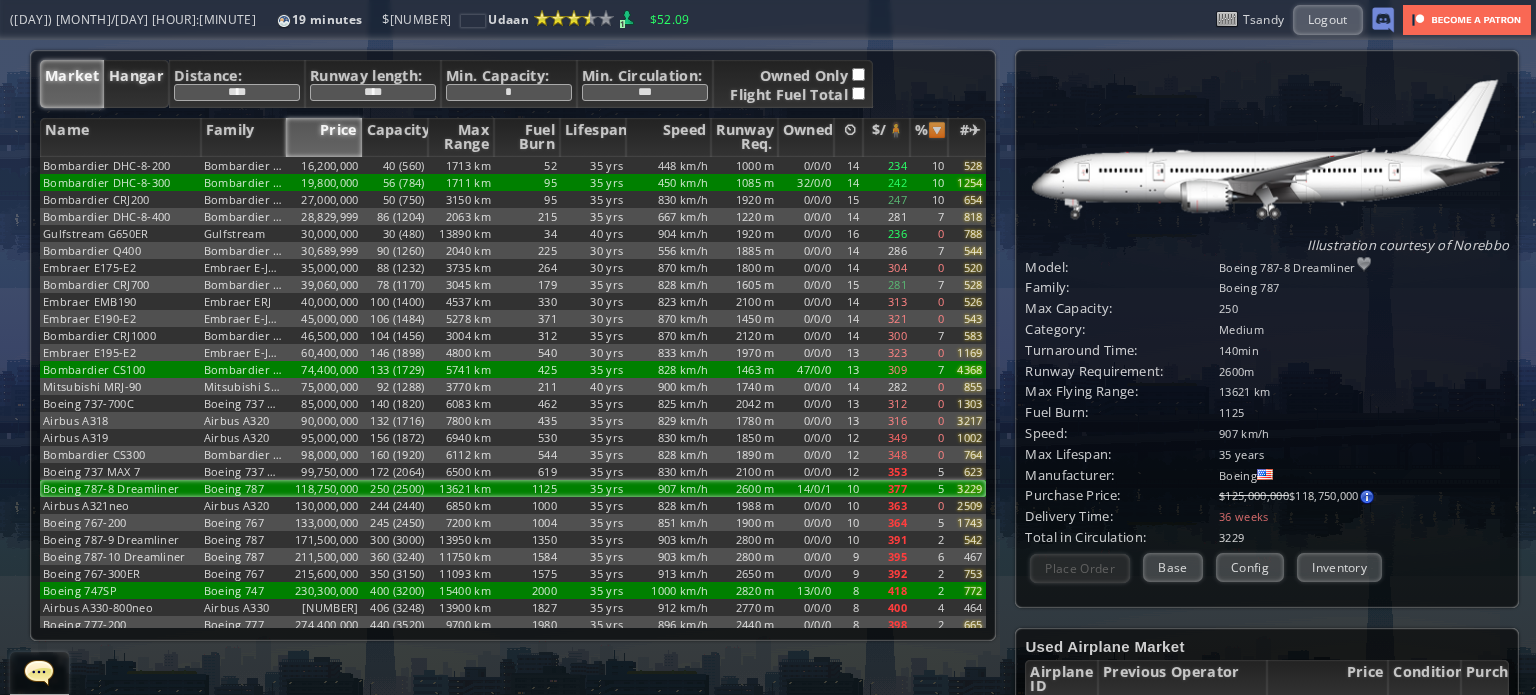 click on "Hangar" at bounding box center (136, 84) 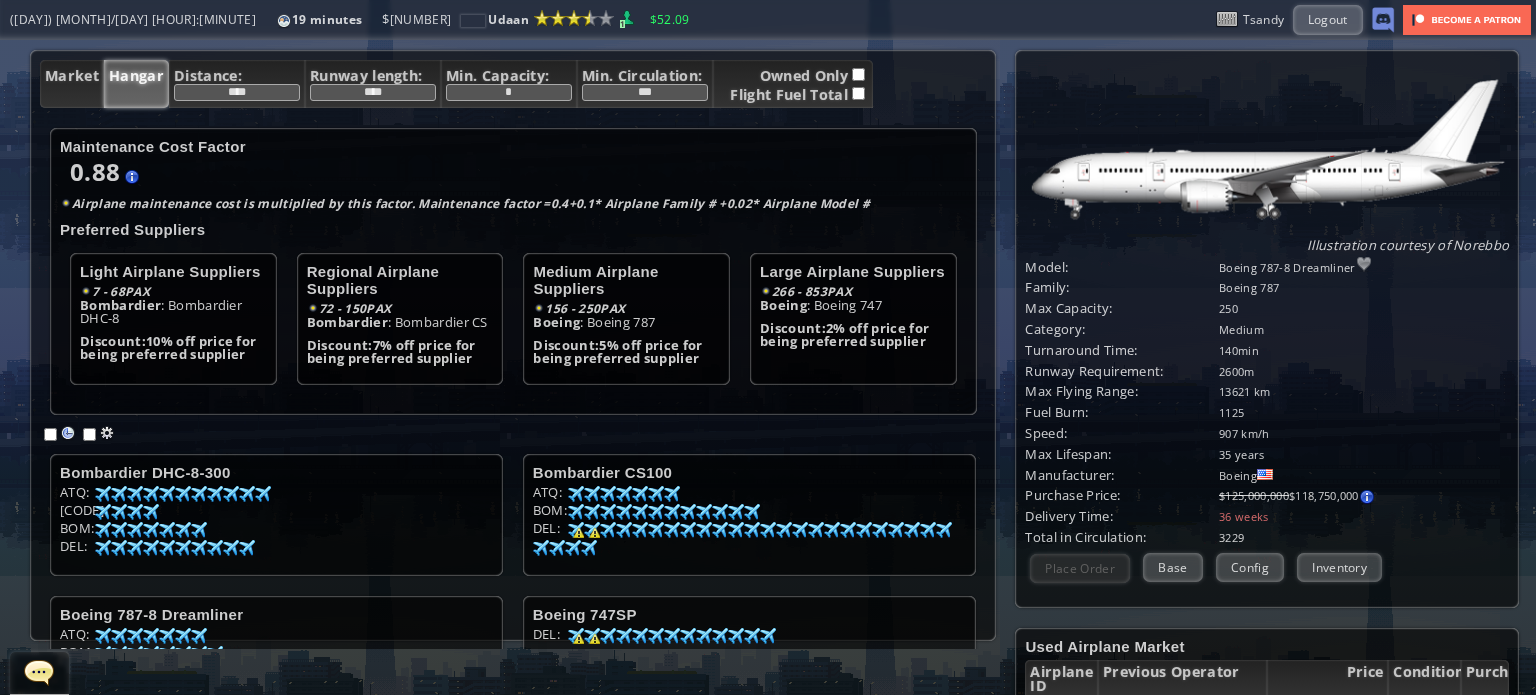 click on "Maintenance Cost Factor
[NUMBER]
[NUMBER]  +  [NUMBER]  *  [NUMBER]  +  [NUMBER]  *  [NUMBER]  =  [NUMBER]
Airplane Family
[AIRCRAFT_FAMILY] [AIRCRAFT_FAMILY] [AIRCRAFT_FAMILY] [AIRCRAFT_FAMILY]
Airplane Model
[AIRCRAFT_MODEL] [AIRCRAFT_MODEL] [AIRCRAFT_MODEL] [AIRCRAFT_MODEL]
Airplane maintenance cost is multiplied by this factor. Maintenance factor =  [NUMBER]  +  [NUMBER]  * Airplane Family # +  [NUMBER]  * Airplane Model #
Preferred Suppliers
Light Airplane Suppliers
[NUMBER]  -  [NUMBER]  PAX
[BRAND]  : [BRAND]
Discount:  [NUMBER]% off price for being preferred supplier
Regional Airplane Suppliers
[NUMBER]  -  [NUMBER]  PAX
[BRAND]  : [BRAND]" at bounding box center [513, 383] 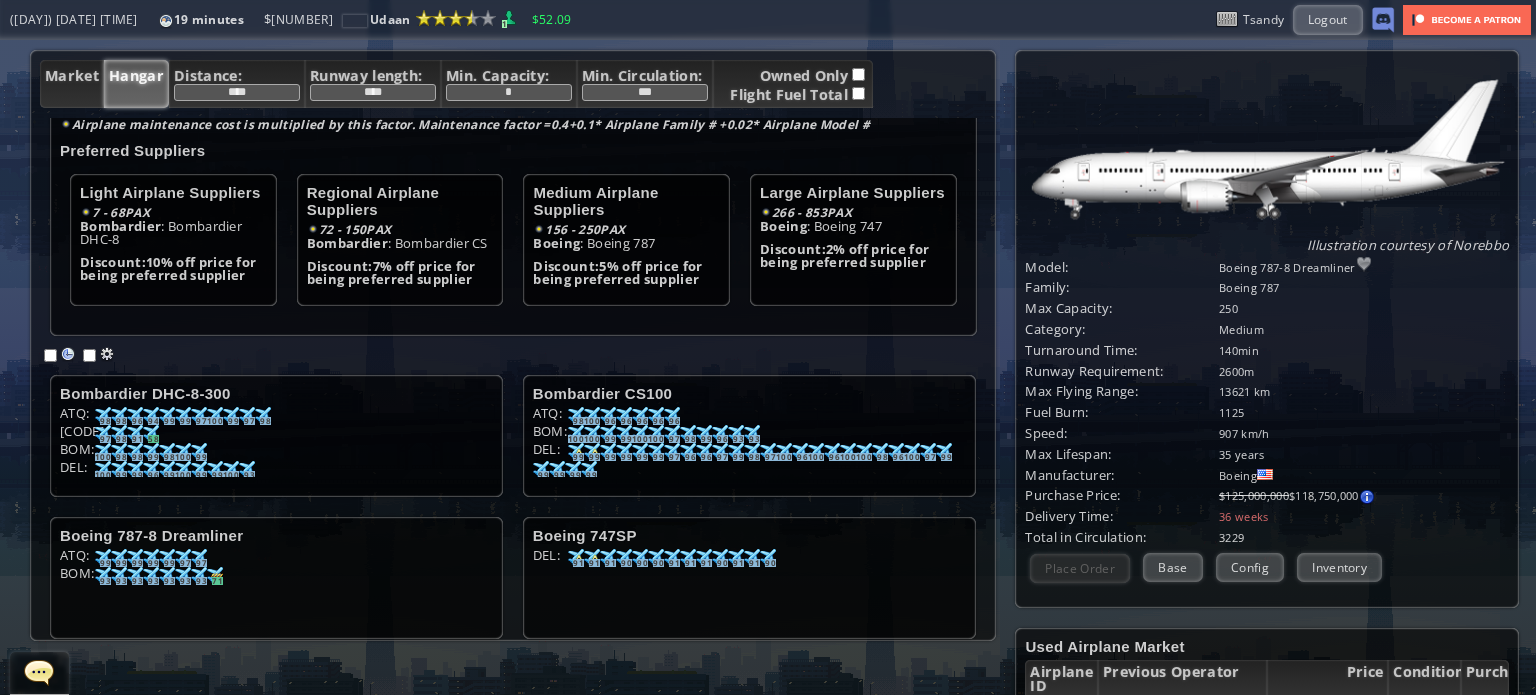 scroll, scrollTop: 104, scrollLeft: 0, axis: vertical 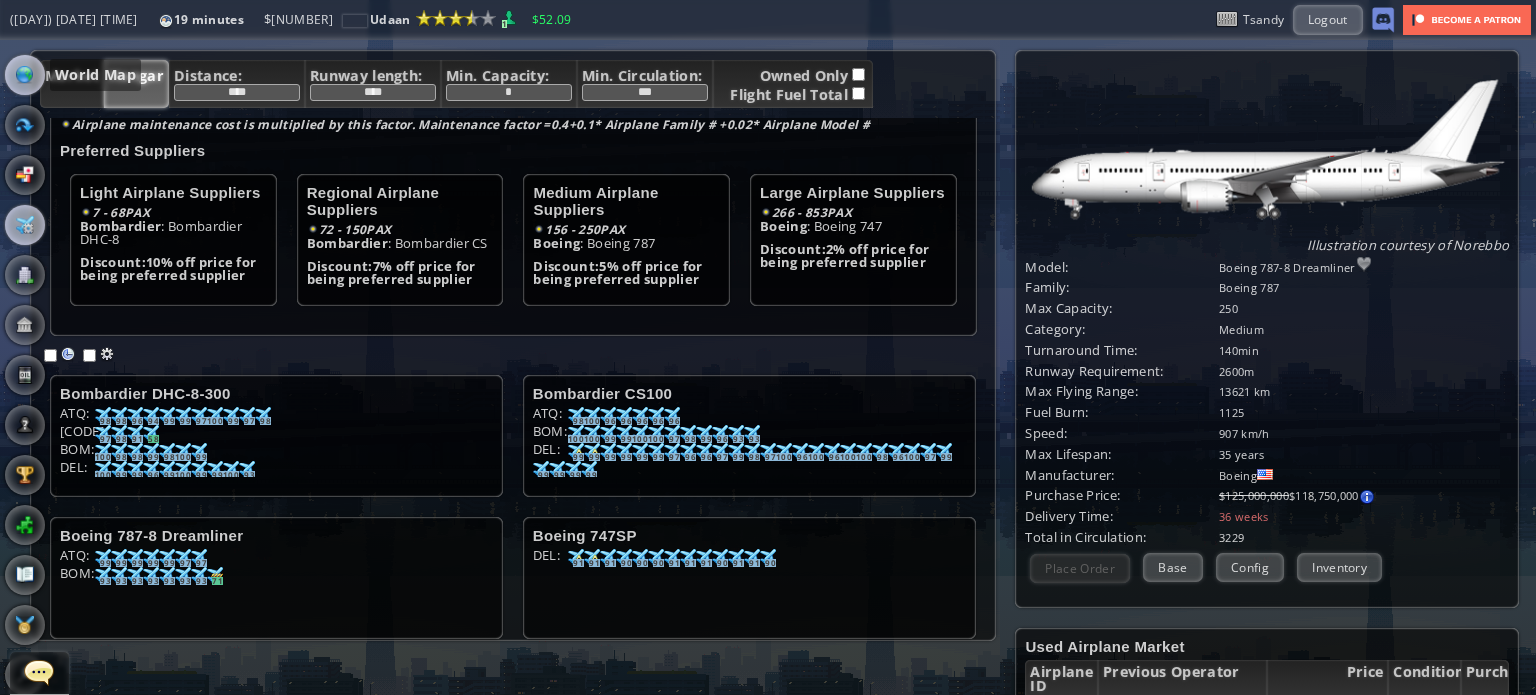 click at bounding box center (25, 75) 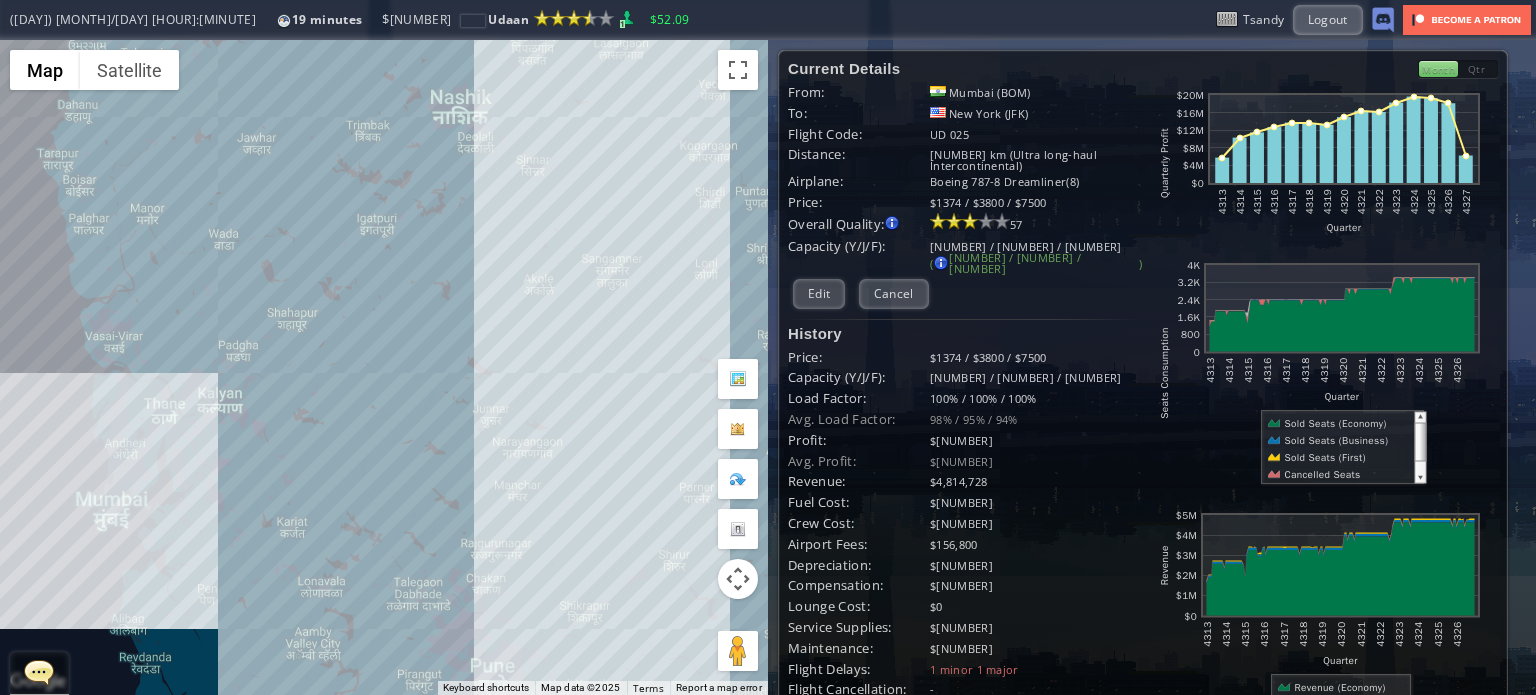 click on "To navigate, press the arrow keys." at bounding box center [384, 367] 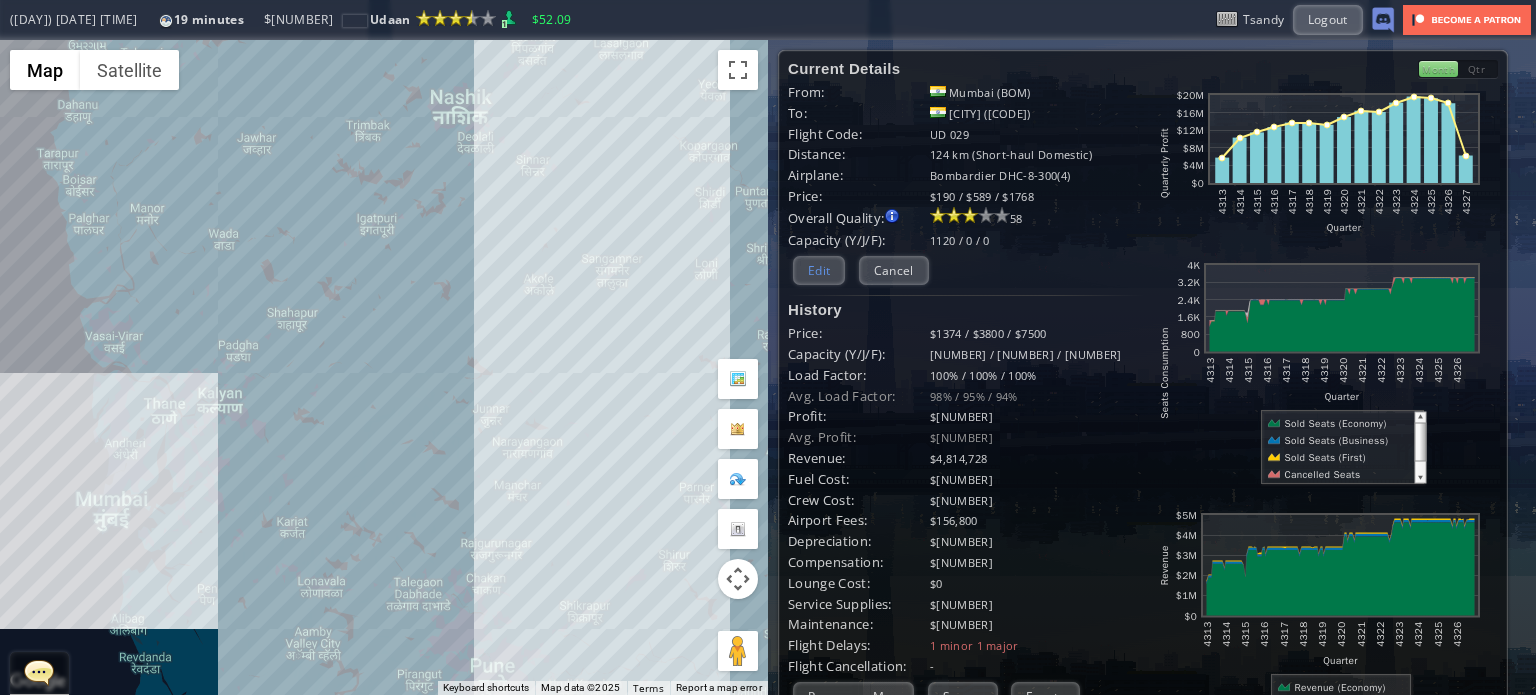 click on "Edit" at bounding box center (819, 270) 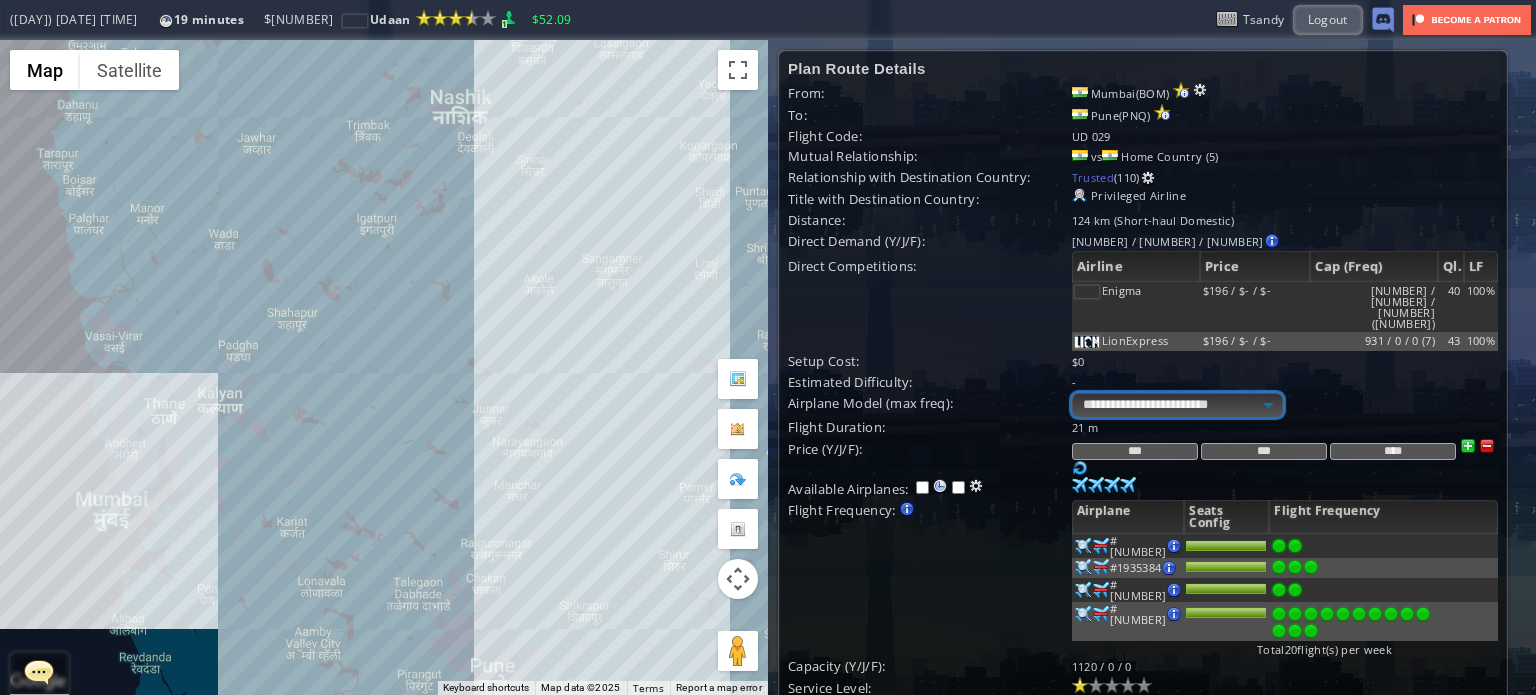 click on "**********" at bounding box center (1177, 405) 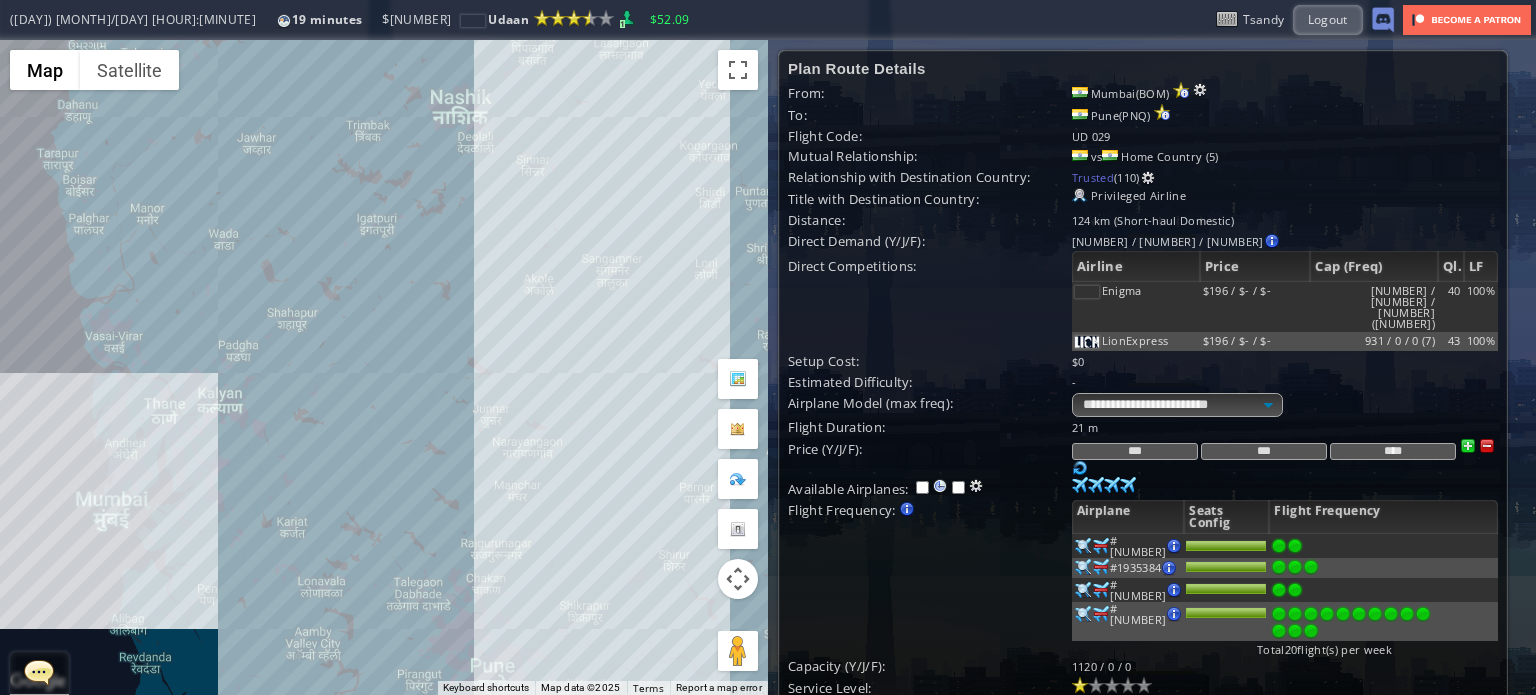 click on "Flight Duration:" at bounding box center [930, 427] 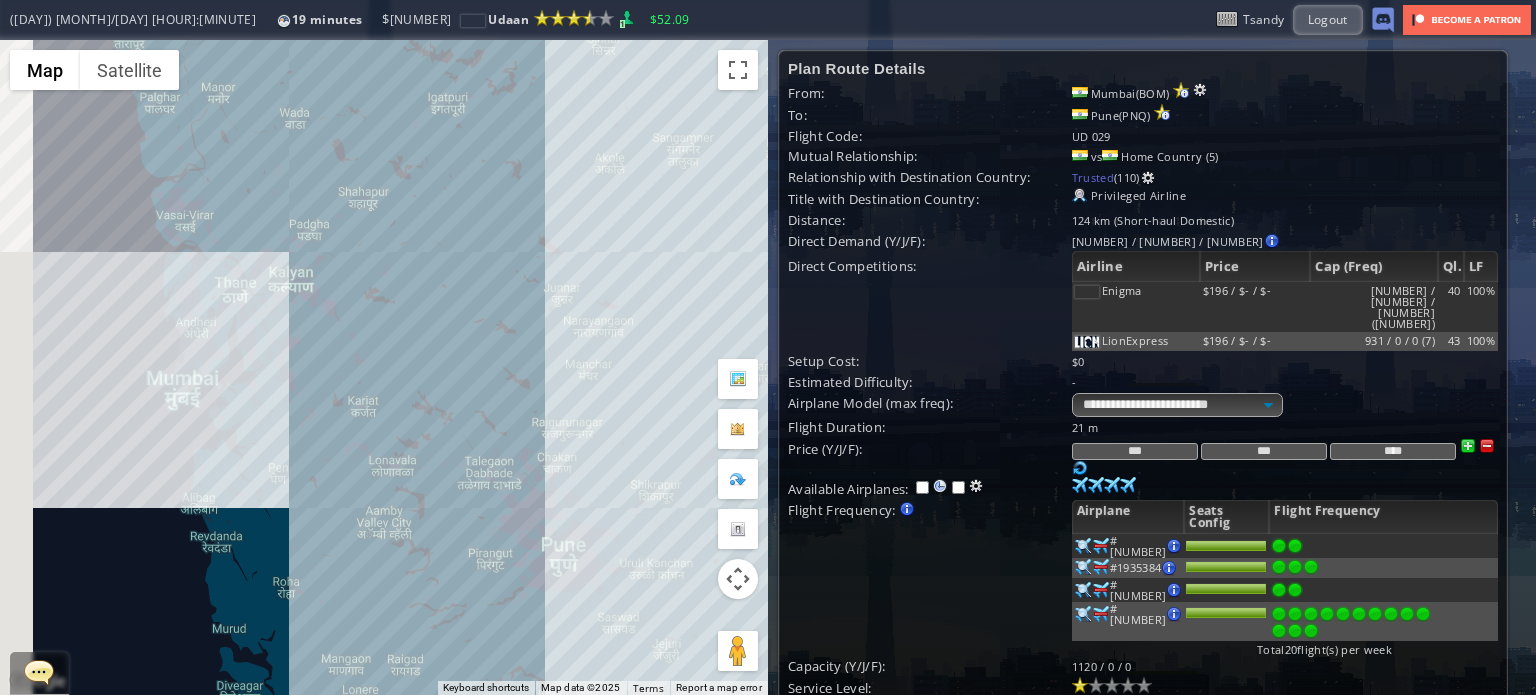 drag, startPoint x: 384, startPoint y: 487, endPoint x: 571, endPoint y: 466, distance: 188.17545 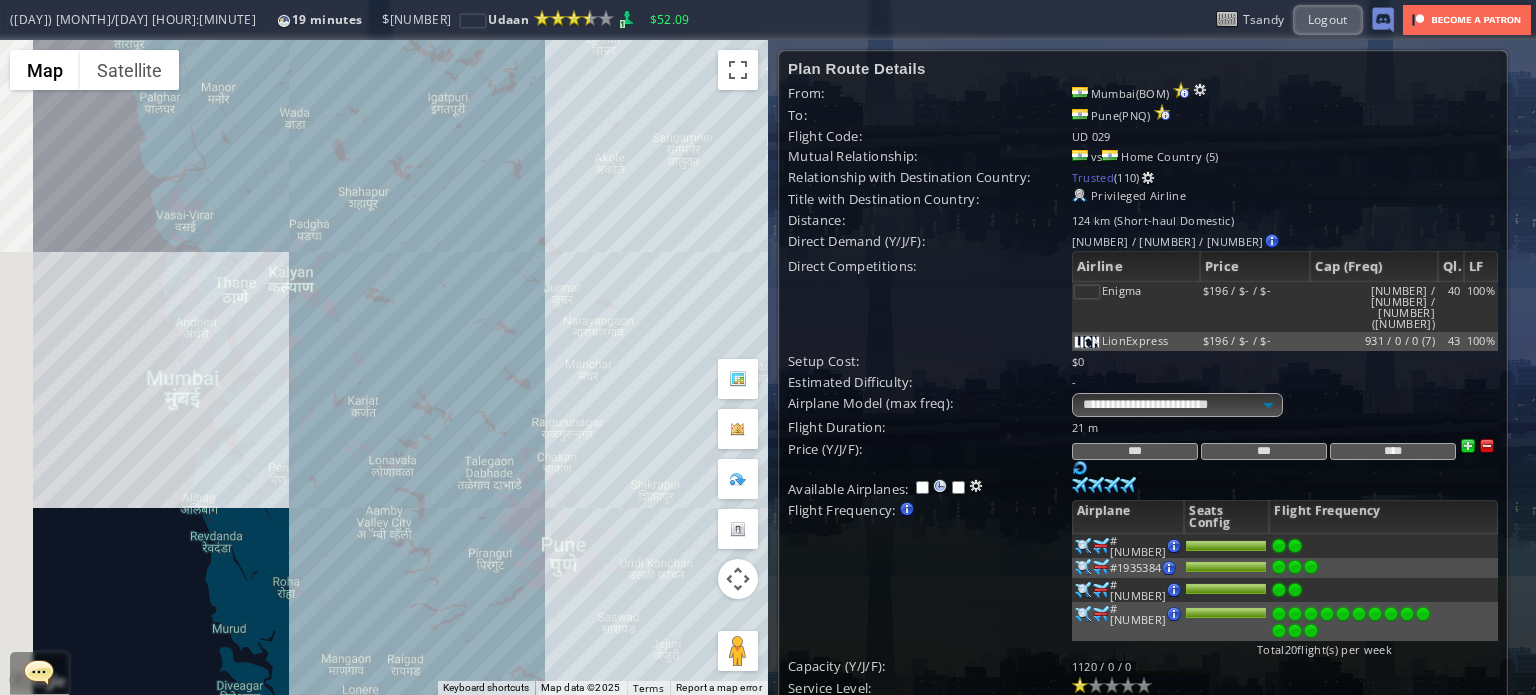 click on "To navigate, press the arrow keys." at bounding box center [384, 367] 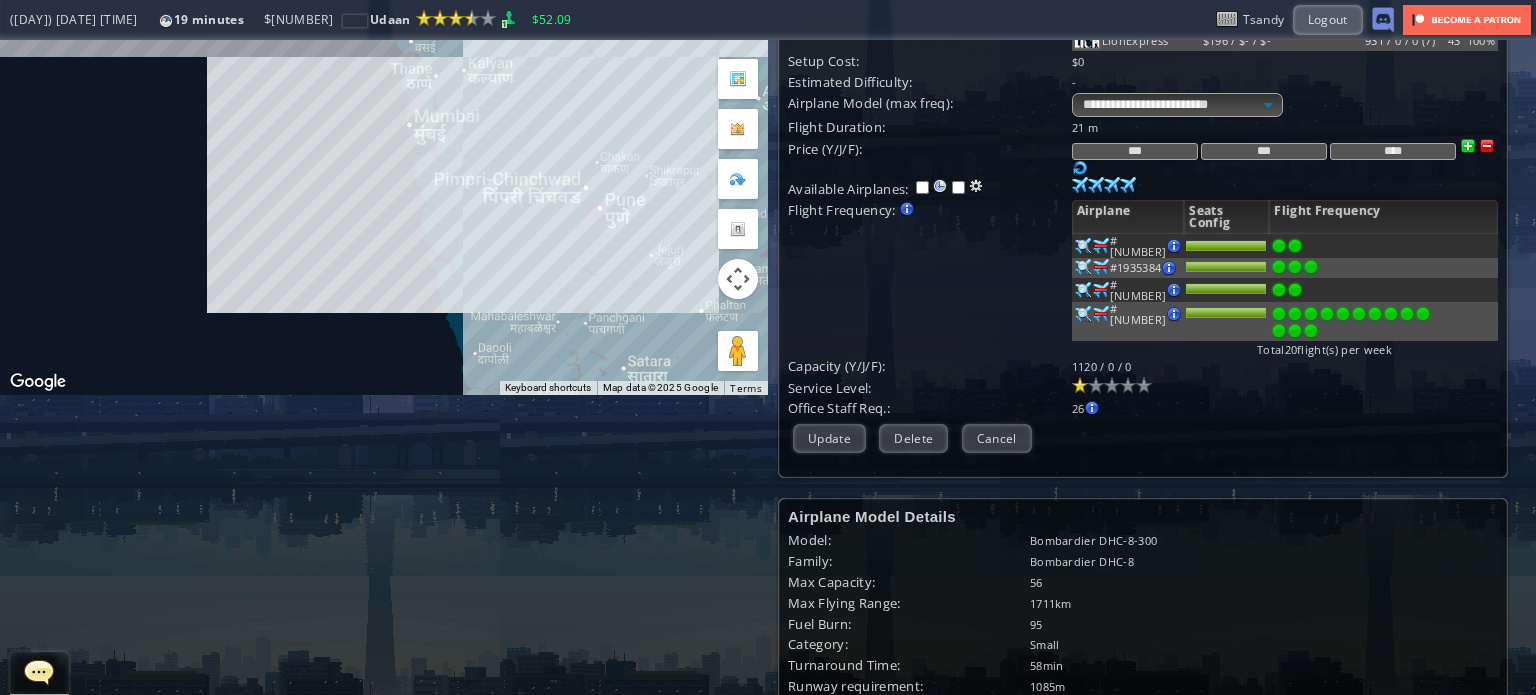 scroll, scrollTop: 0, scrollLeft: 0, axis: both 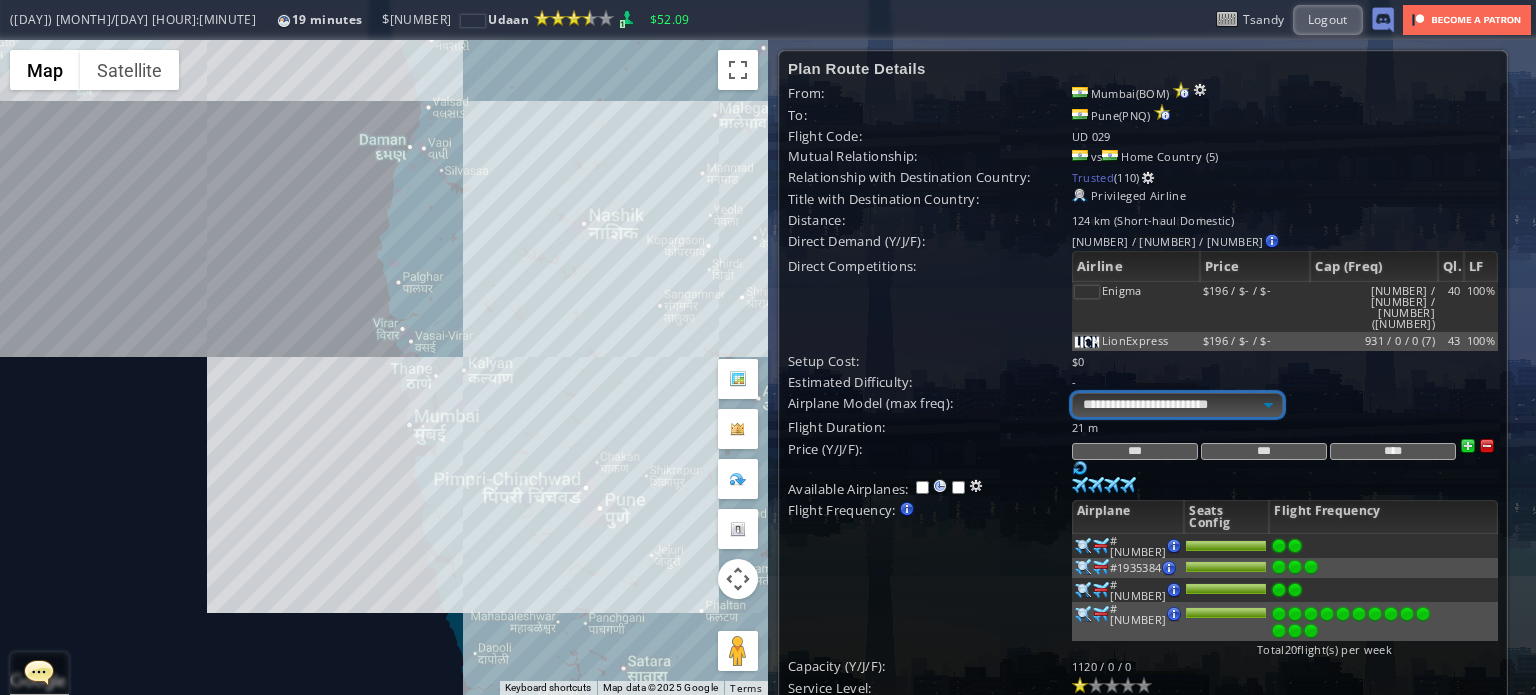 click on "**********" at bounding box center (1177, 405) 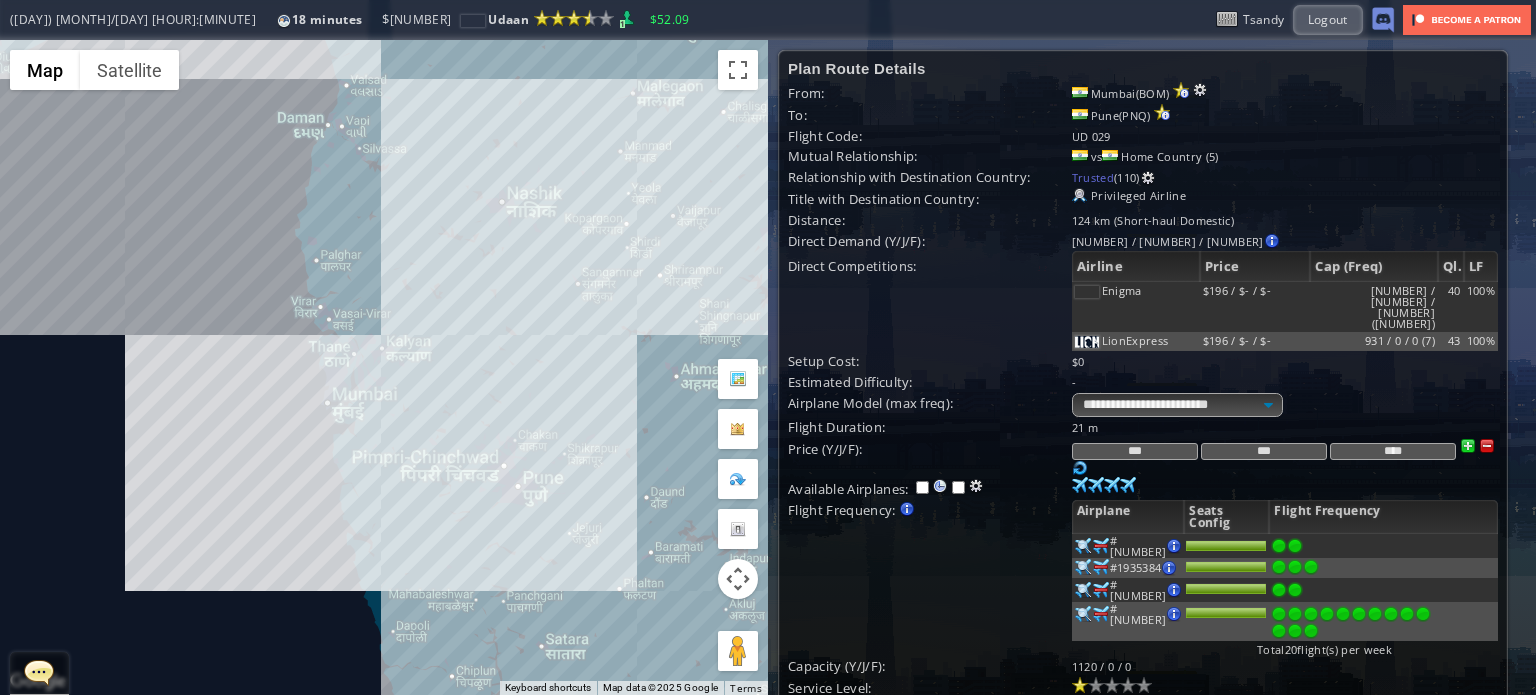 drag, startPoint x: 551, startPoint y: 400, endPoint x: 472, endPoint y: 402, distance: 79.025314 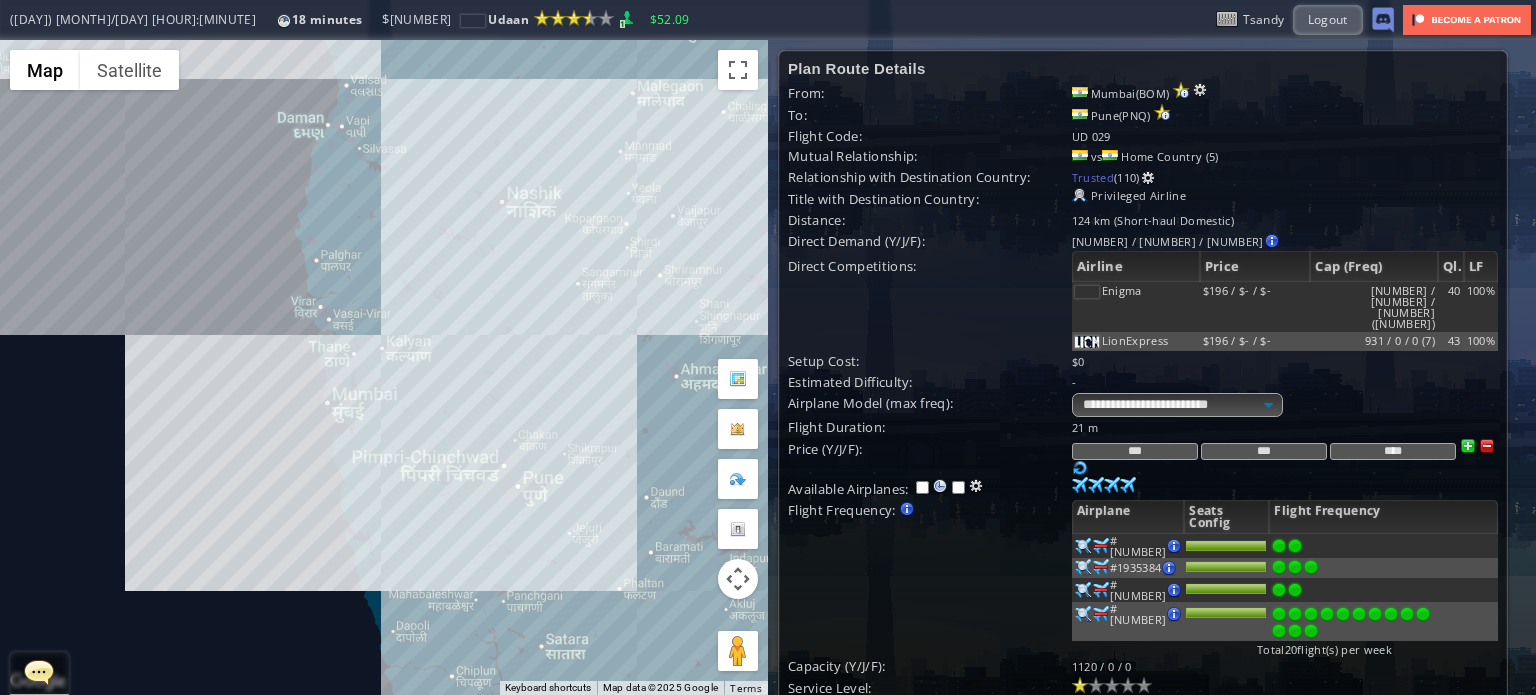 click on "To navigate, press the arrow keys." at bounding box center [384, 367] 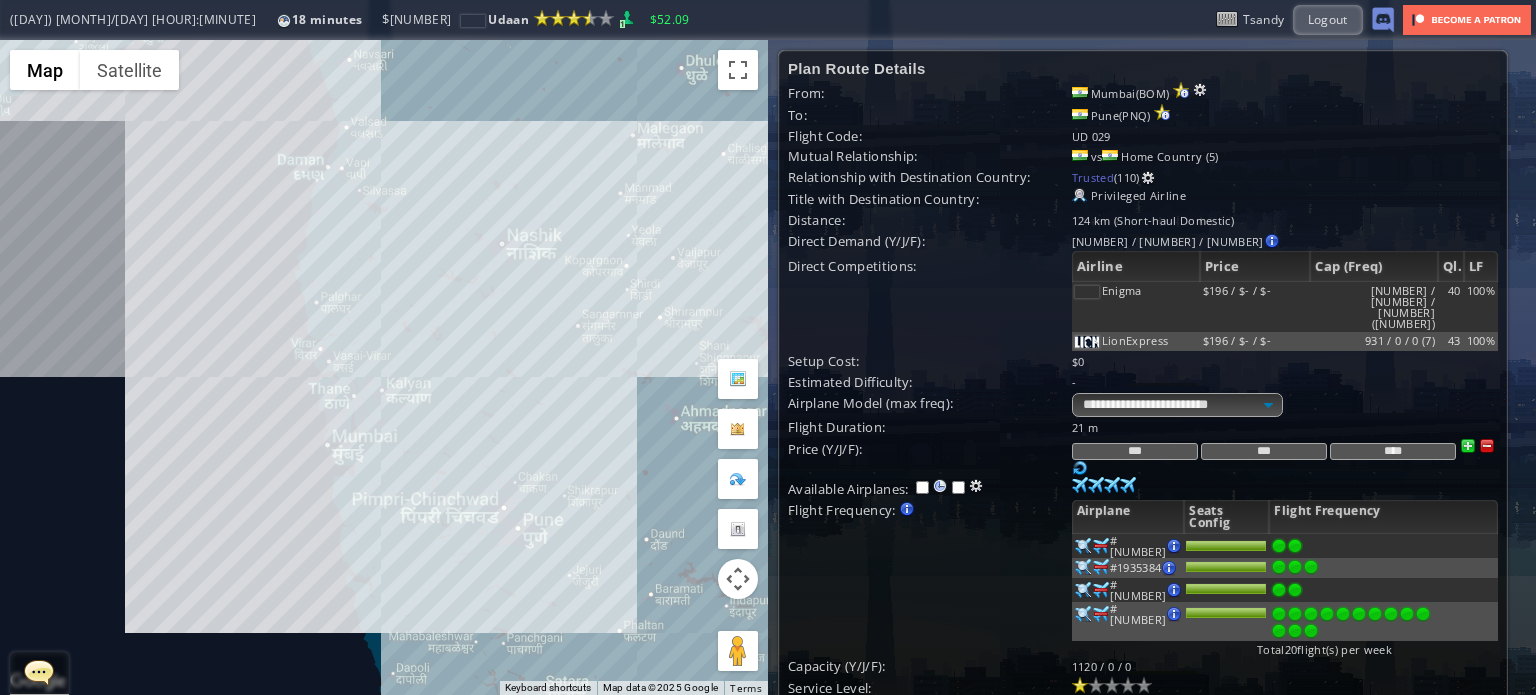 click on "To navigate, press the arrow keys." at bounding box center (384, 367) 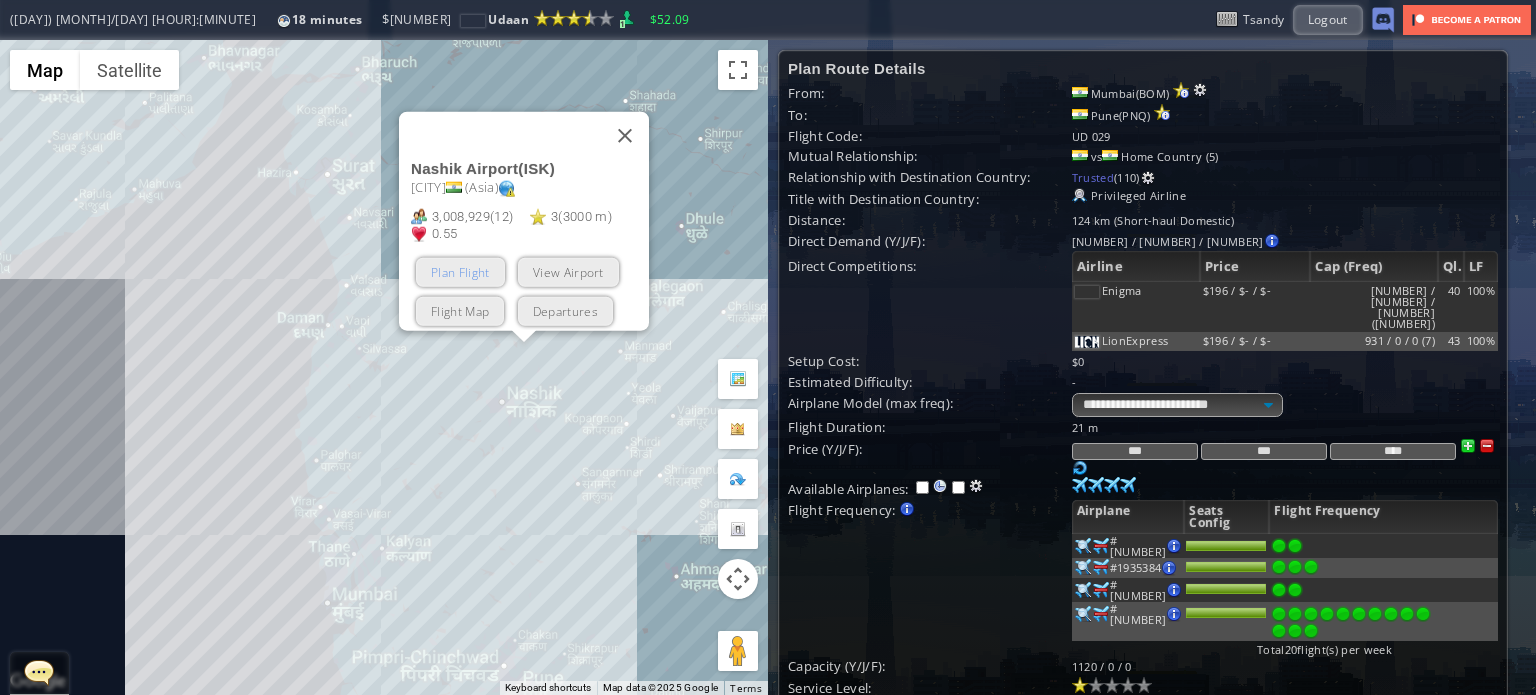 click on "Plan Flight" at bounding box center [460, 271] 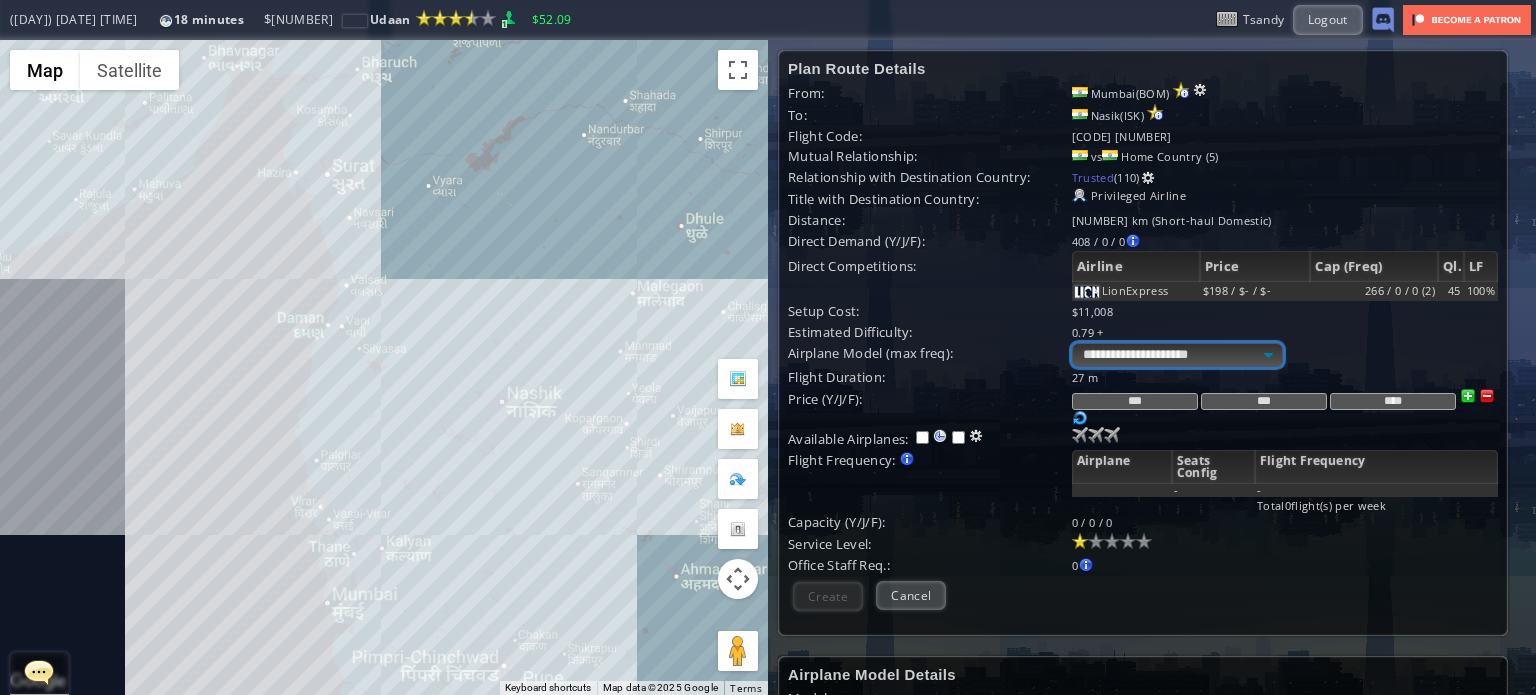 click on "**********" at bounding box center (1177, 355) 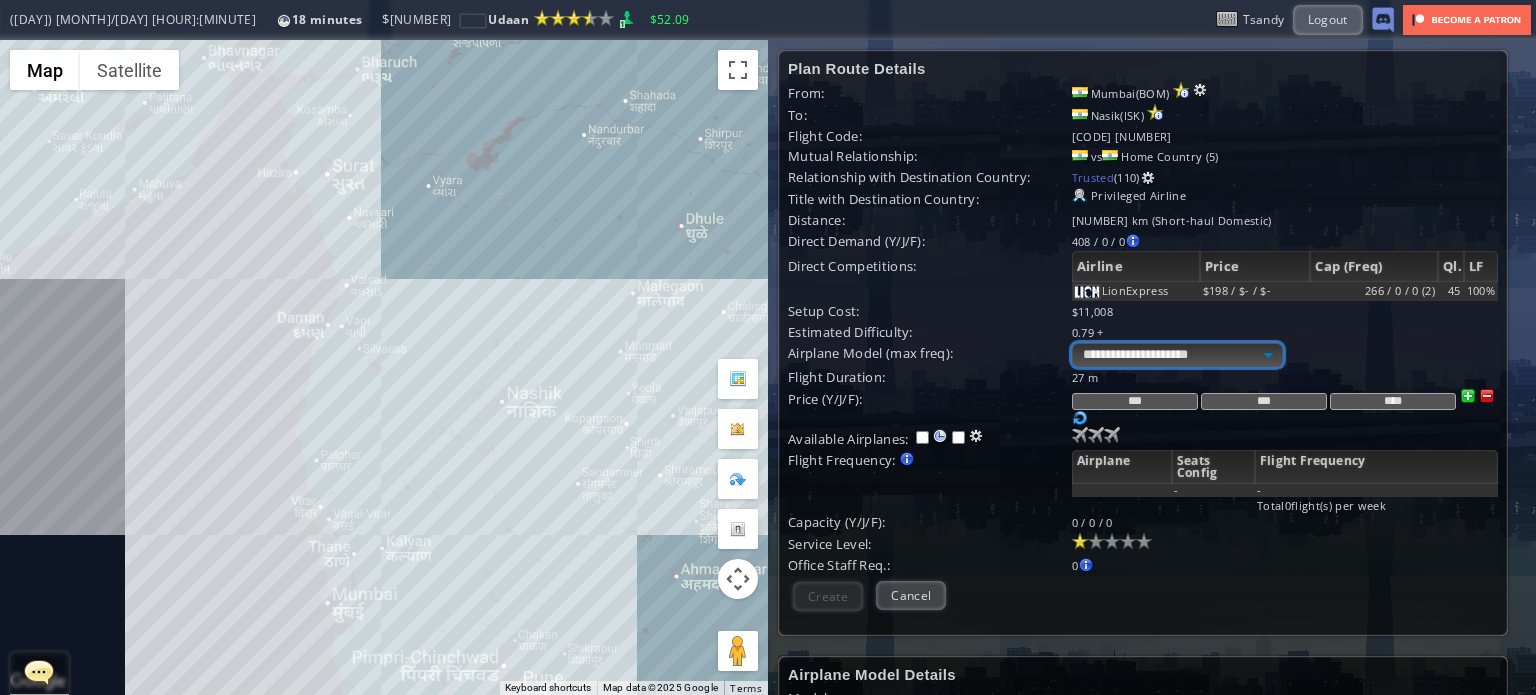 click on "**********" at bounding box center [1177, 355] 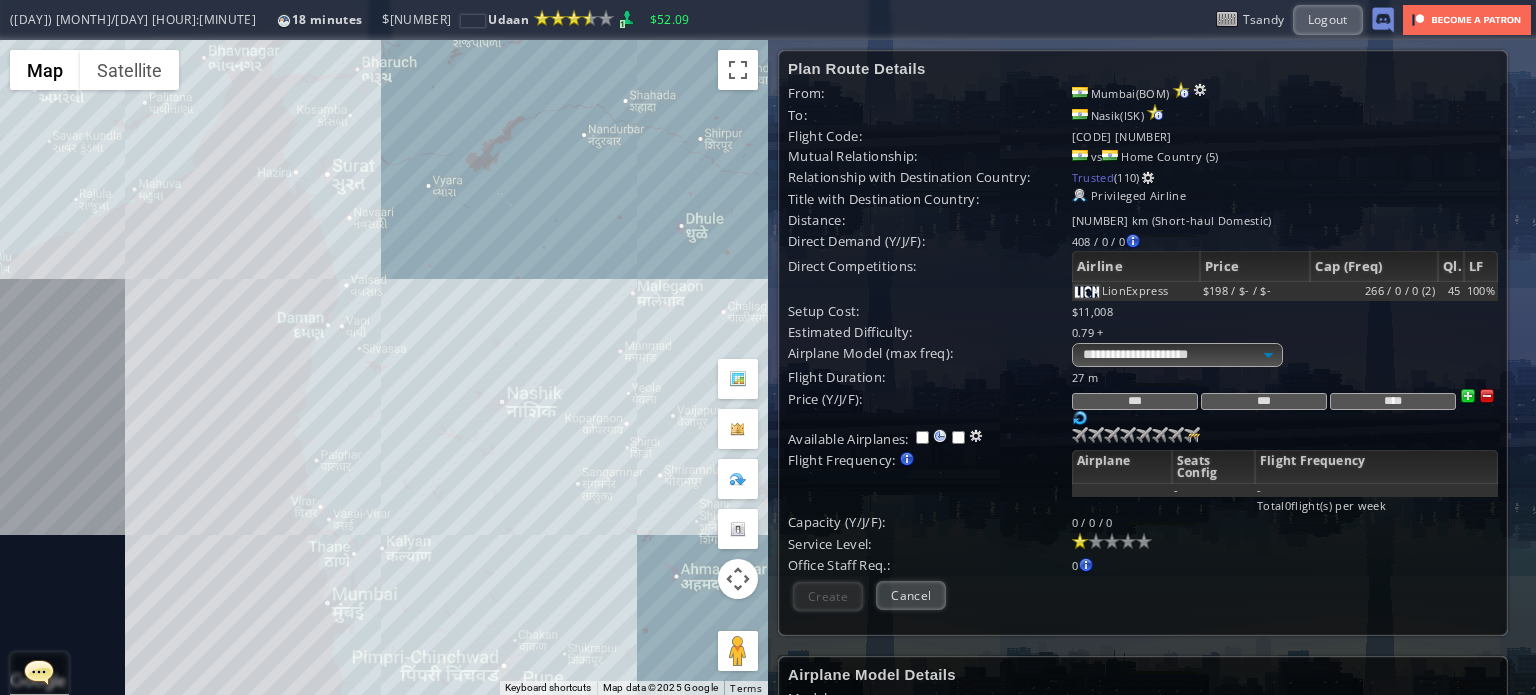 click on "To navigate, press the arrow keys." at bounding box center [384, 367] 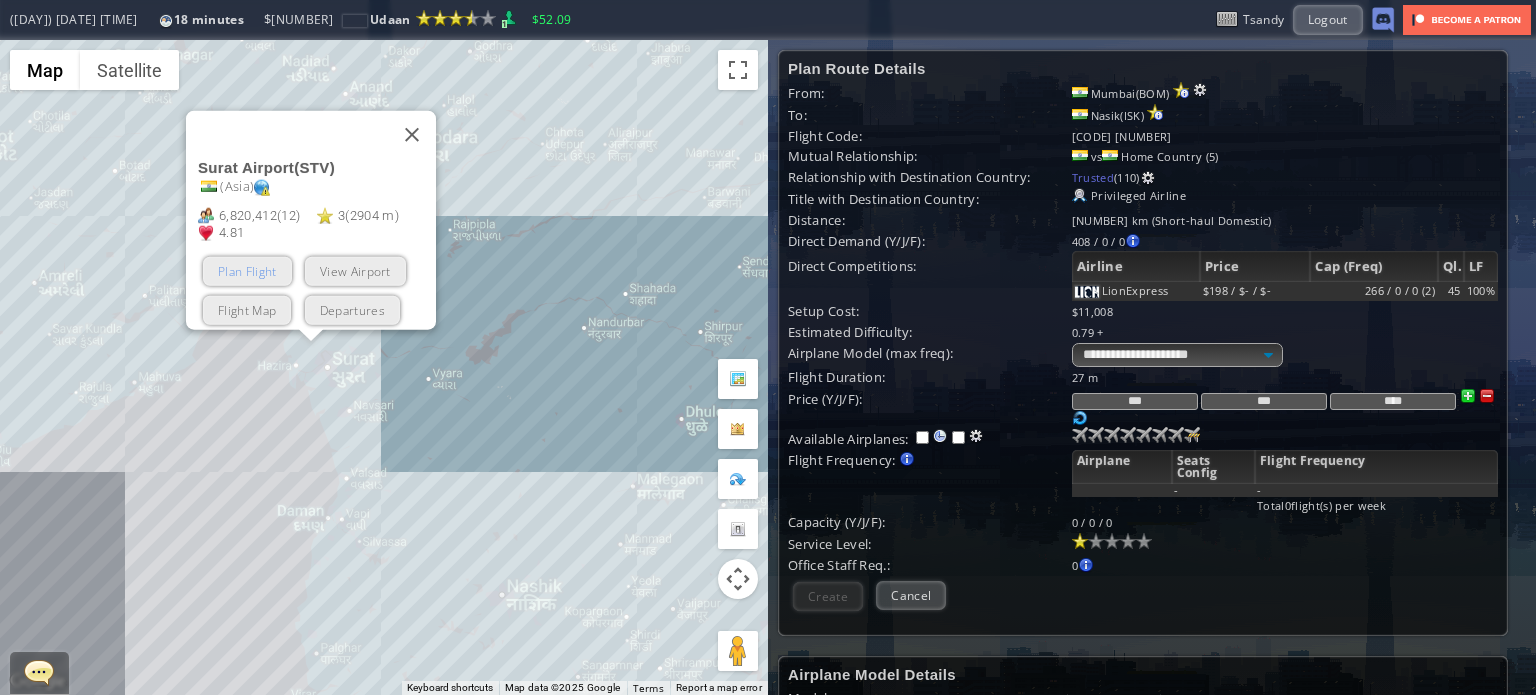 click on "Plan Flight" at bounding box center [247, 270] 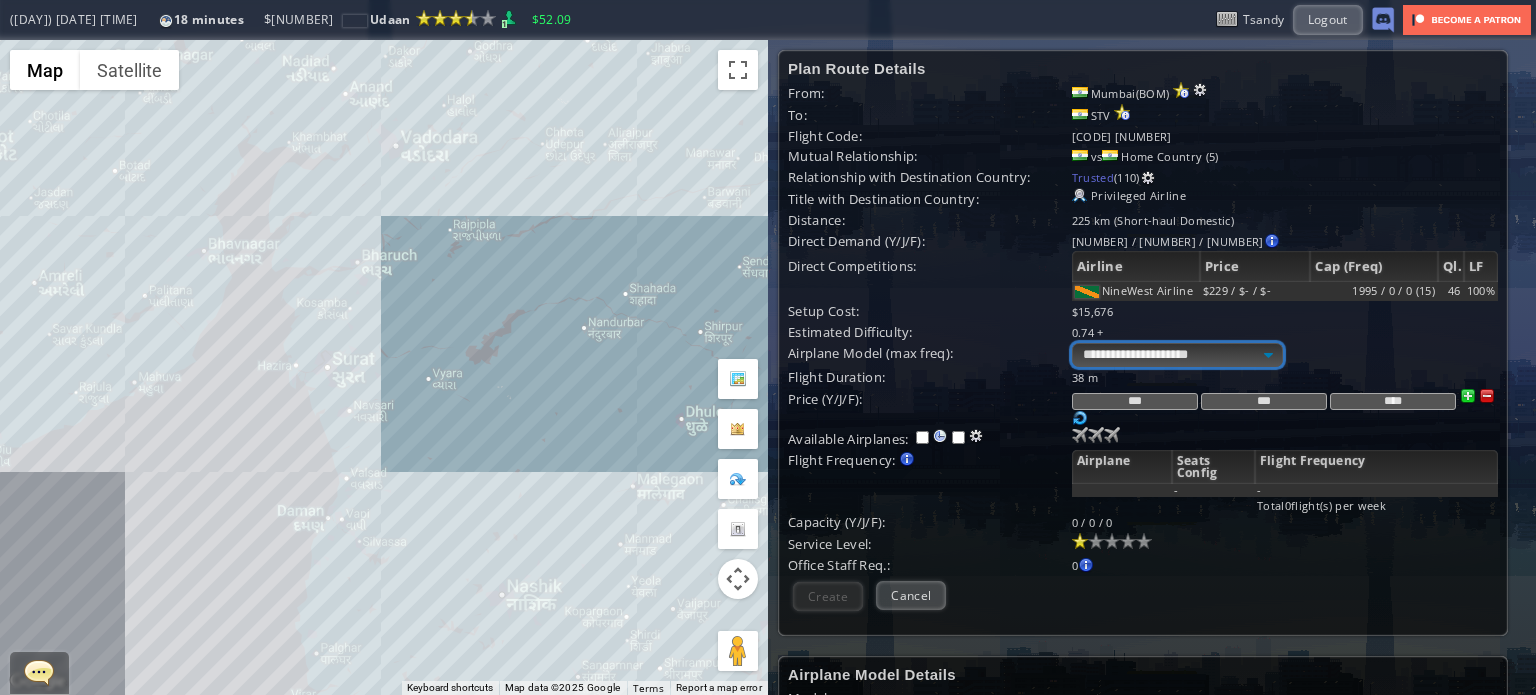 click on "**********" at bounding box center (1177, 355) 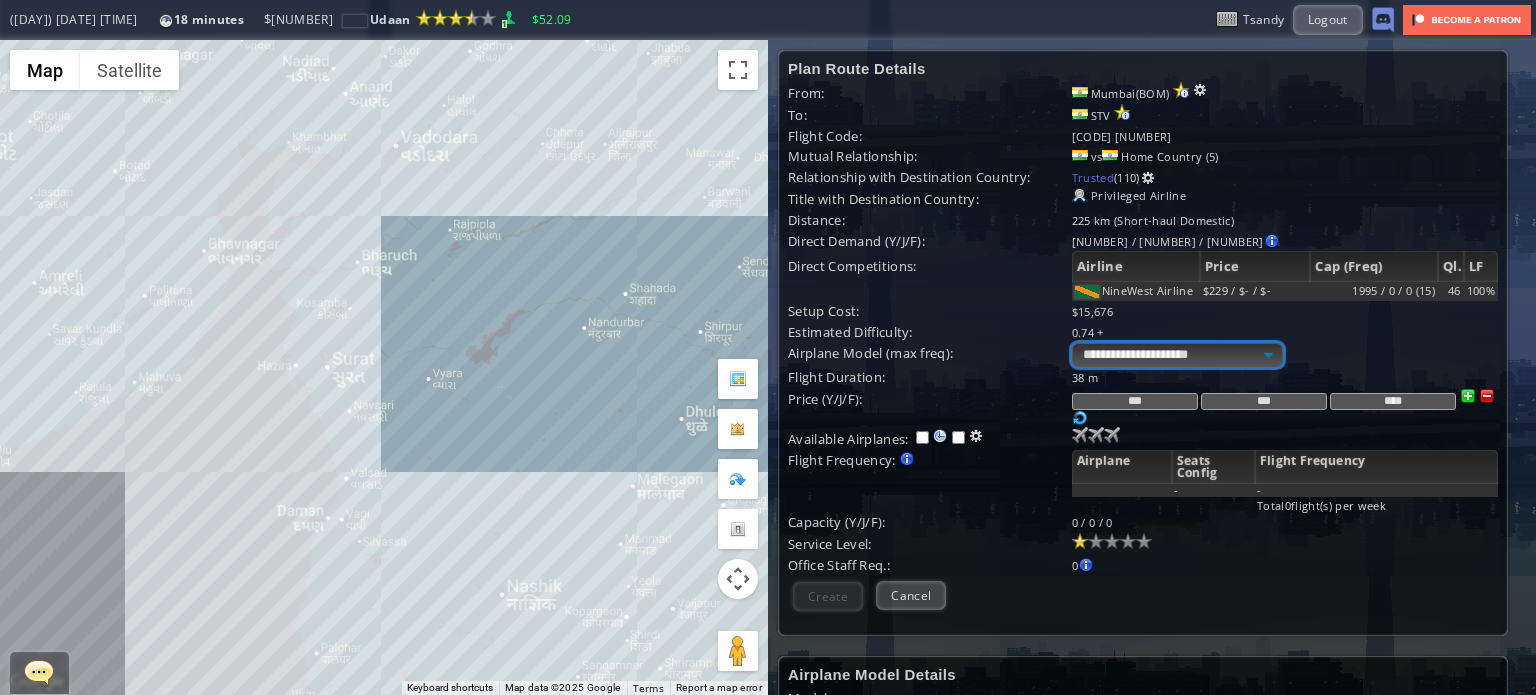 click on "**********" at bounding box center [1177, 355] 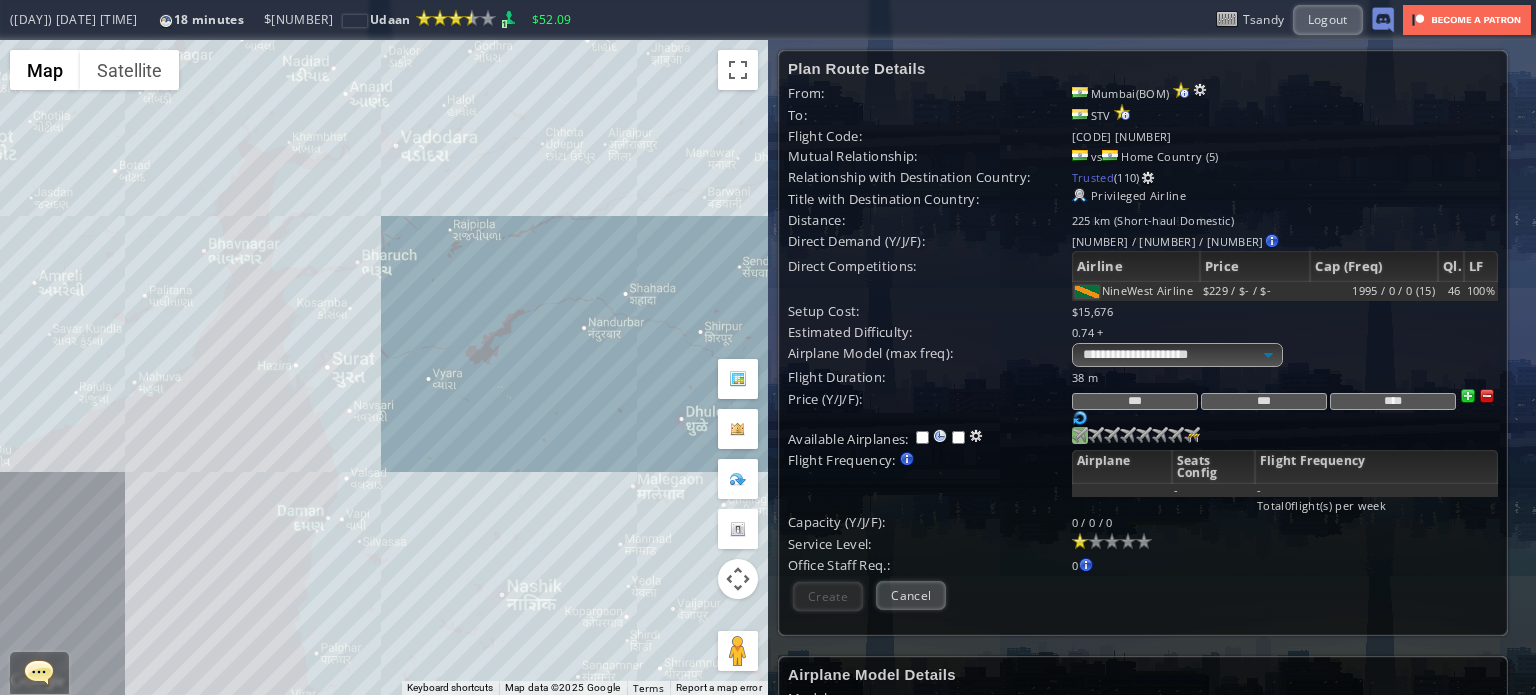 click at bounding box center (1080, 435) 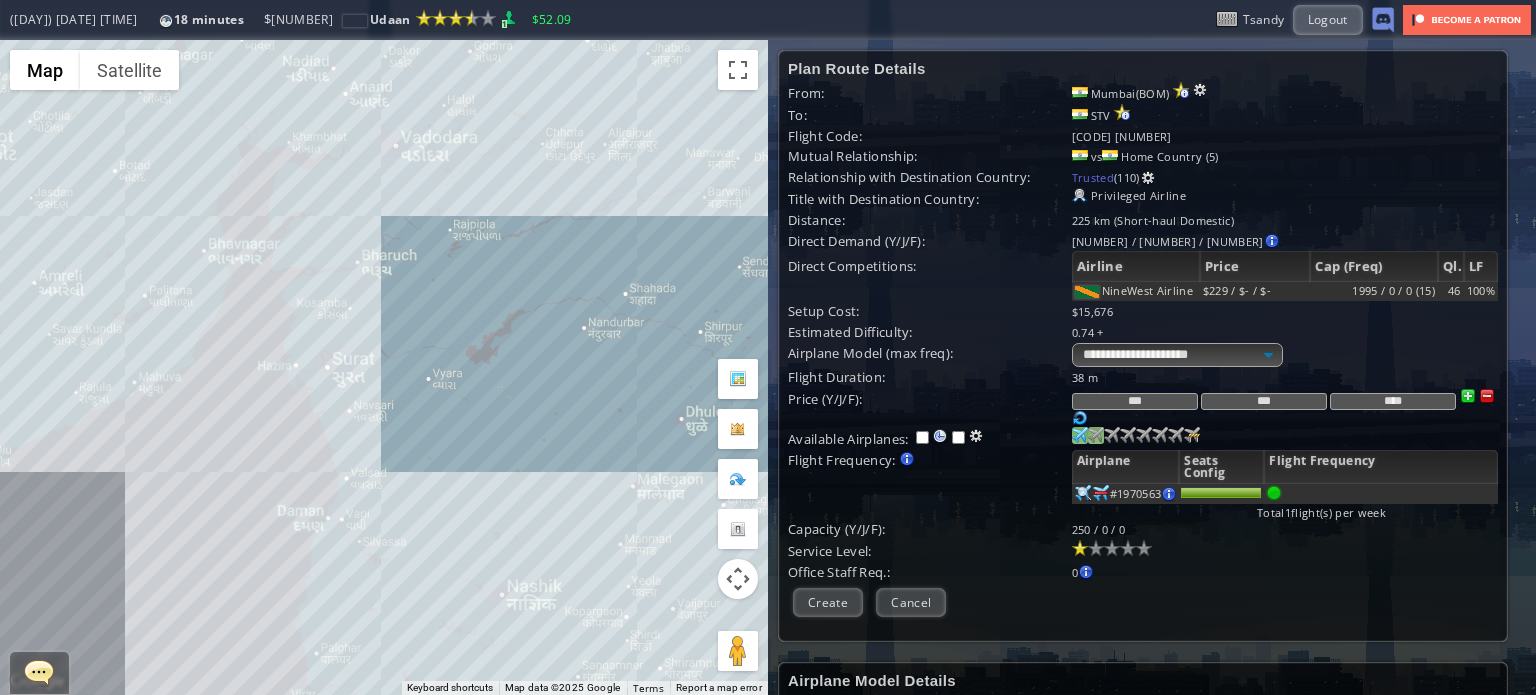 click at bounding box center (1080, 435) 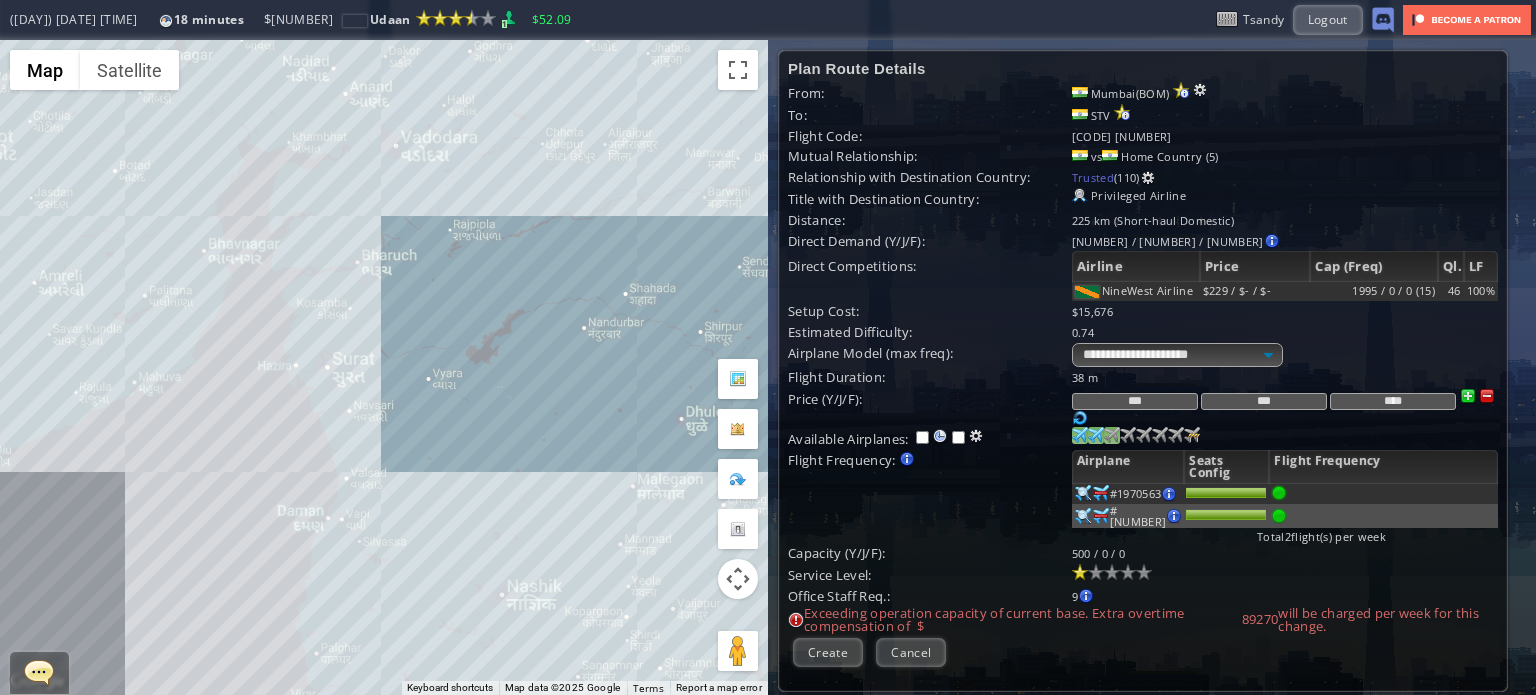 click at bounding box center (1080, 435) 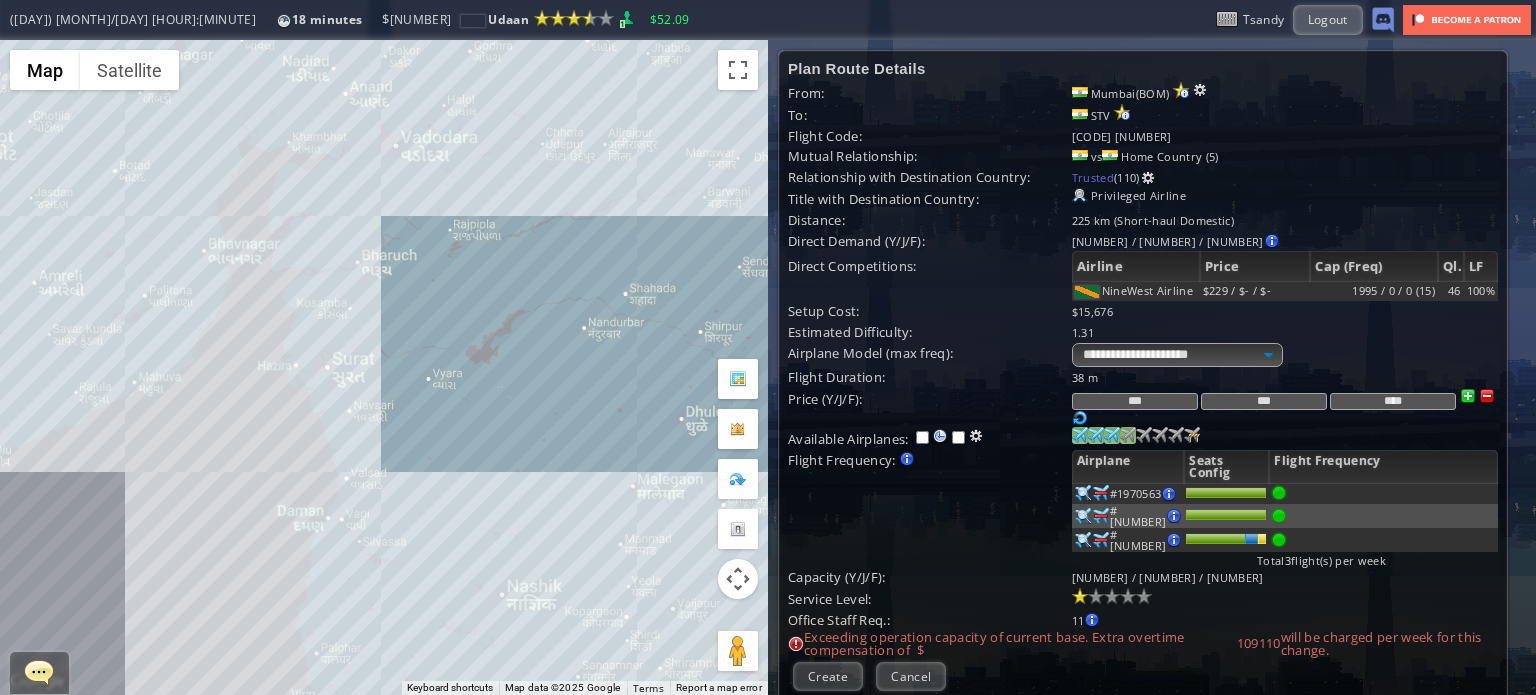 click at bounding box center (1080, 435) 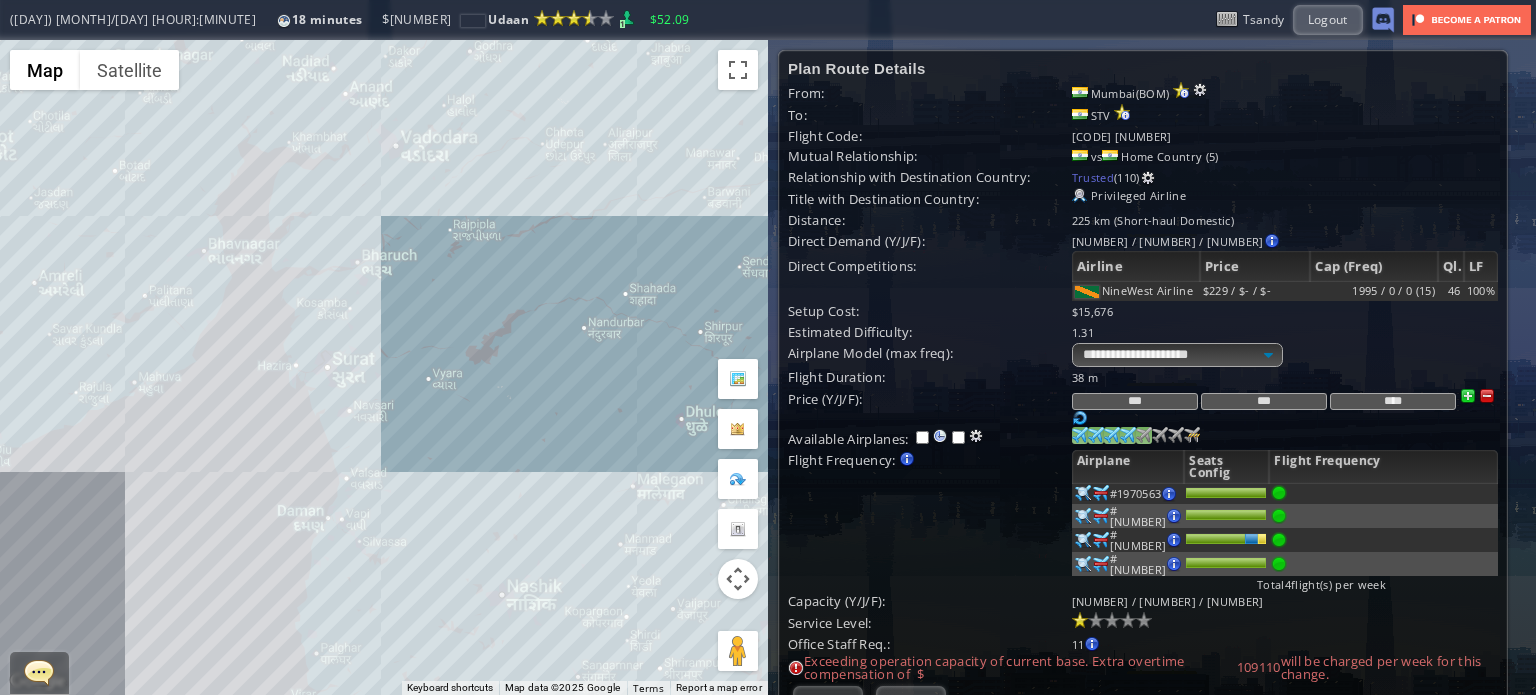 click at bounding box center [1080, 435] 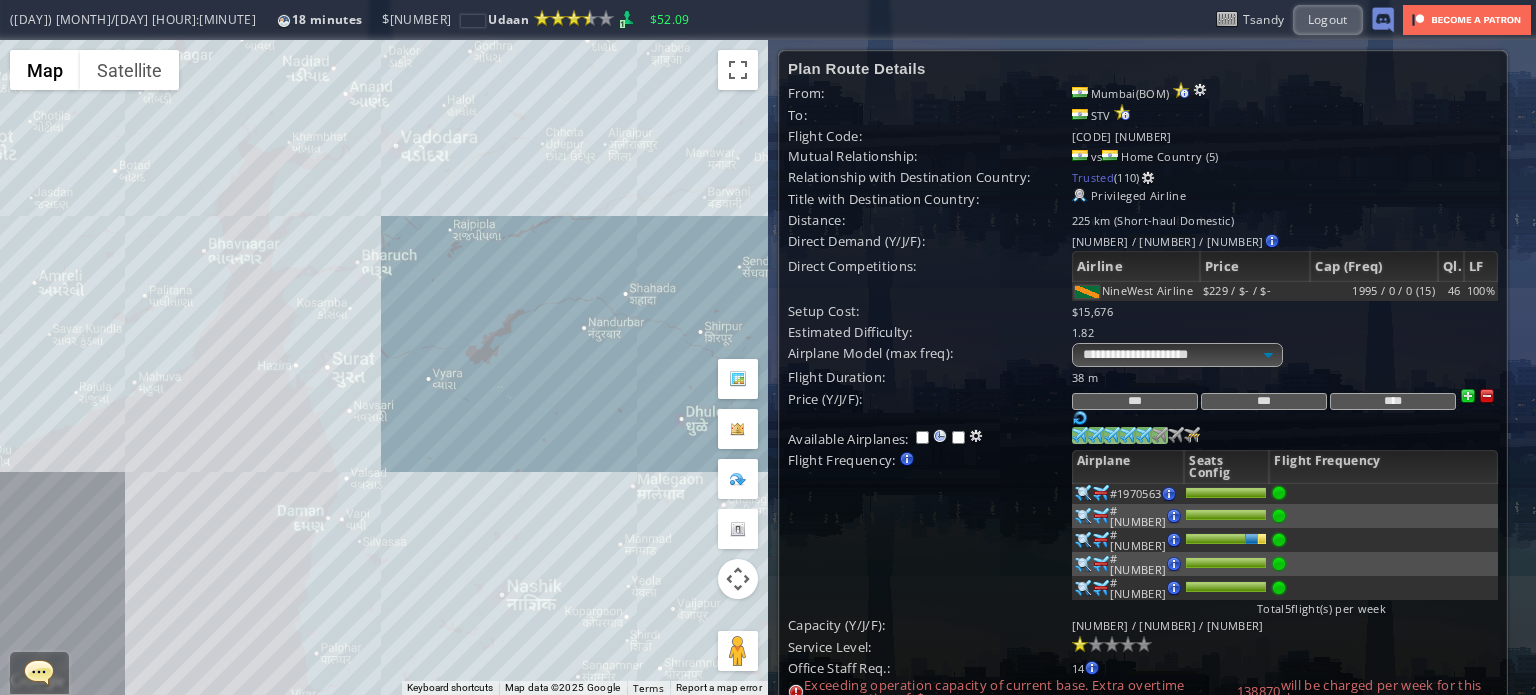 click at bounding box center (1080, 435) 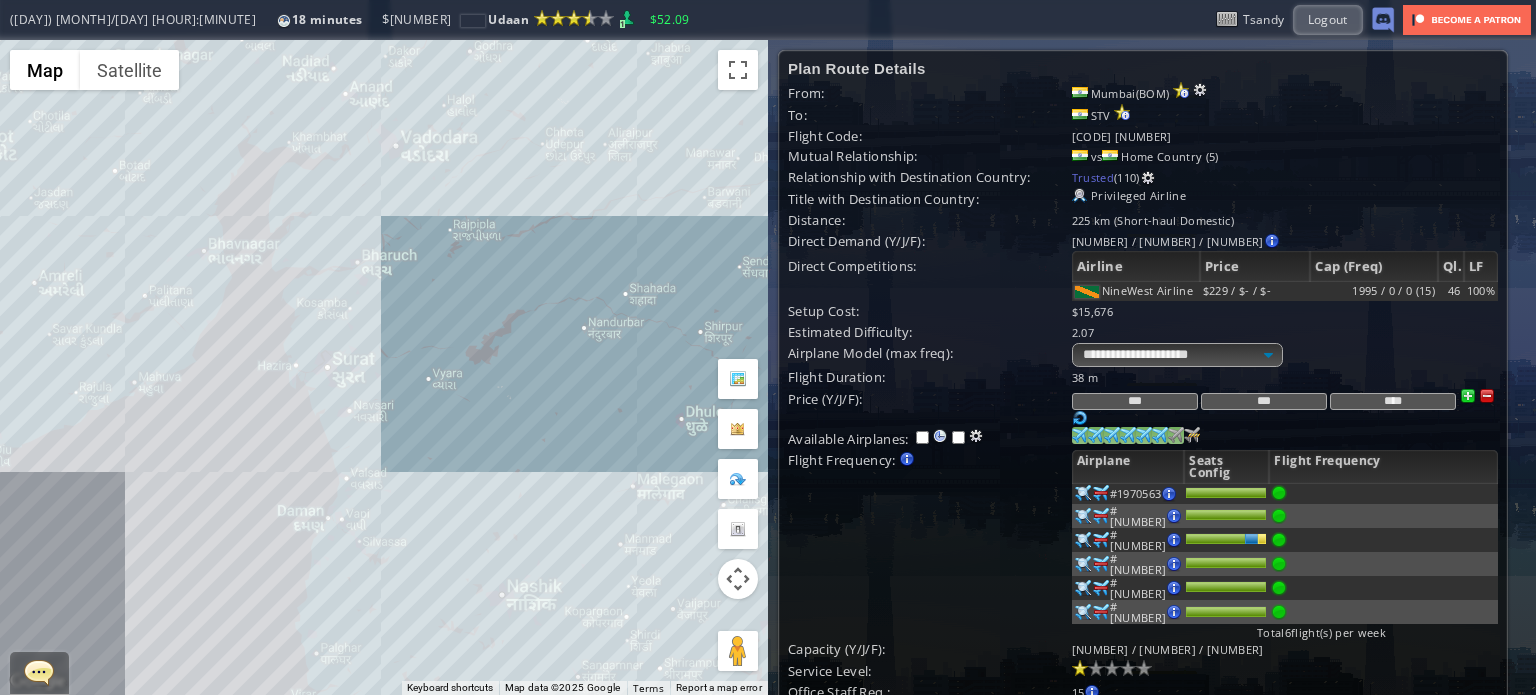 click at bounding box center [1080, 435] 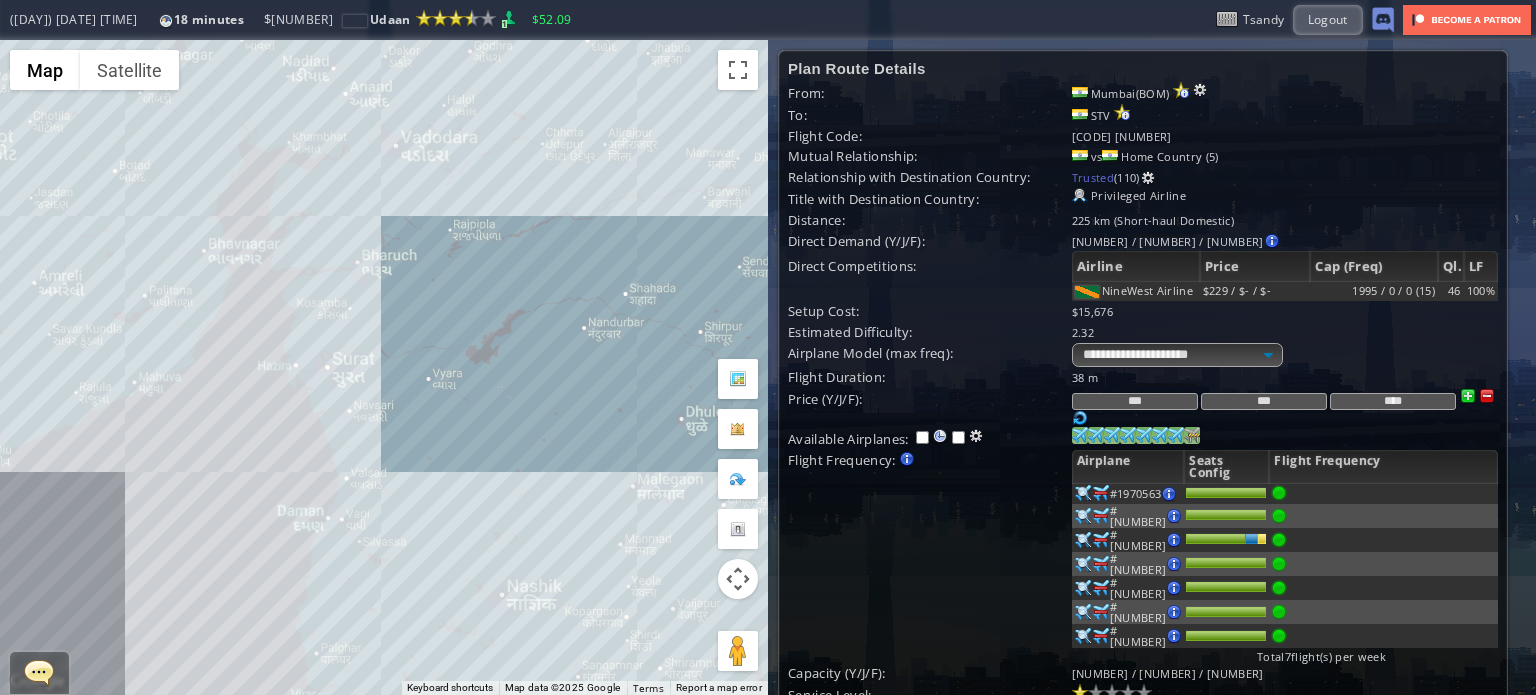 click at bounding box center (1080, 435) 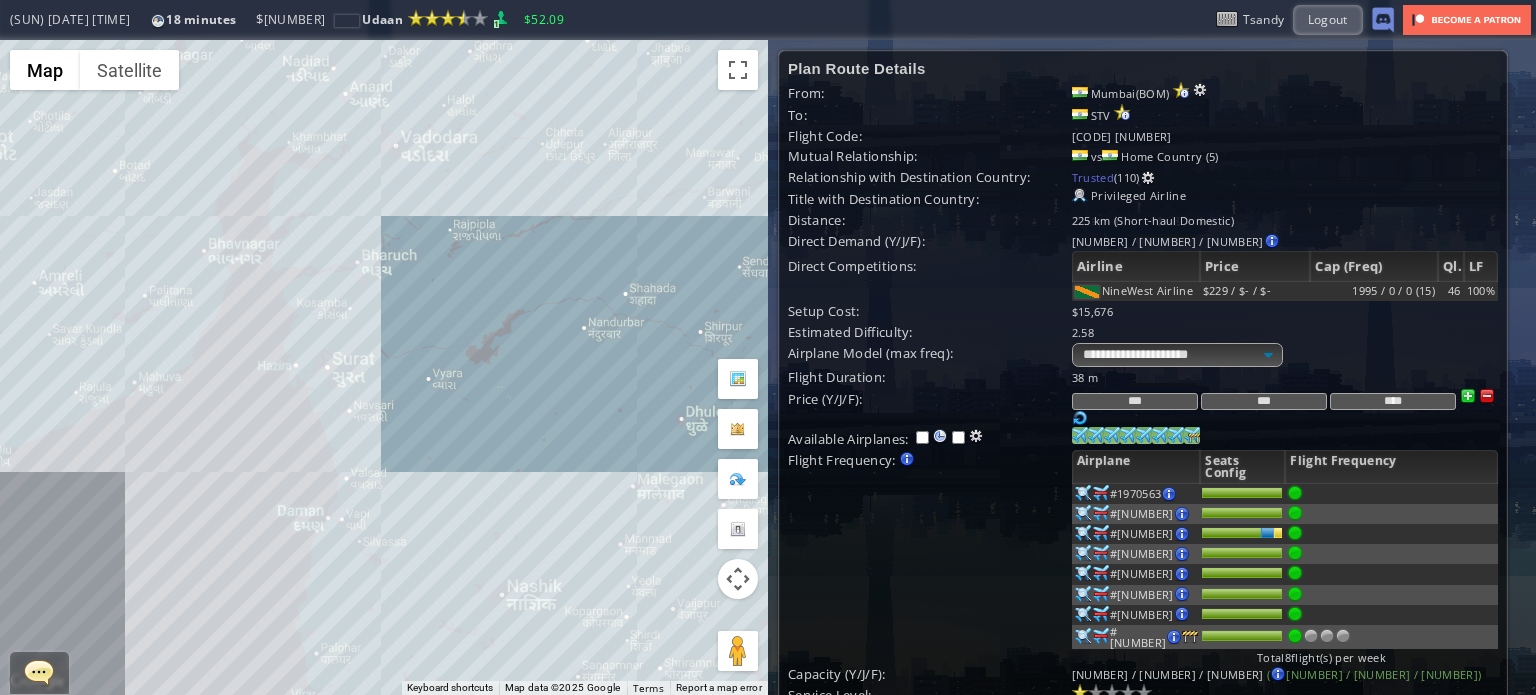 scroll, scrollTop: 100, scrollLeft: 0, axis: vertical 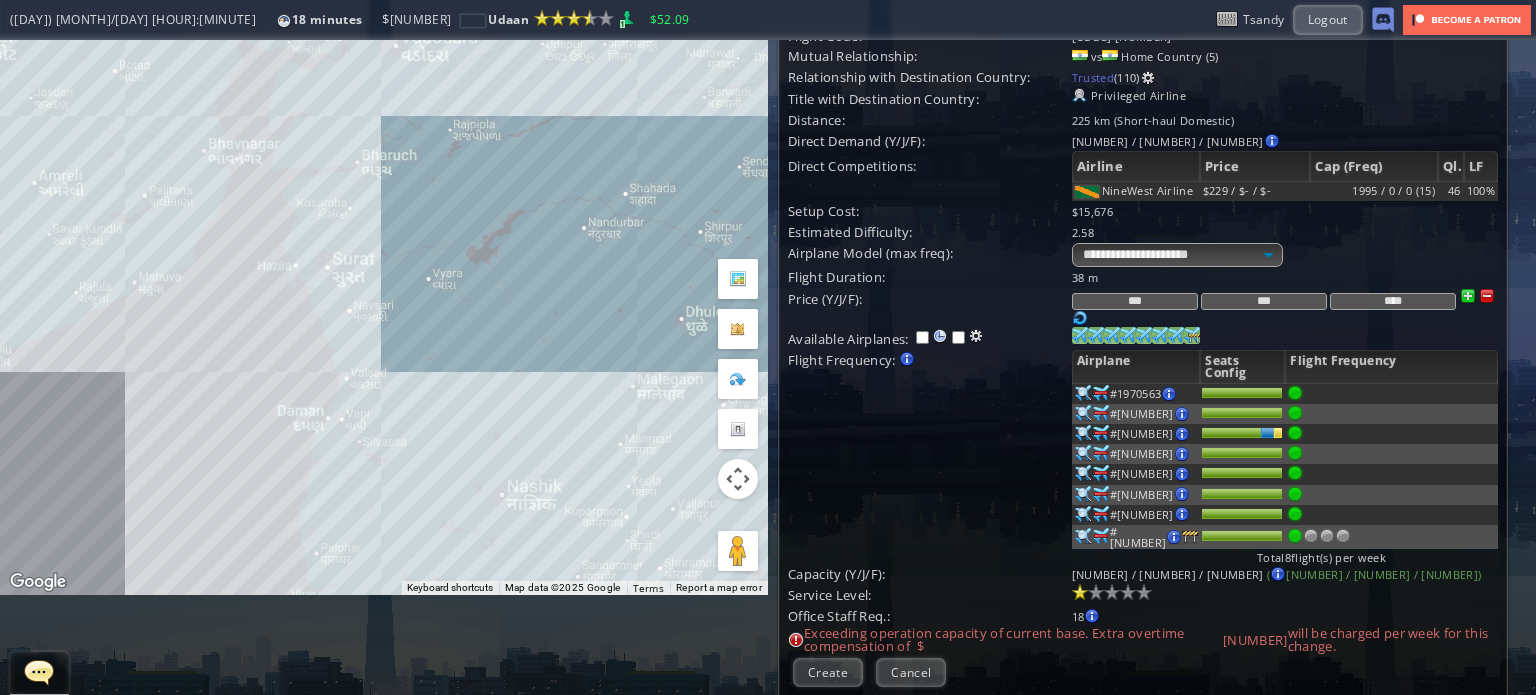 click at bounding box center [1487, 296] 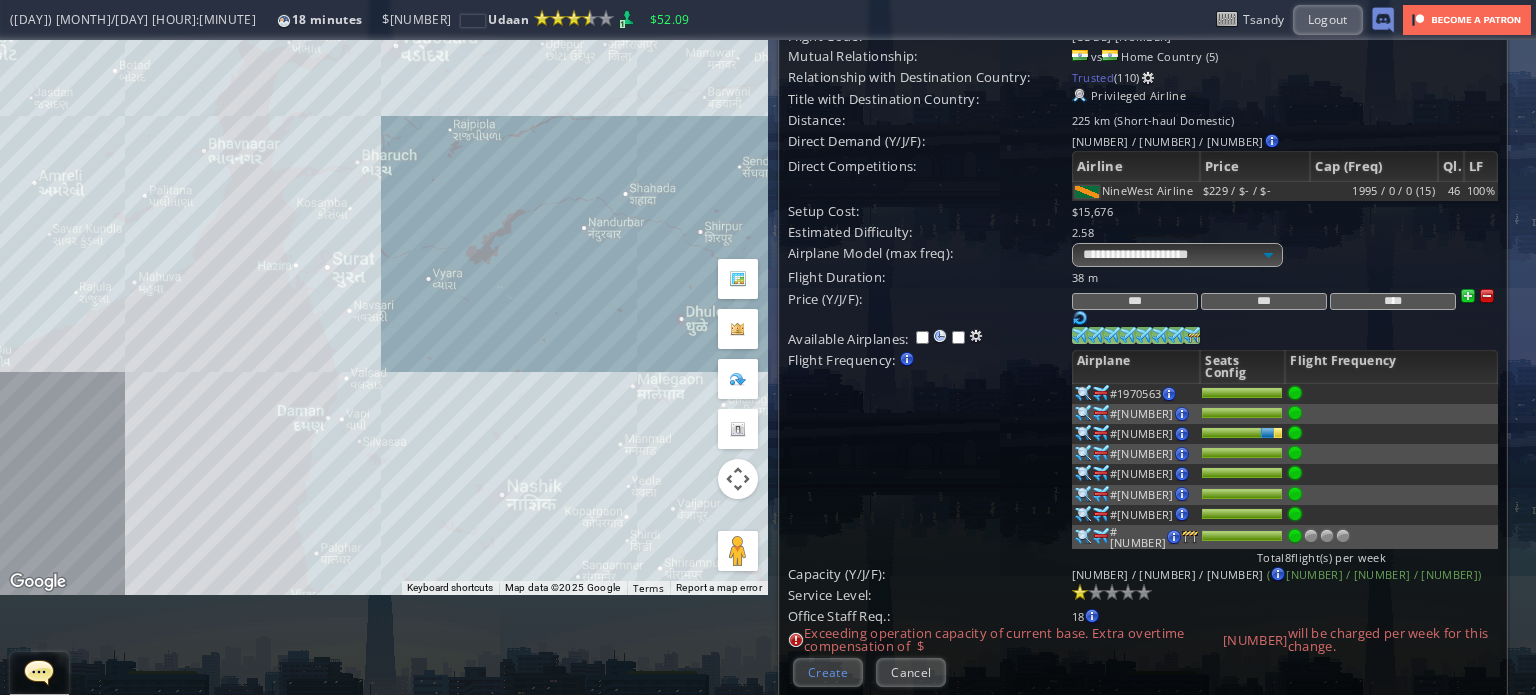 click on "Create" at bounding box center [828, 672] 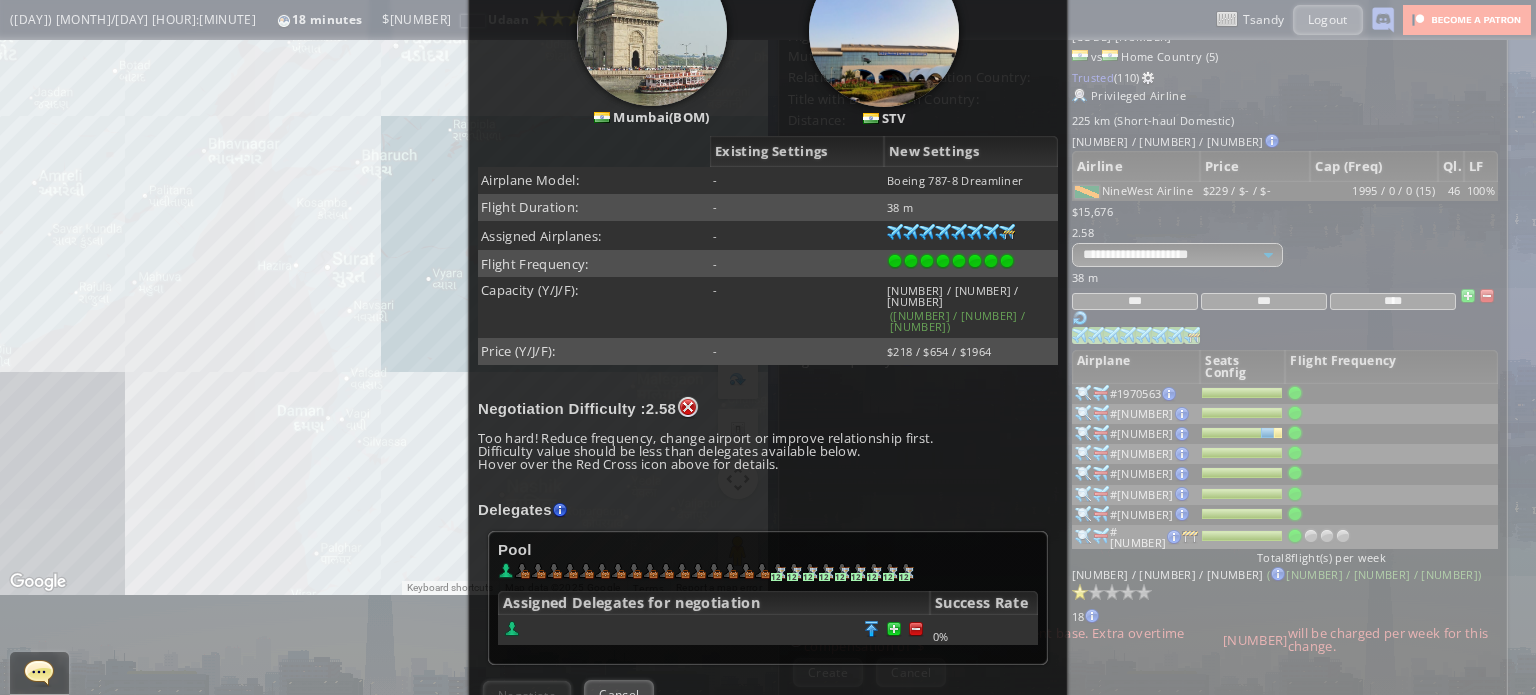scroll, scrollTop: 393, scrollLeft: 0, axis: vertical 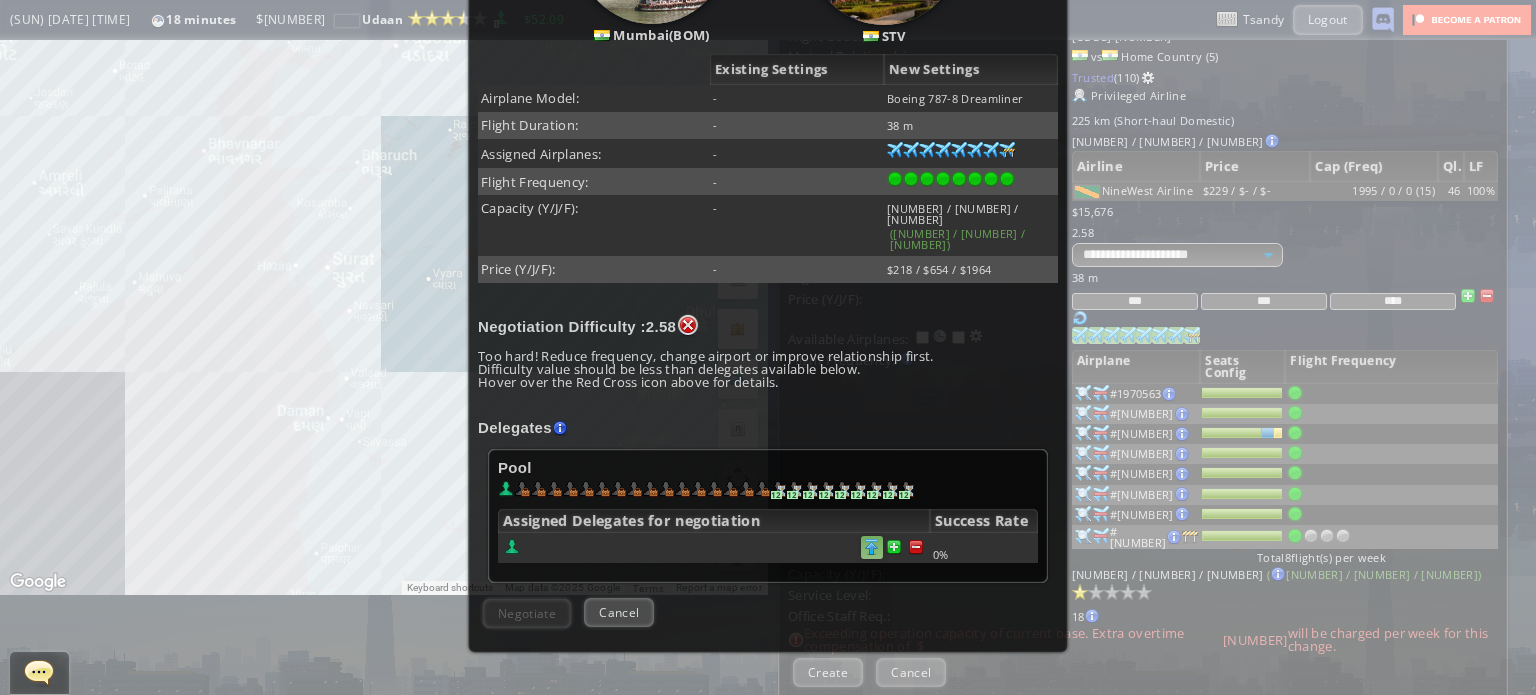 click at bounding box center (916, 547) 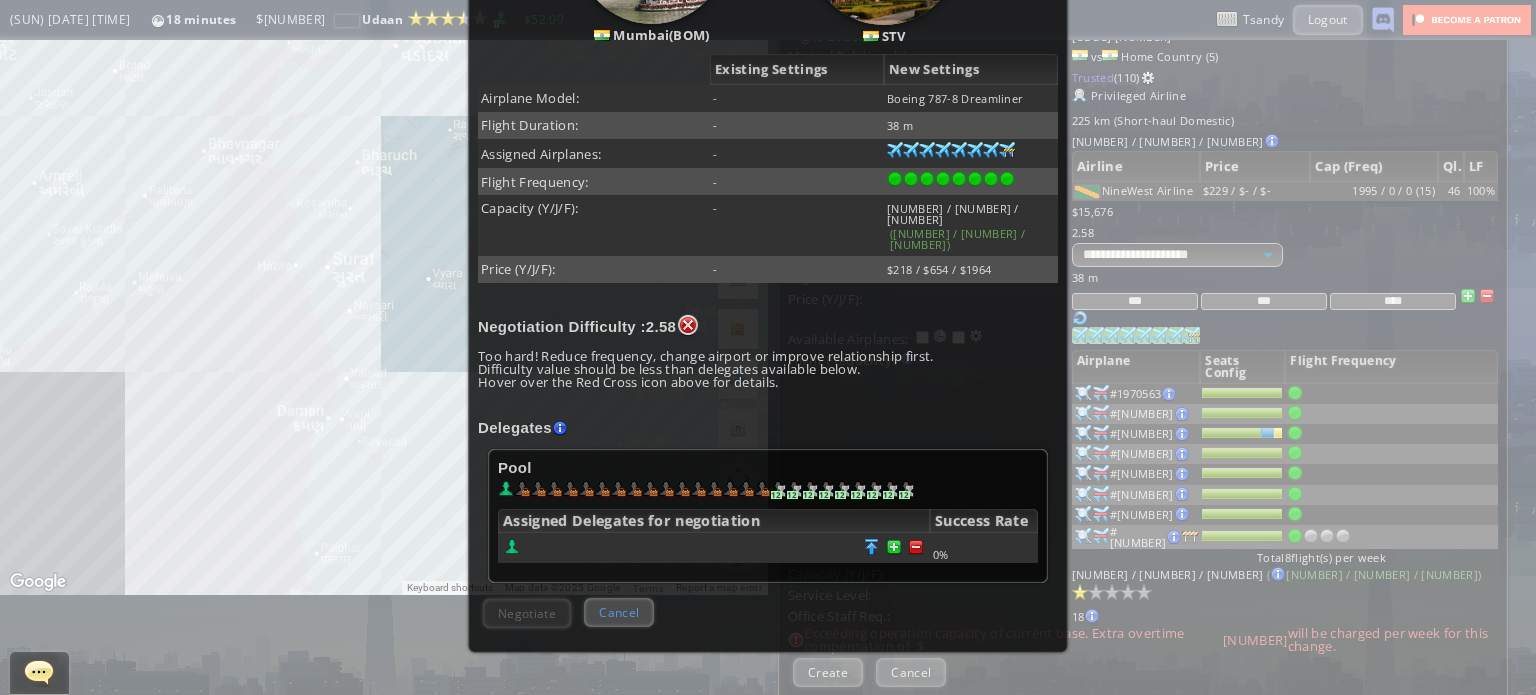 click on "Cancel" at bounding box center [619, 612] 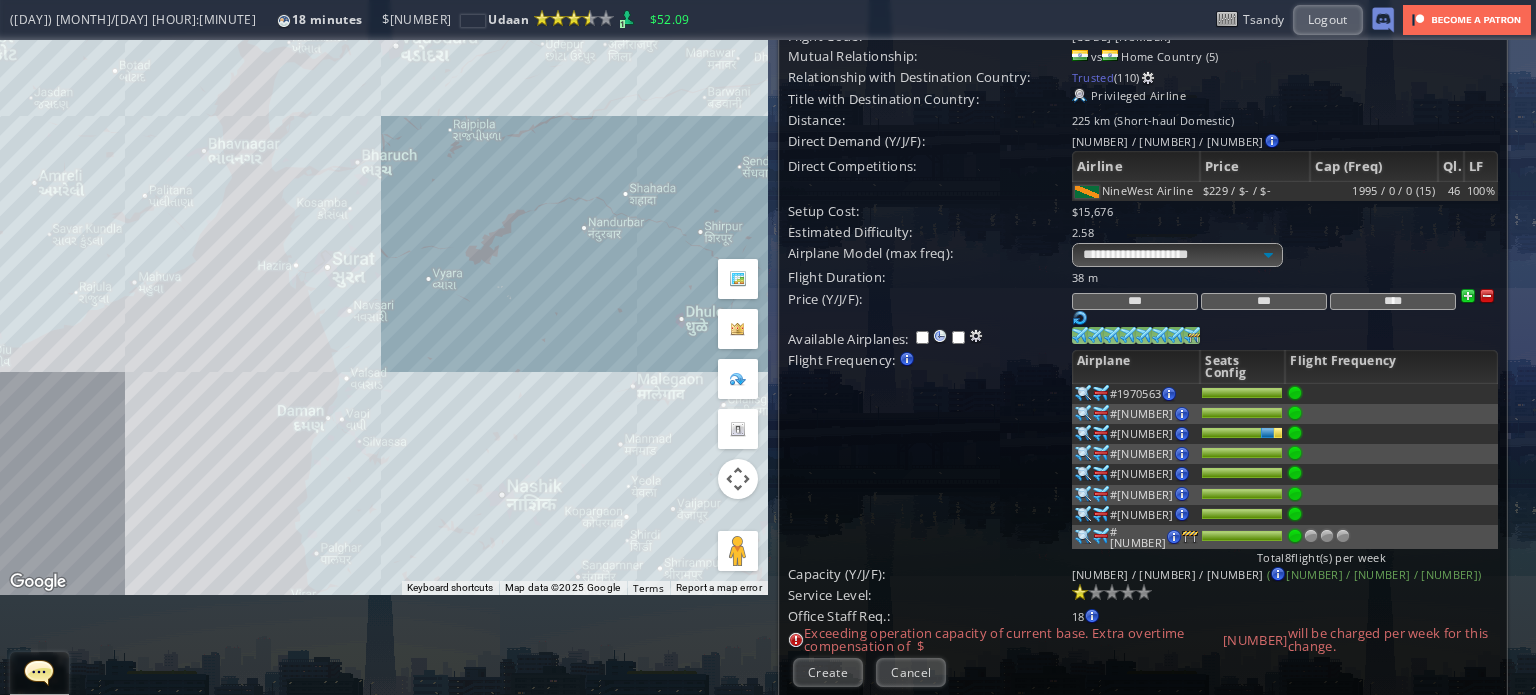 click at bounding box center [1080, 335] 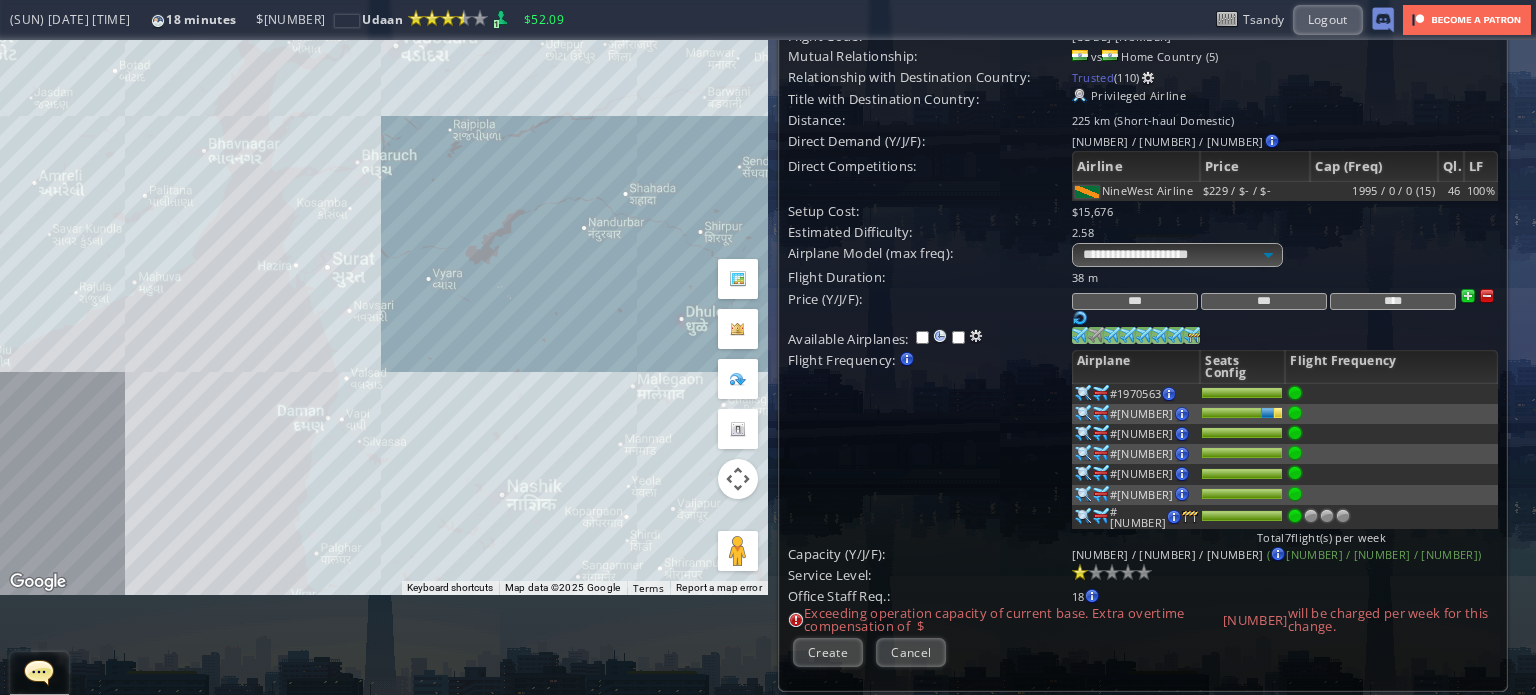 click at bounding box center (1080, 335) 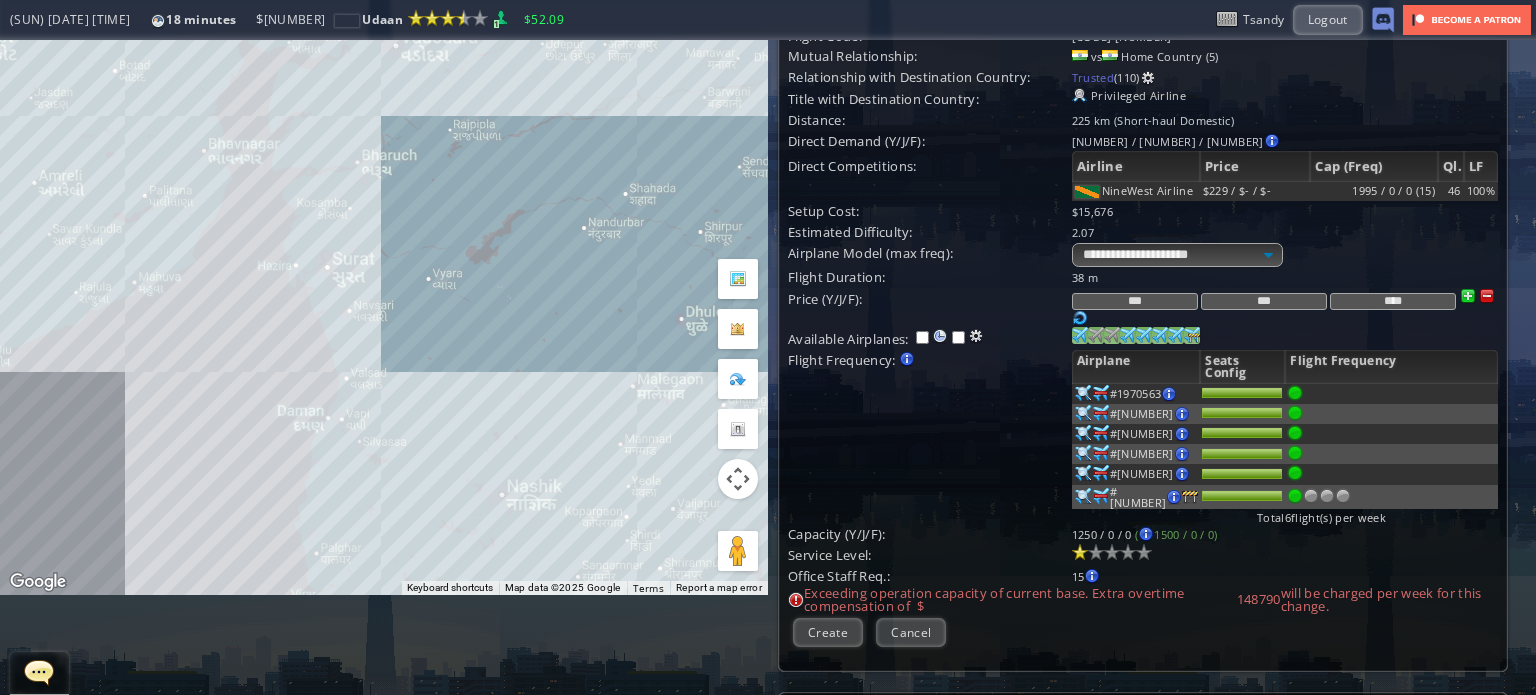 click at bounding box center [1080, 335] 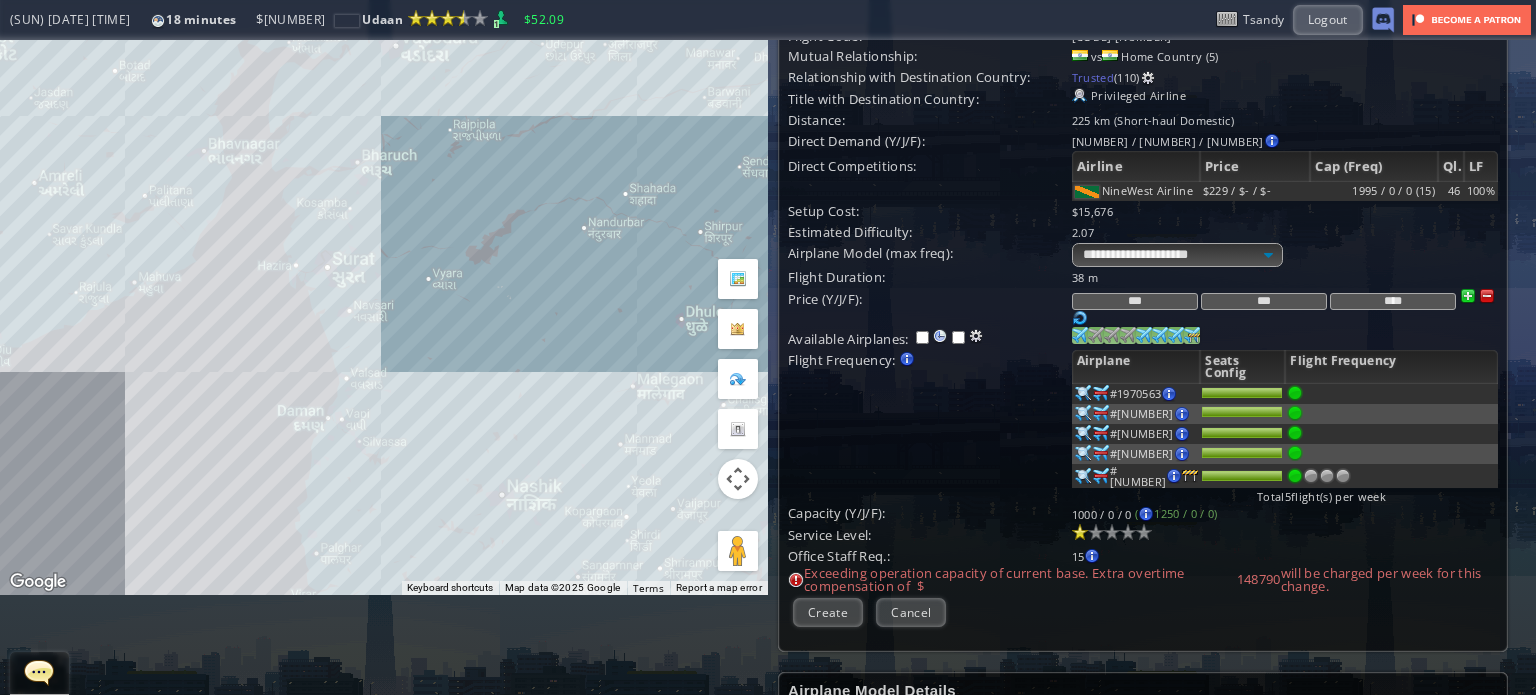 click at bounding box center (1080, 335) 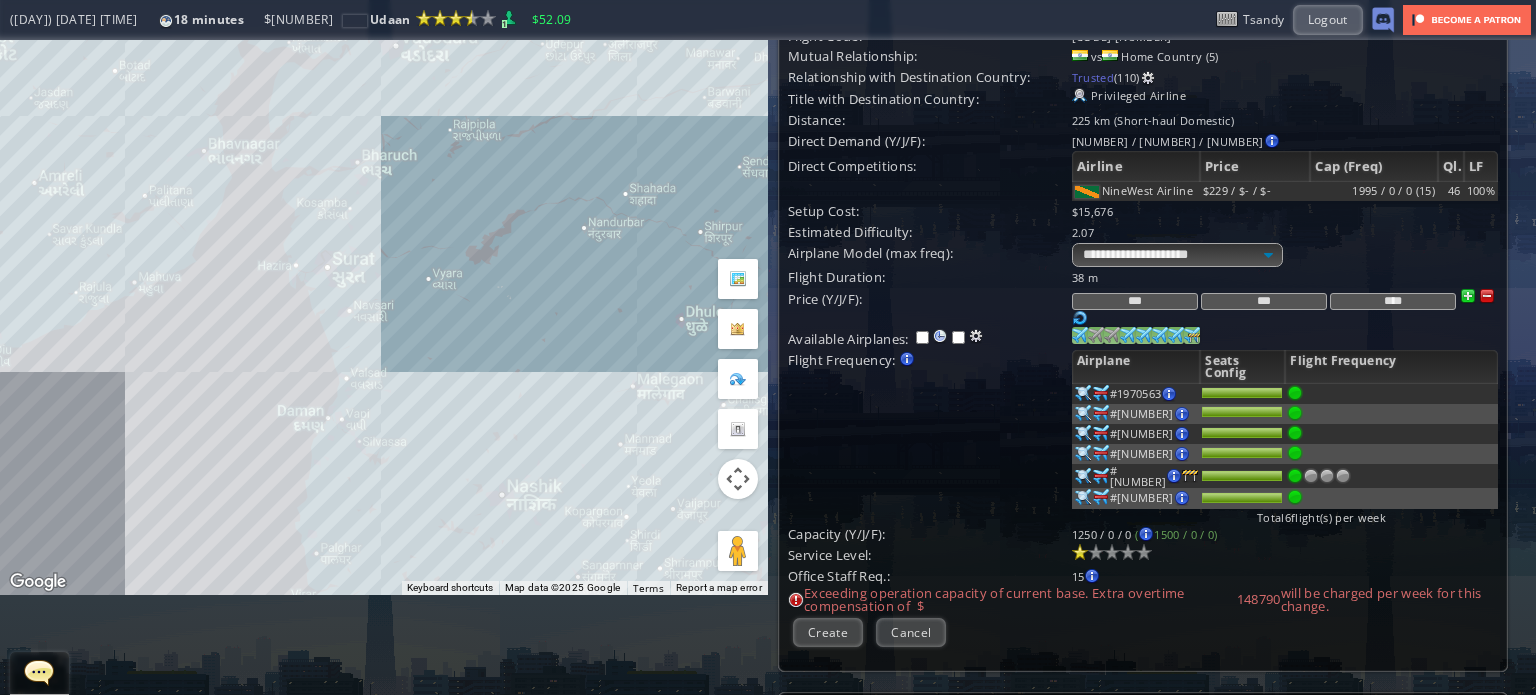 click at bounding box center (1080, 335) 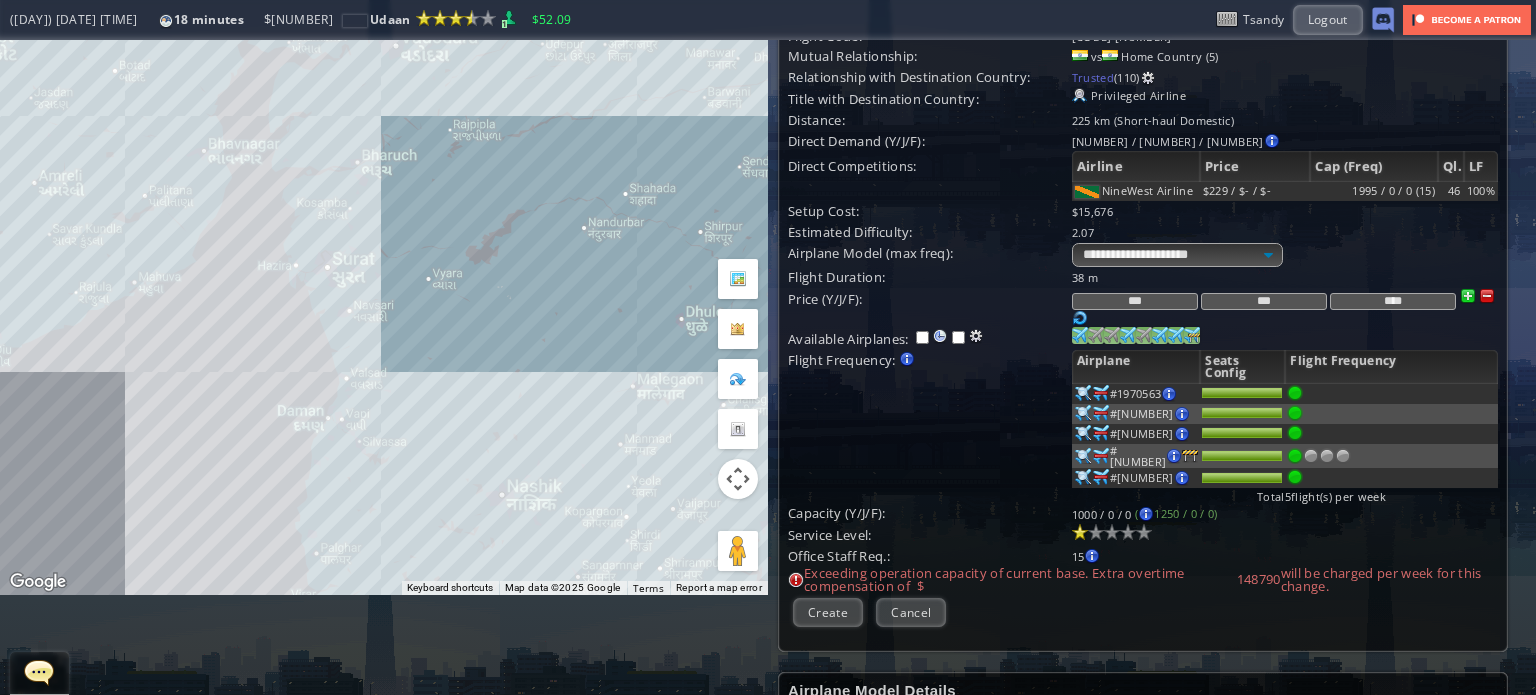 click at bounding box center [1080, 335] 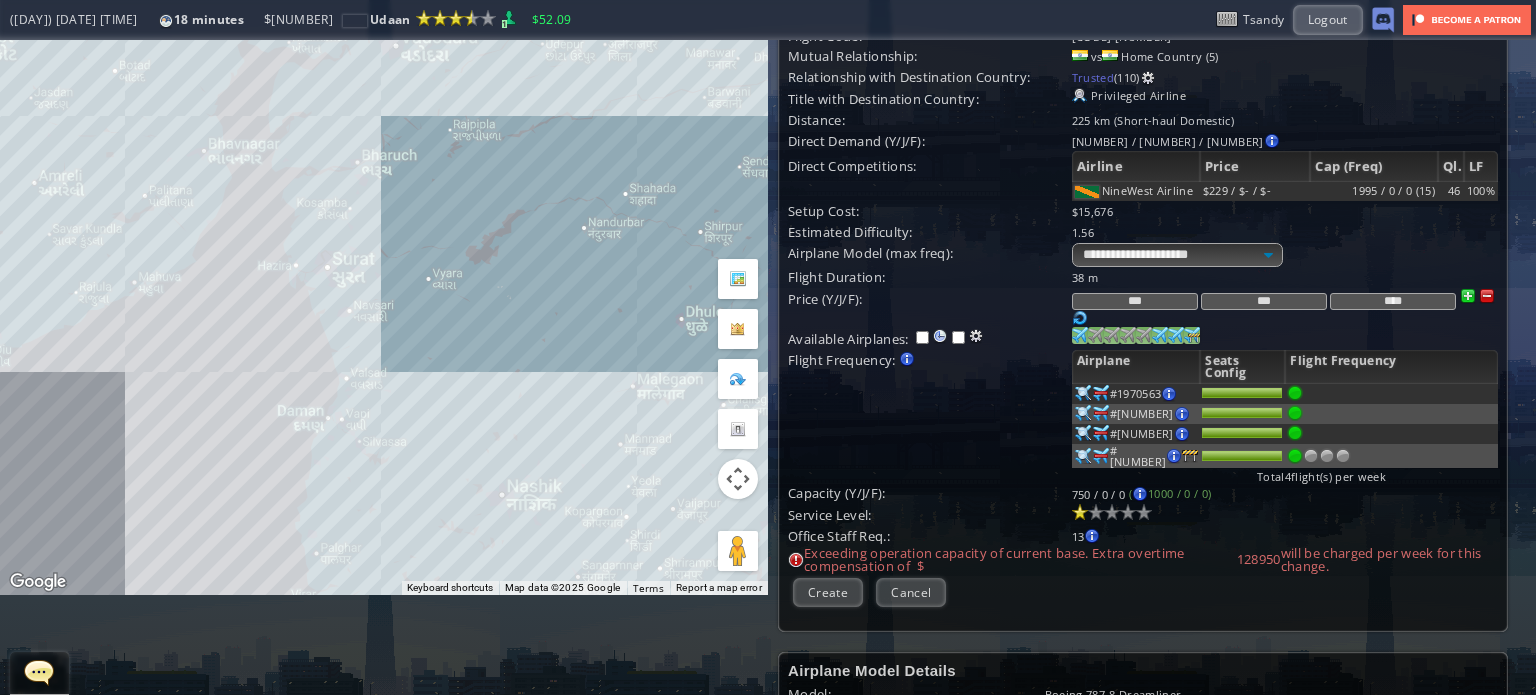 click at bounding box center [1080, 335] 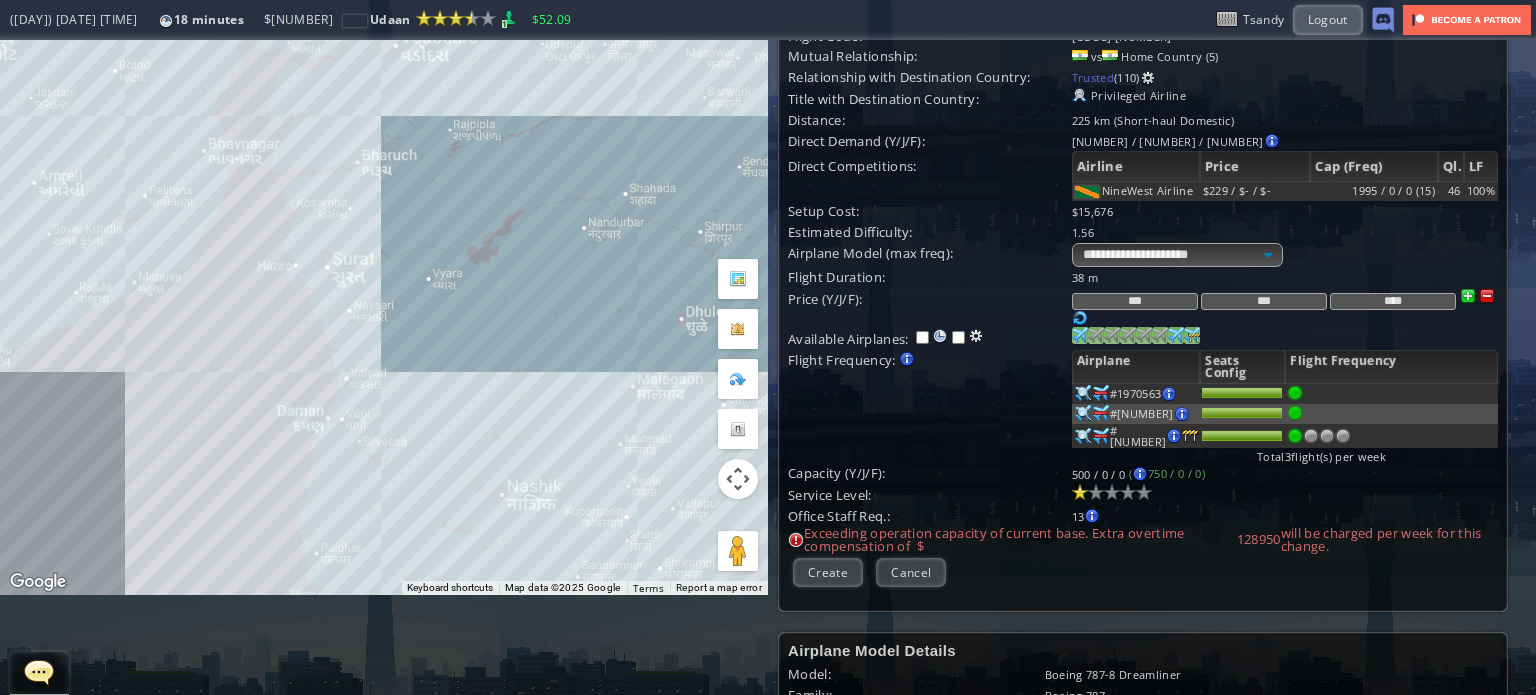 click at bounding box center (1080, 335) 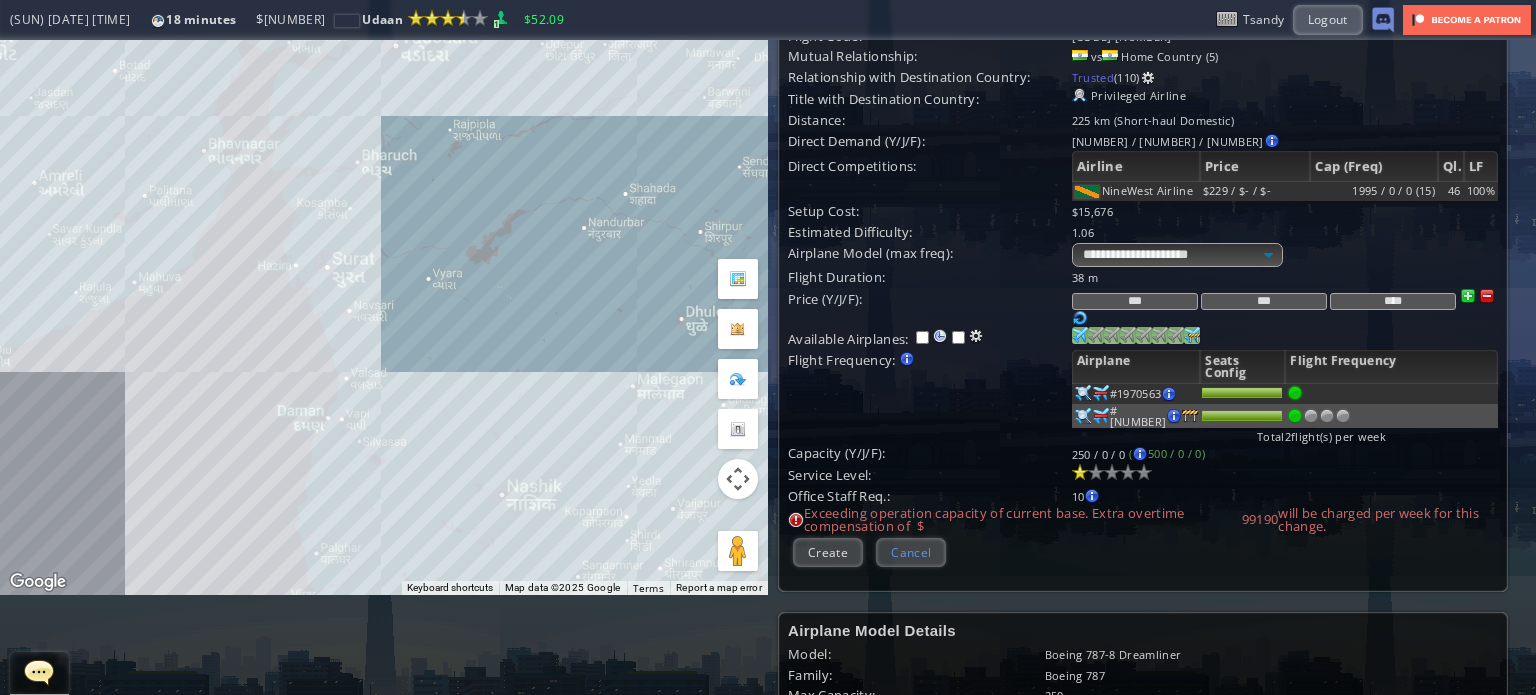 click on "Cancel" at bounding box center (911, 552) 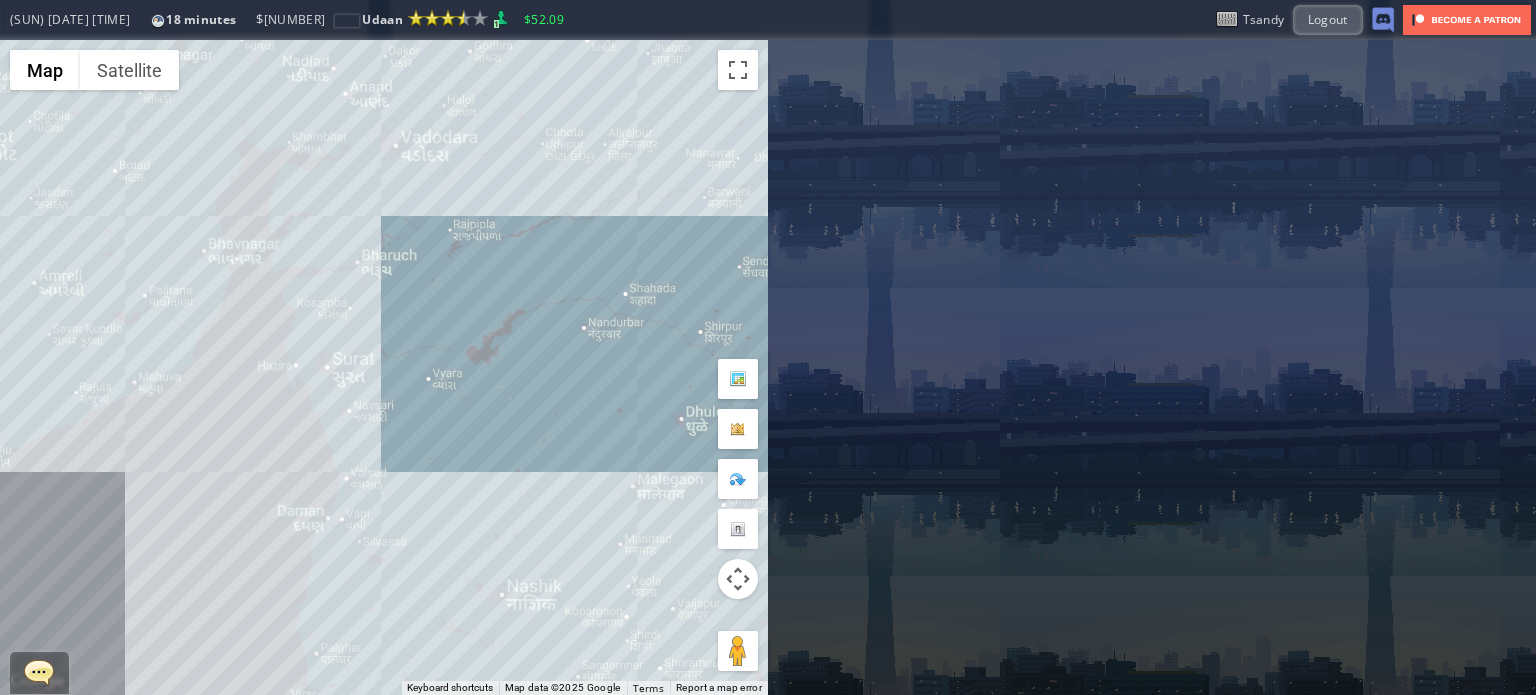 scroll, scrollTop: 0, scrollLeft: 0, axis: both 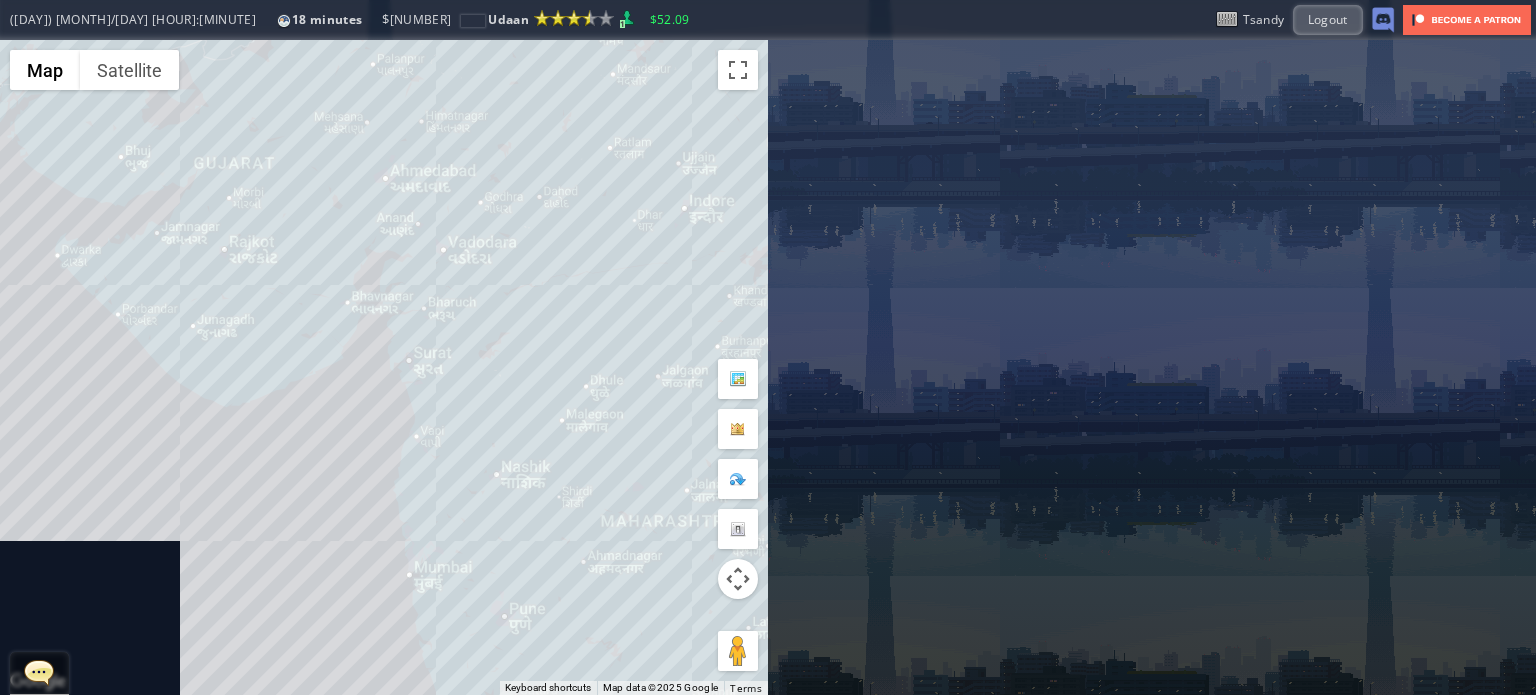 drag, startPoint x: 520, startPoint y: 372, endPoint x: 381, endPoint y: 302, distance: 155.63097 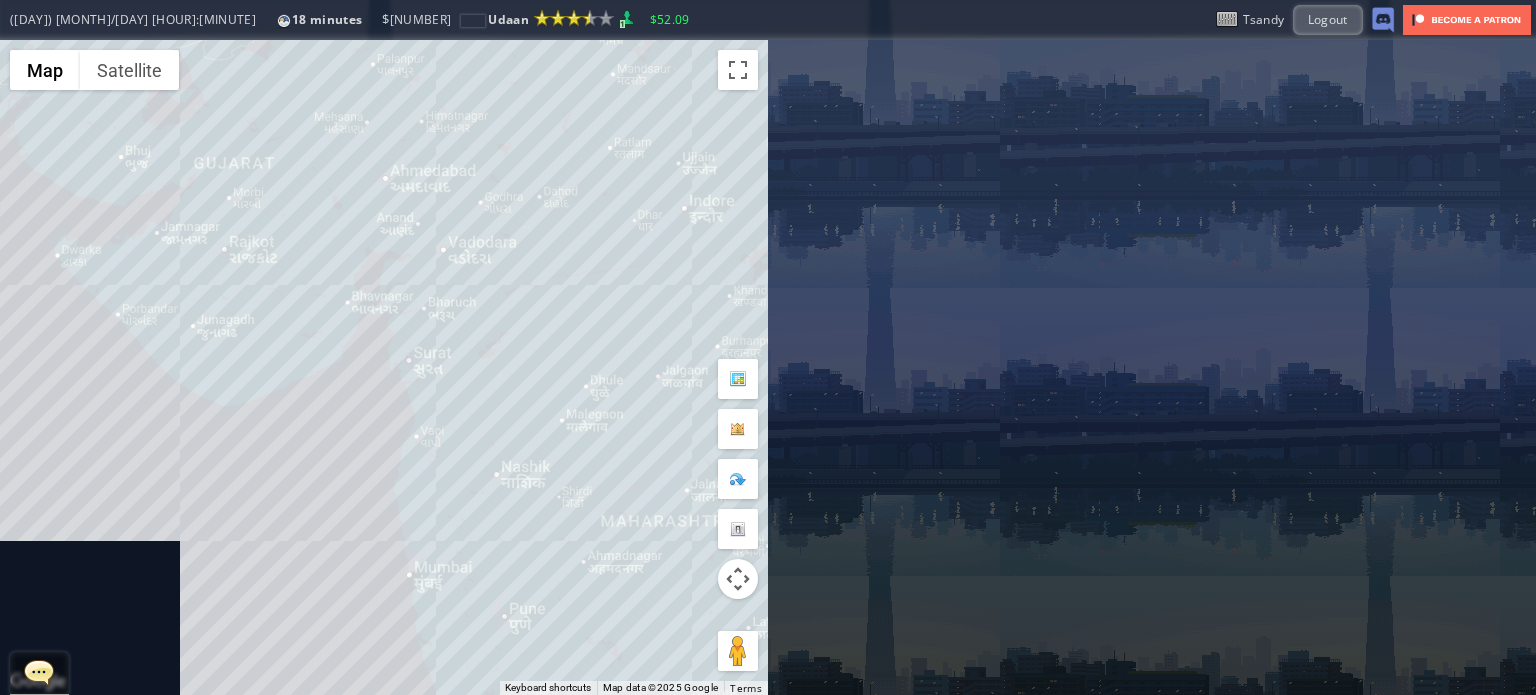 click on "To navigate, press the arrow keys." at bounding box center (384, 367) 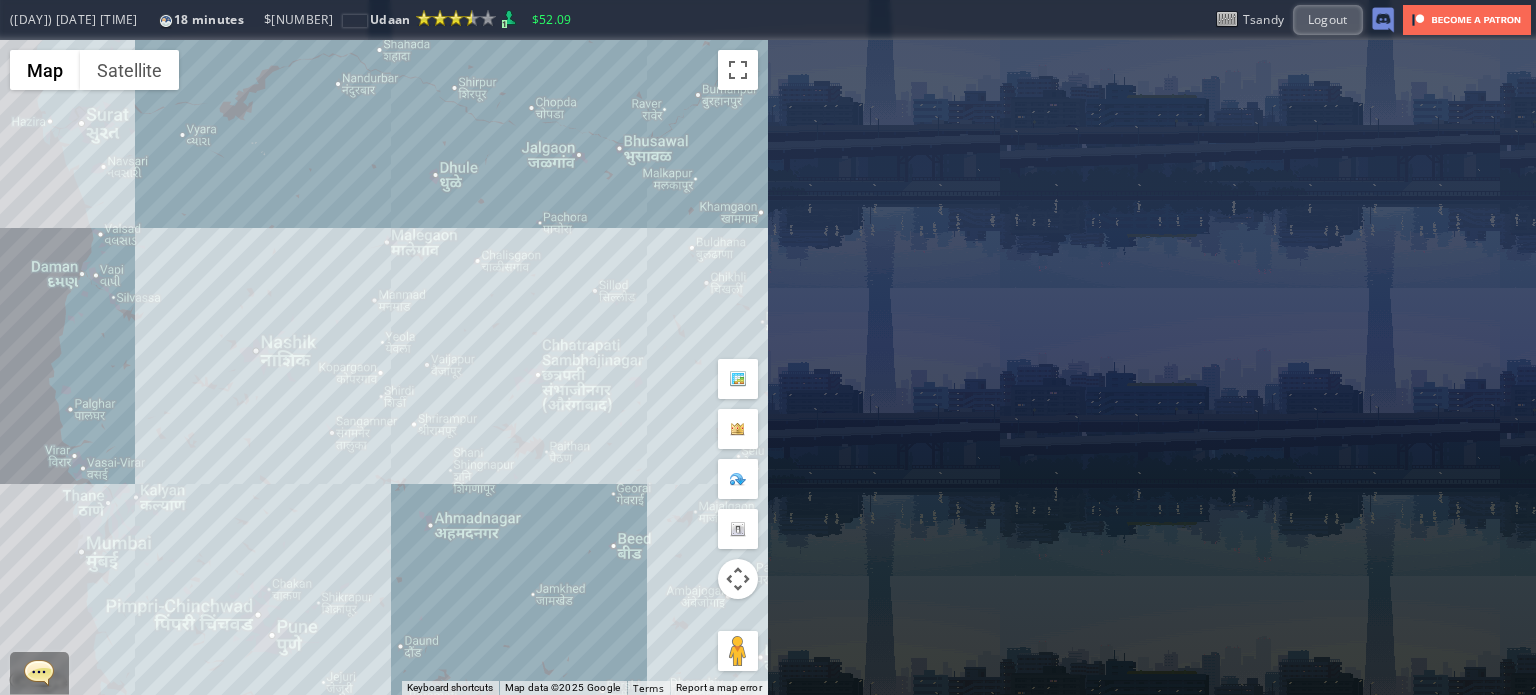 drag, startPoint x: 461, startPoint y: 213, endPoint x: 263, endPoint y: 479, distance: 331.60217 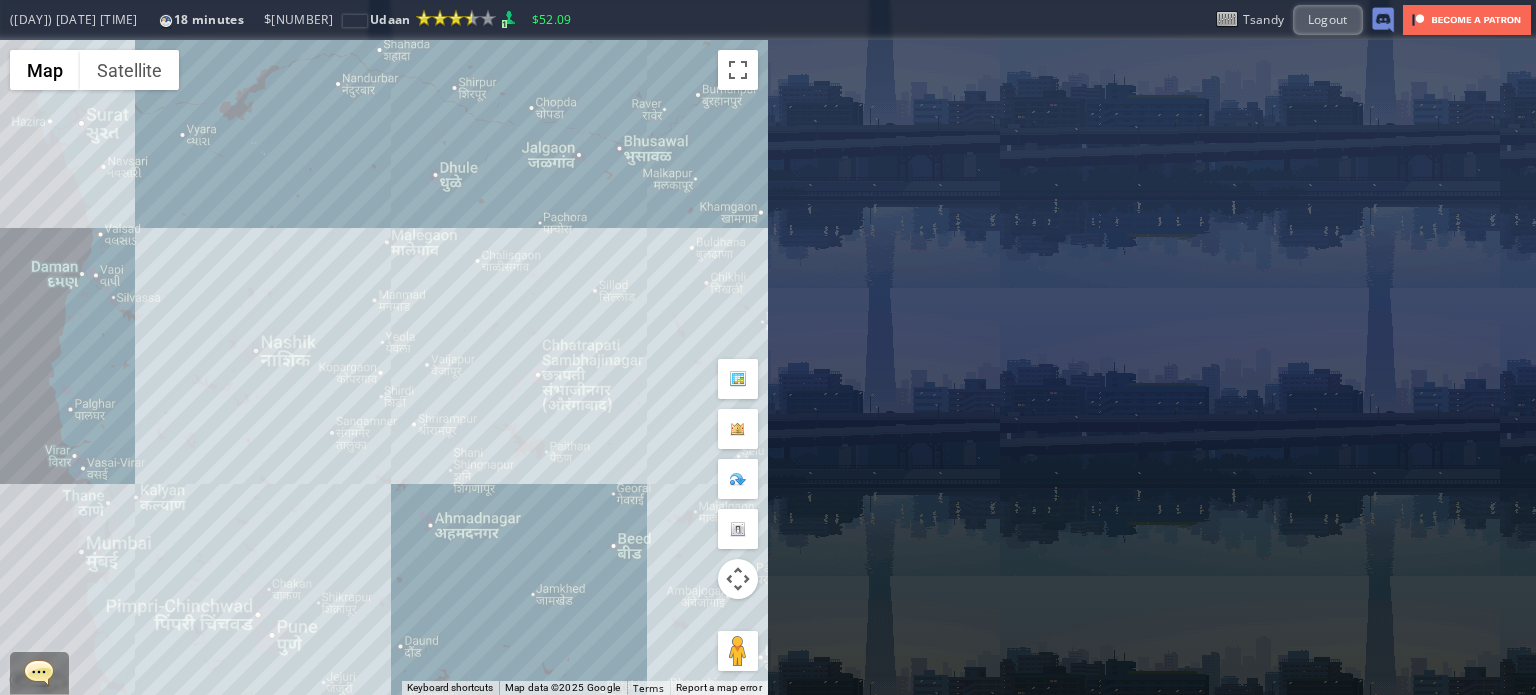 click on "To navigate, press the arrow keys." at bounding box center [384, 367] 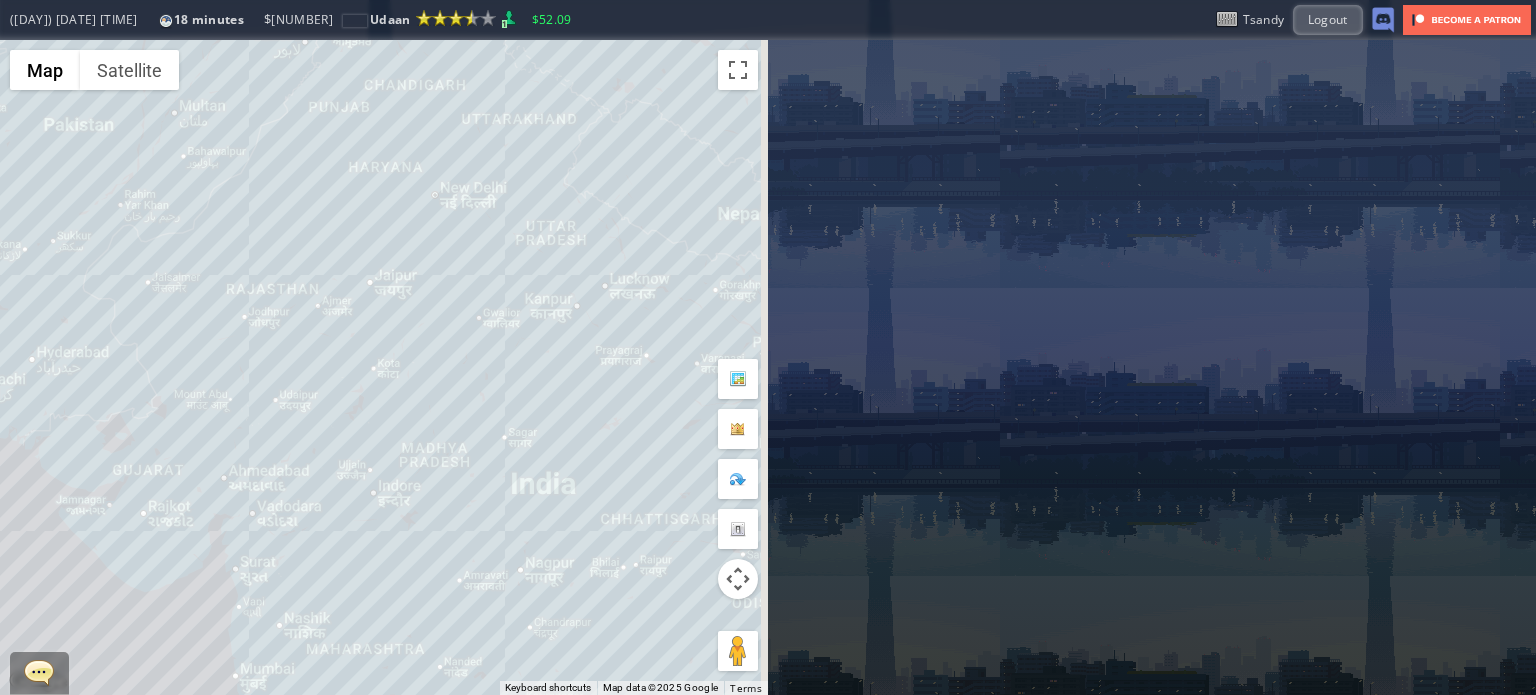 drag, startPoint x: 685, startPoint y: 206, endPoint x: 561, endPoint y: 373, distance: 208.00241 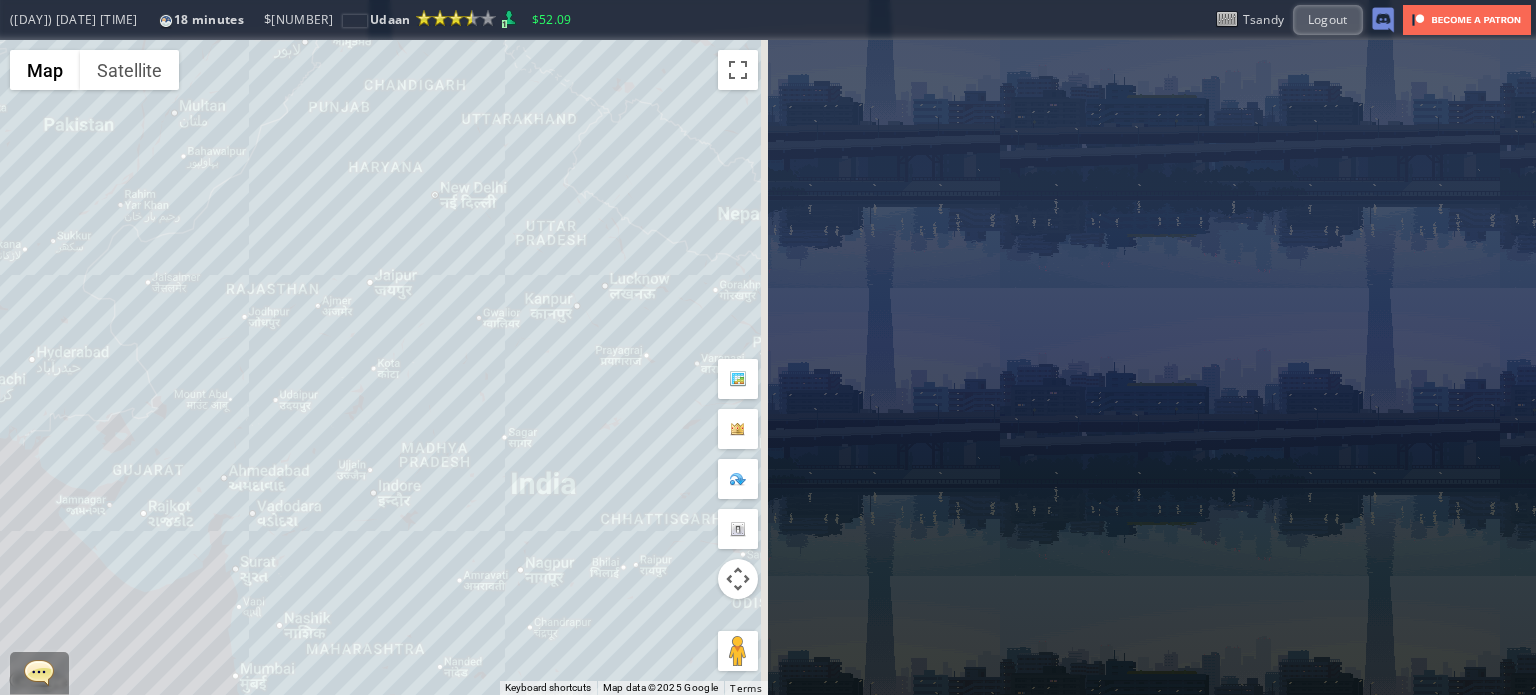click on "To navigate, press the arrow keys." at bounding box center [384, 367] 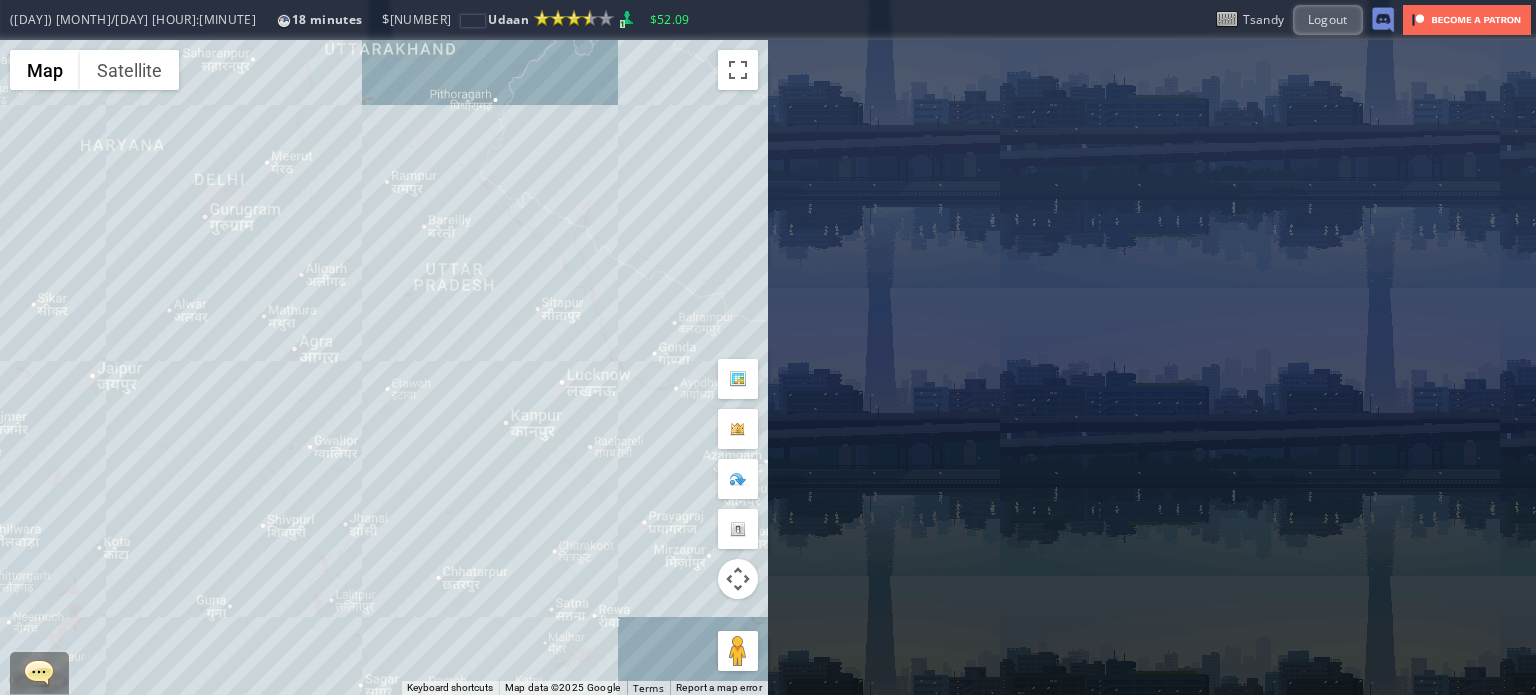 click on "To navigate, press the arrow keys." at bounding box center (384, 367) 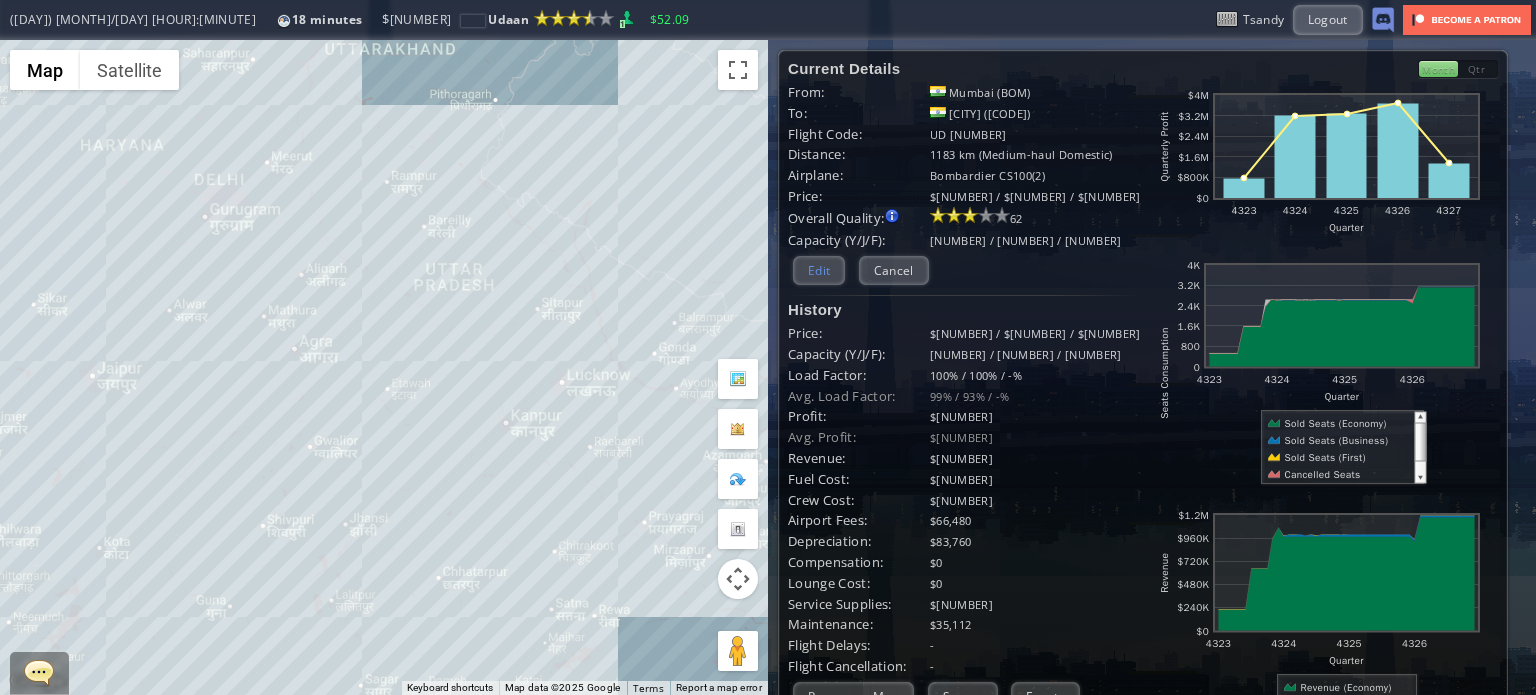 click on "Edit" at bounding box center (819, 270) 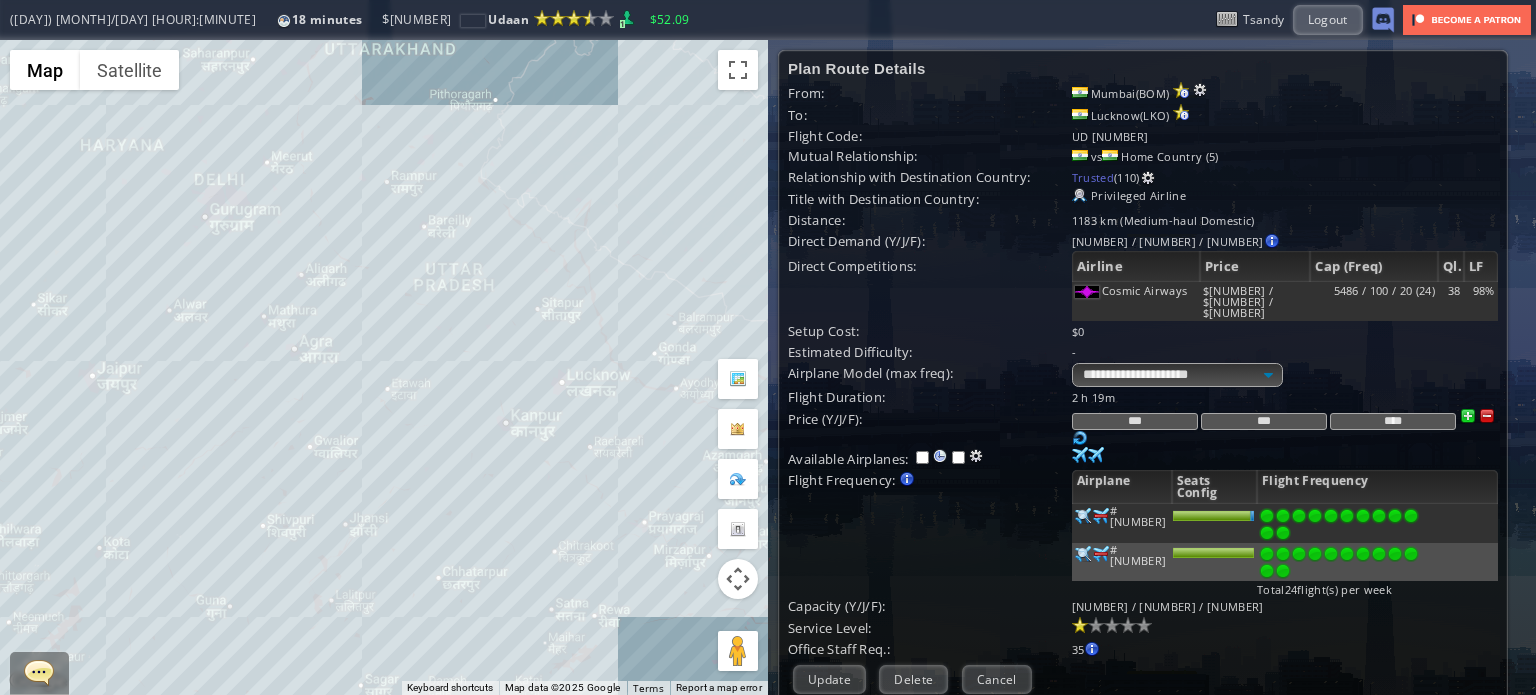 click on "To navigate, press the arrow keys." at bounding box center [384, 367] 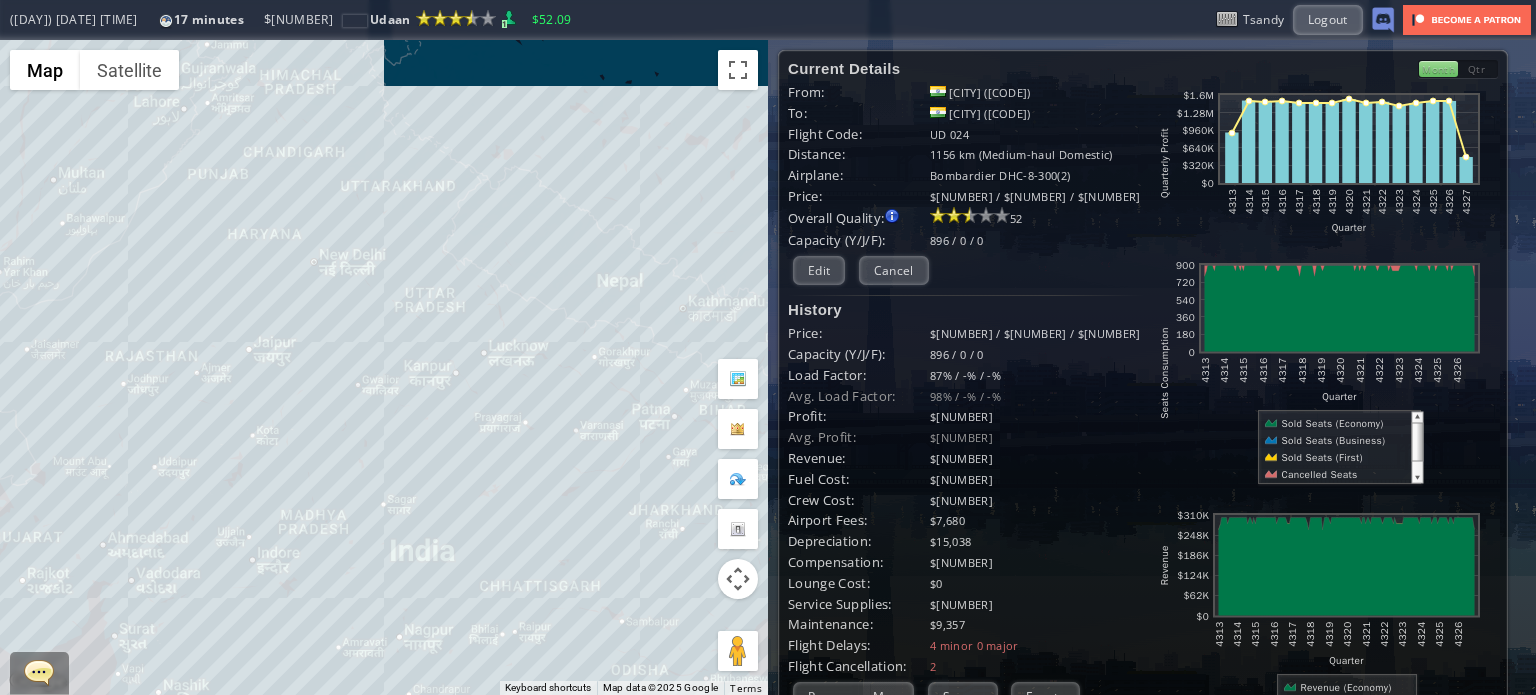 drag, startPoint x: 404, startPoint y: 297, endPoint x: 404, endPoint y: 275, distance: 22 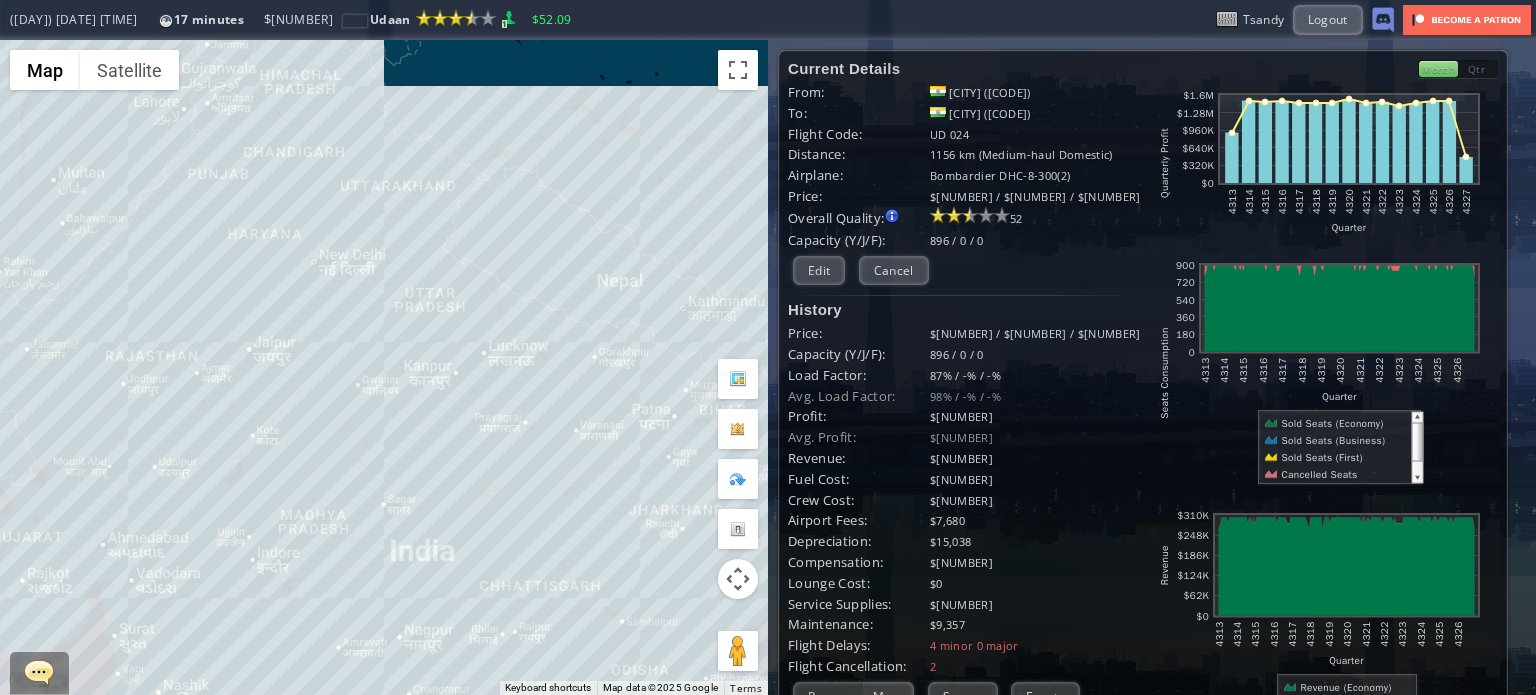 click on "To navigate, press the arrow keys." at bounding box center [384, 367] 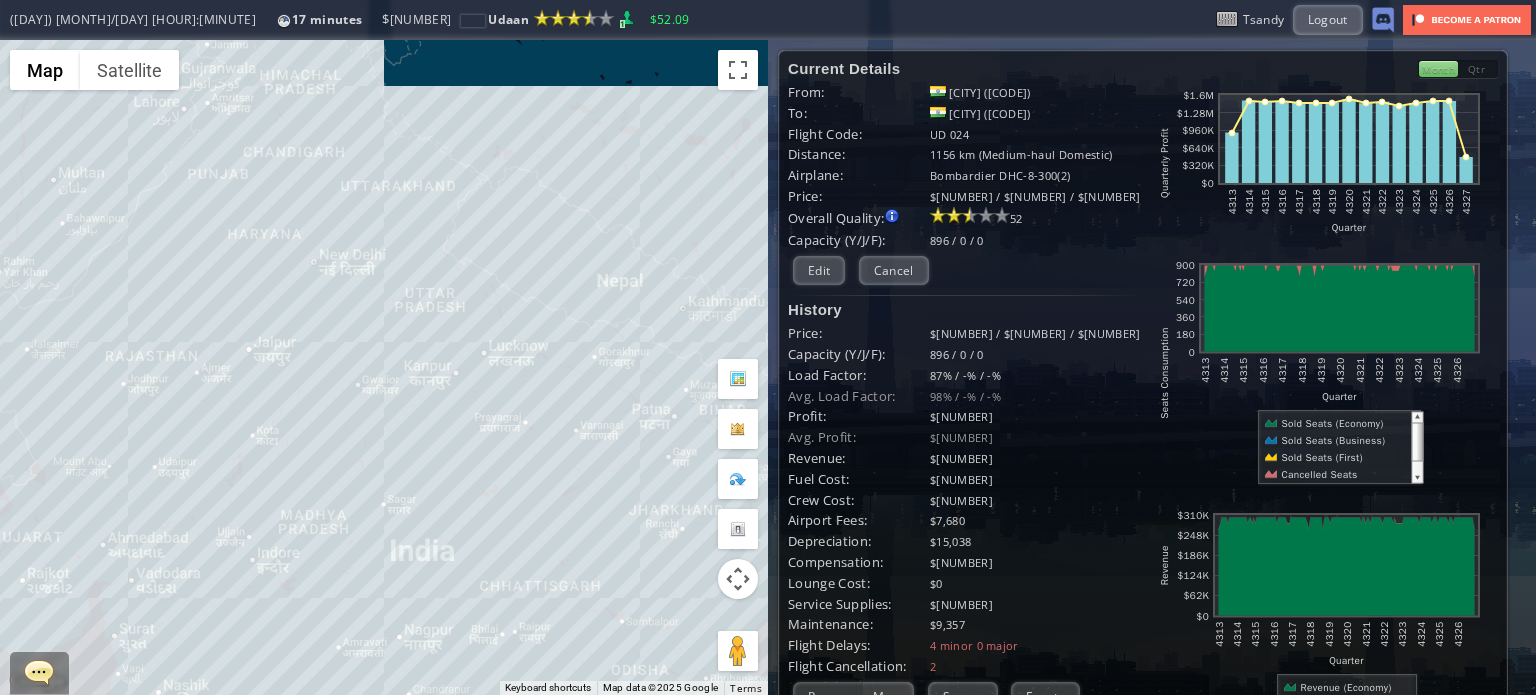 drag, startPoint x: 478, startPoint y: 396, endPoint x: 529, endPoint y: 311, distance: 99.12618 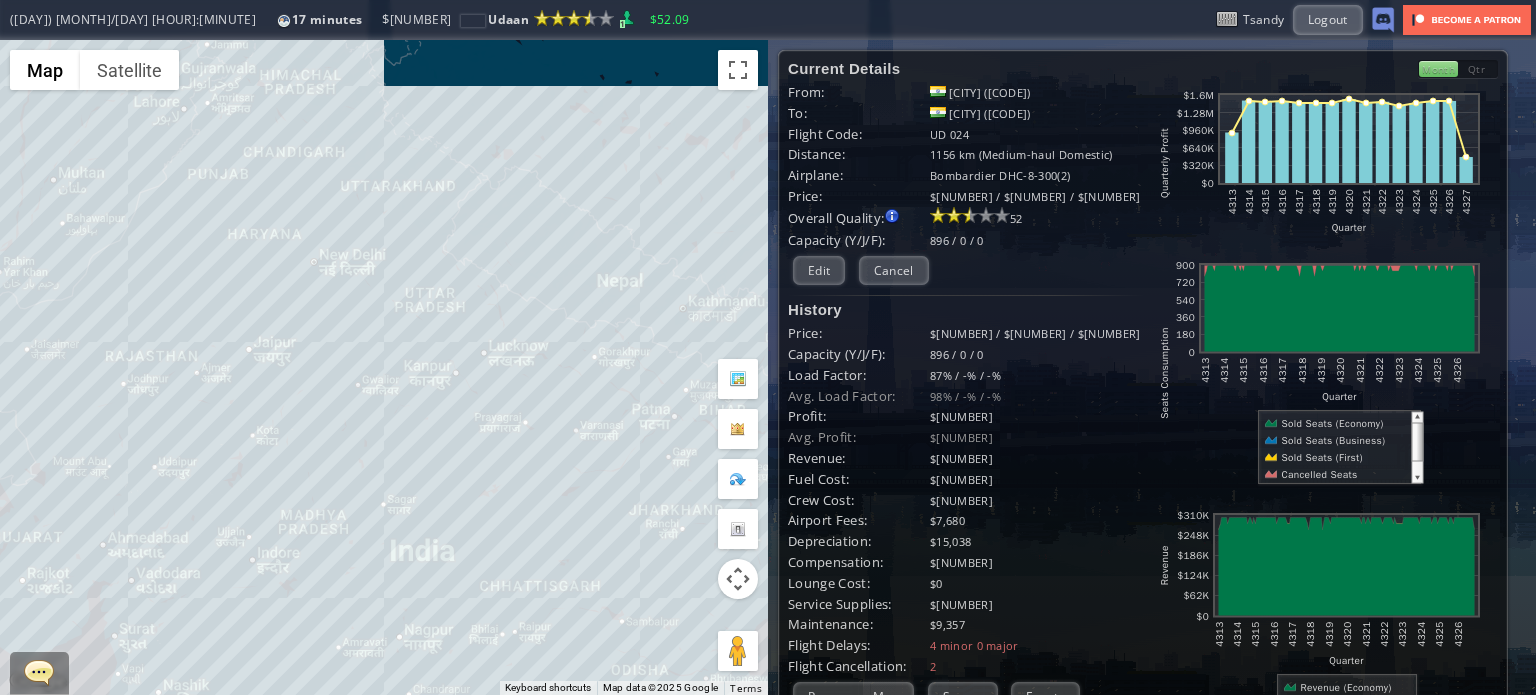 click on "To navigate, press the arrow keys." at bounding box center [384, 367] 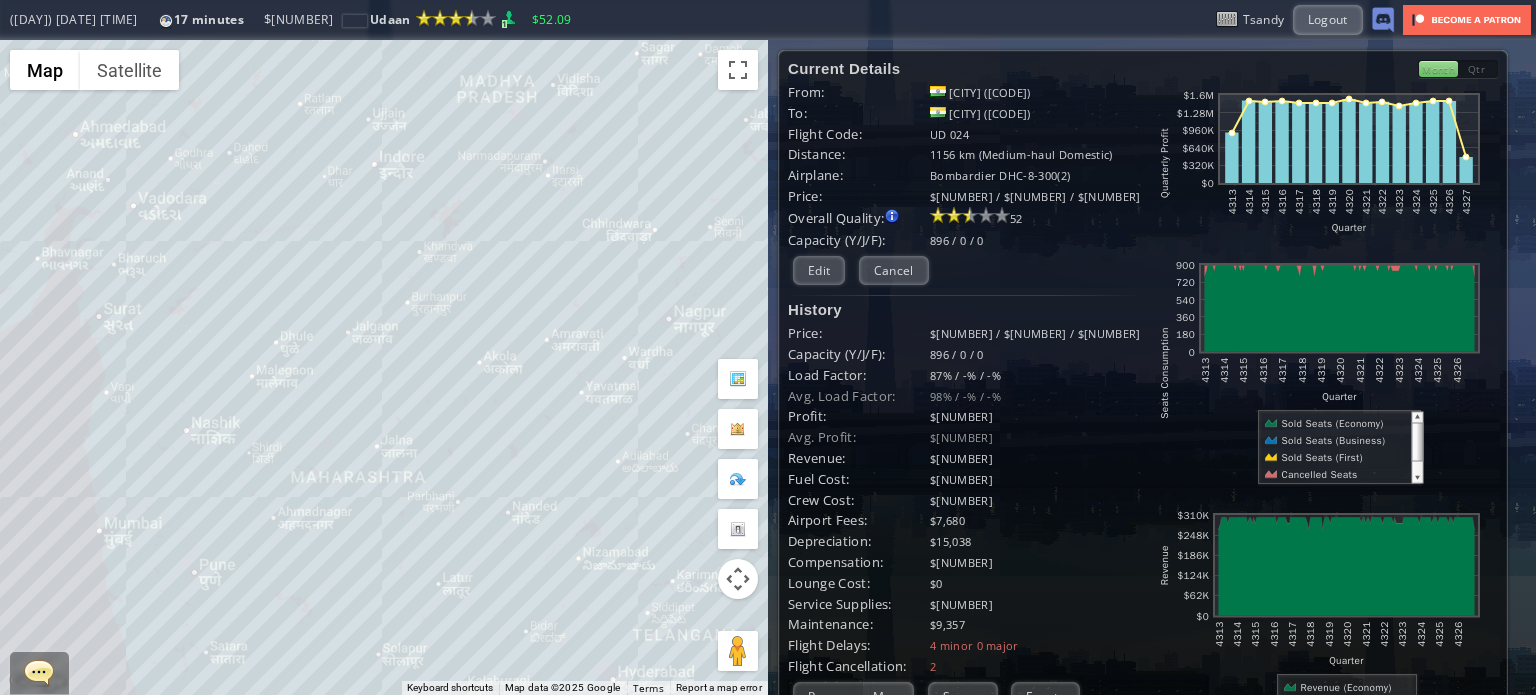 click on "To navigate, press the arrow keys." at bounding box center [384, 367] 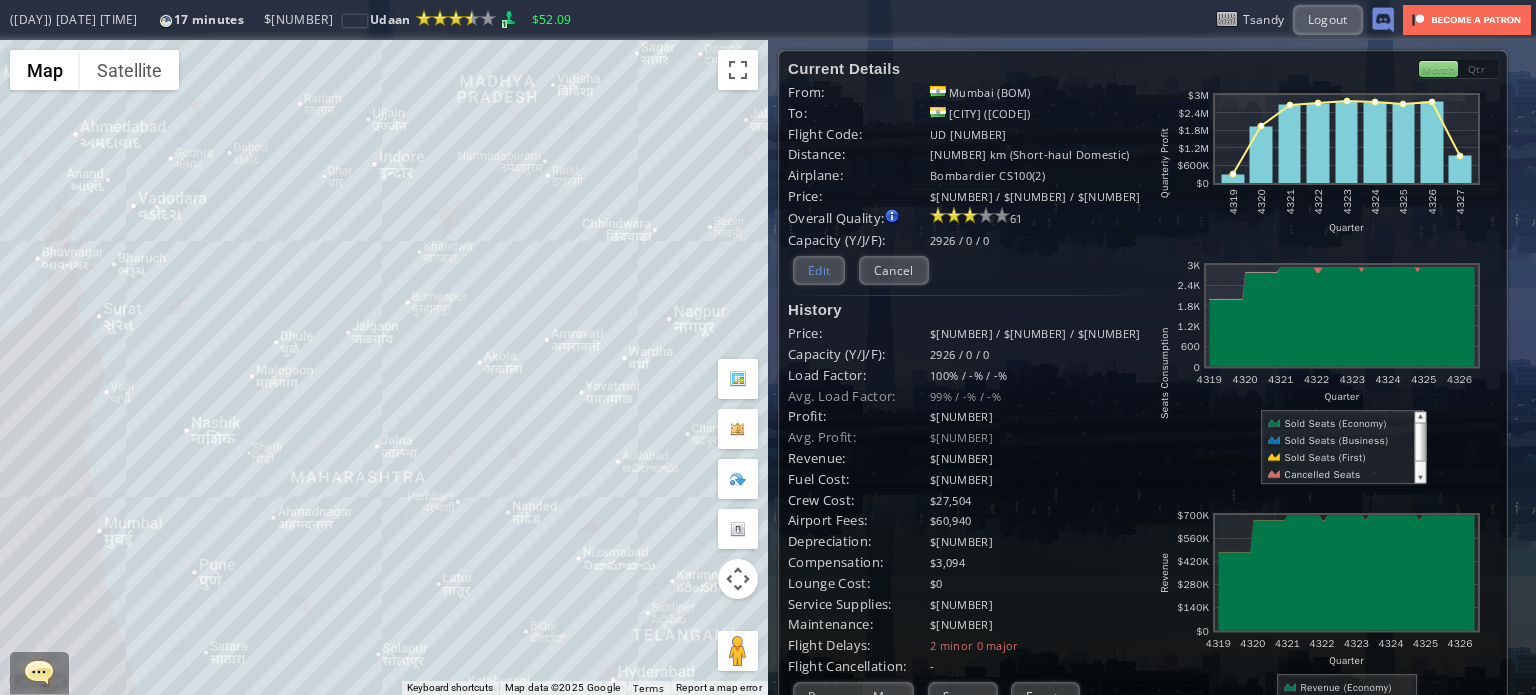 click on "Edit" at bounding box center [819, 270] 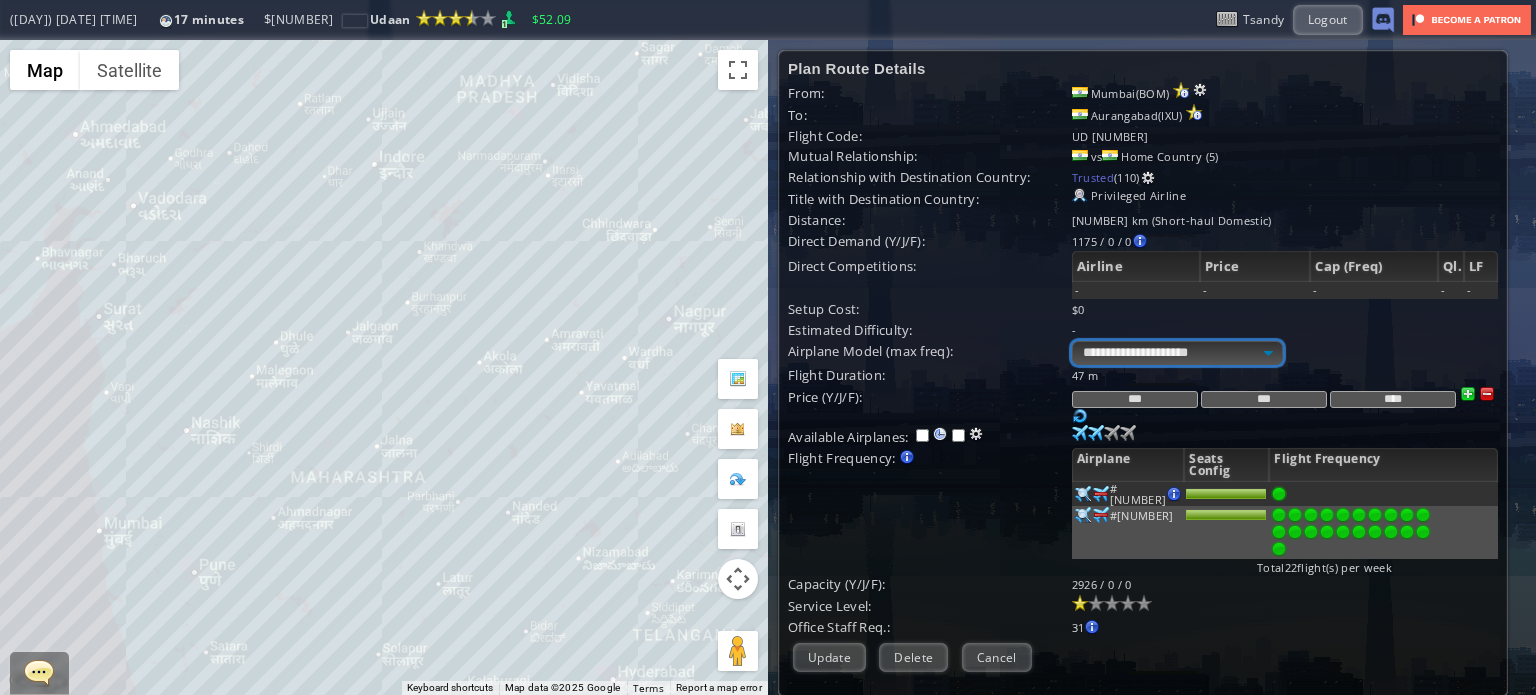 click on "**********" at bounding box center (1177, 353) 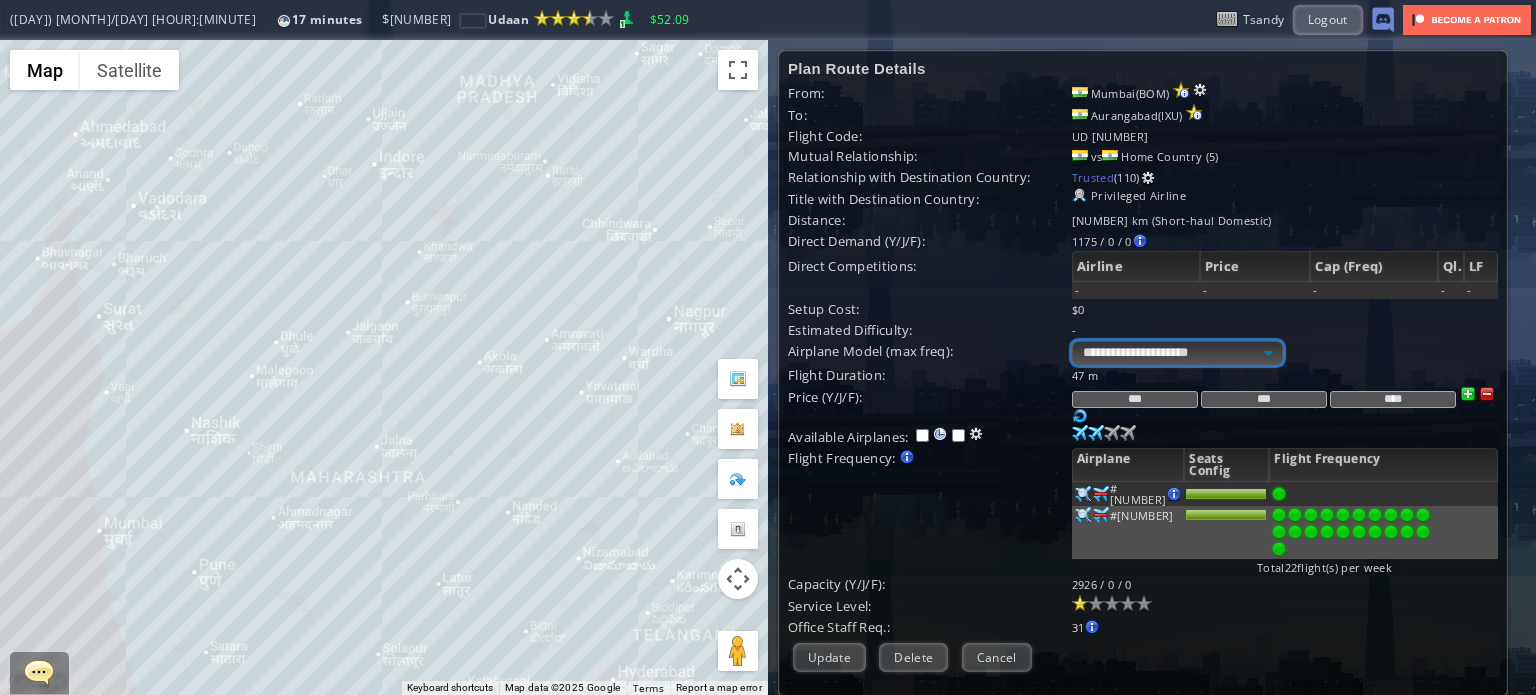 click on "**********" at bounding box center [1177, 353] 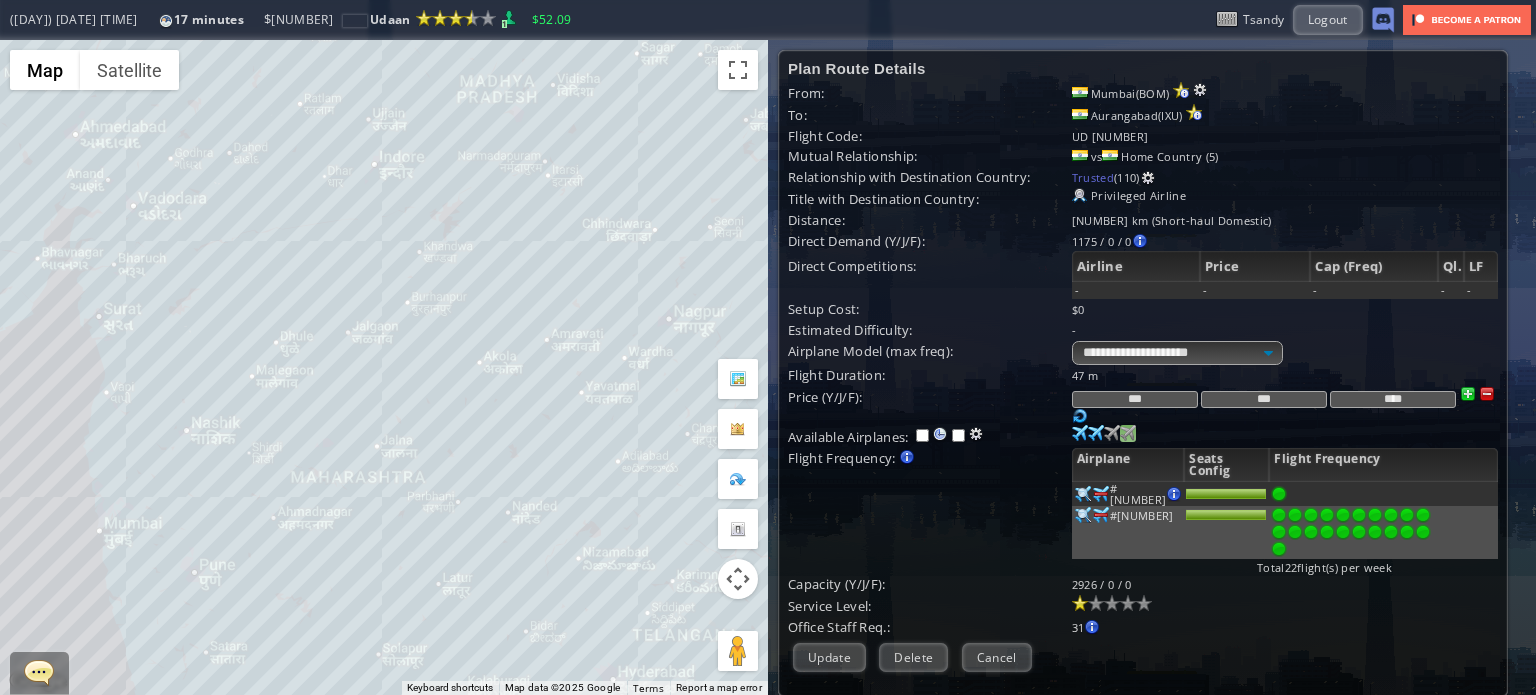 click at bounding box center [1080, 433] 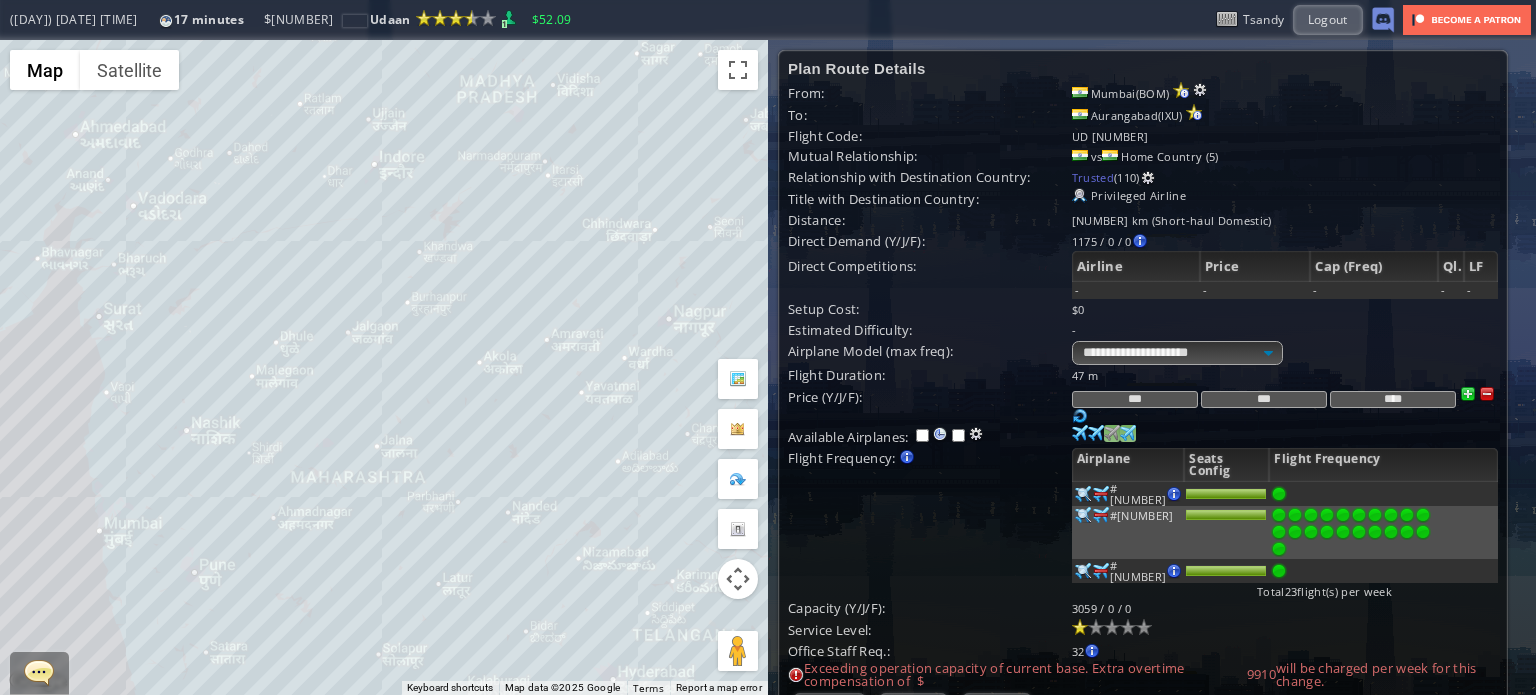 click at bounding box center (1080, 433) 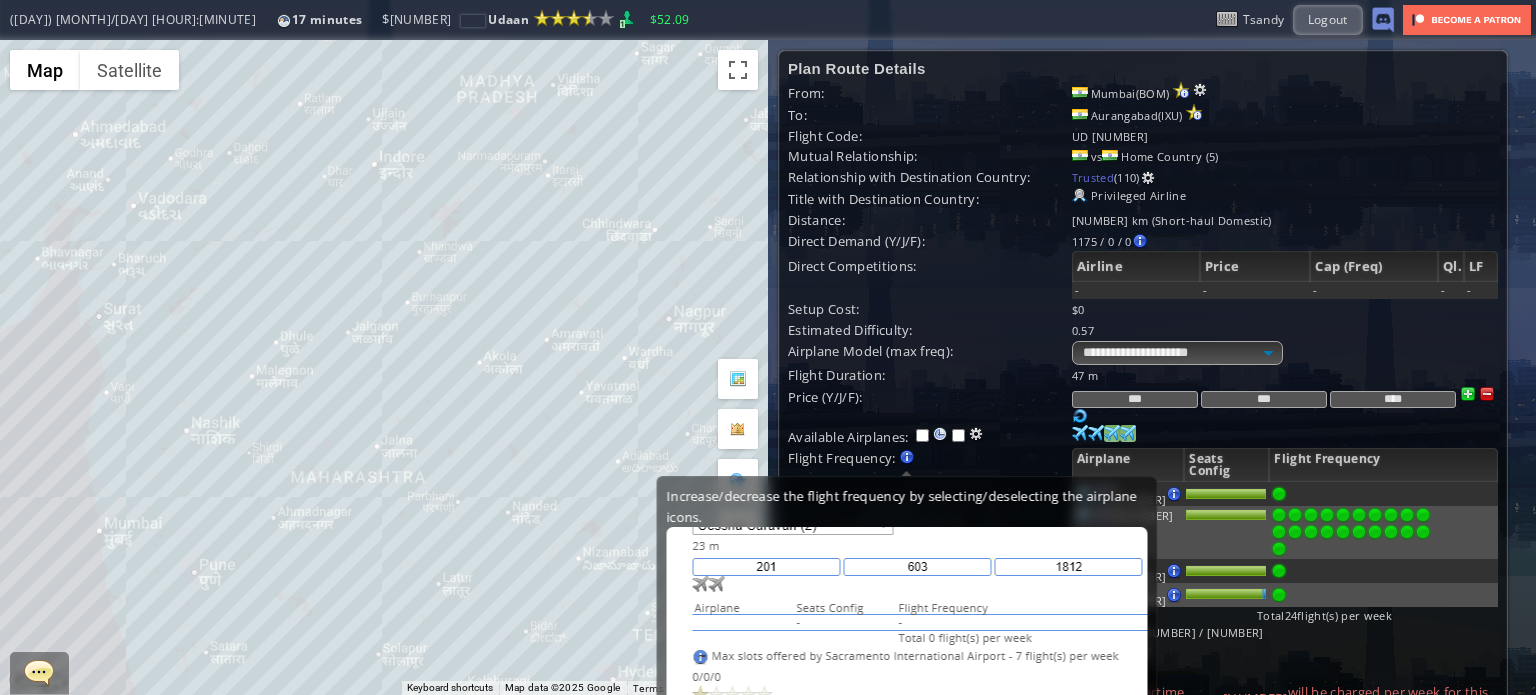 scroll, scrollTop: 100, scrollLeft: 0, axis: vertical 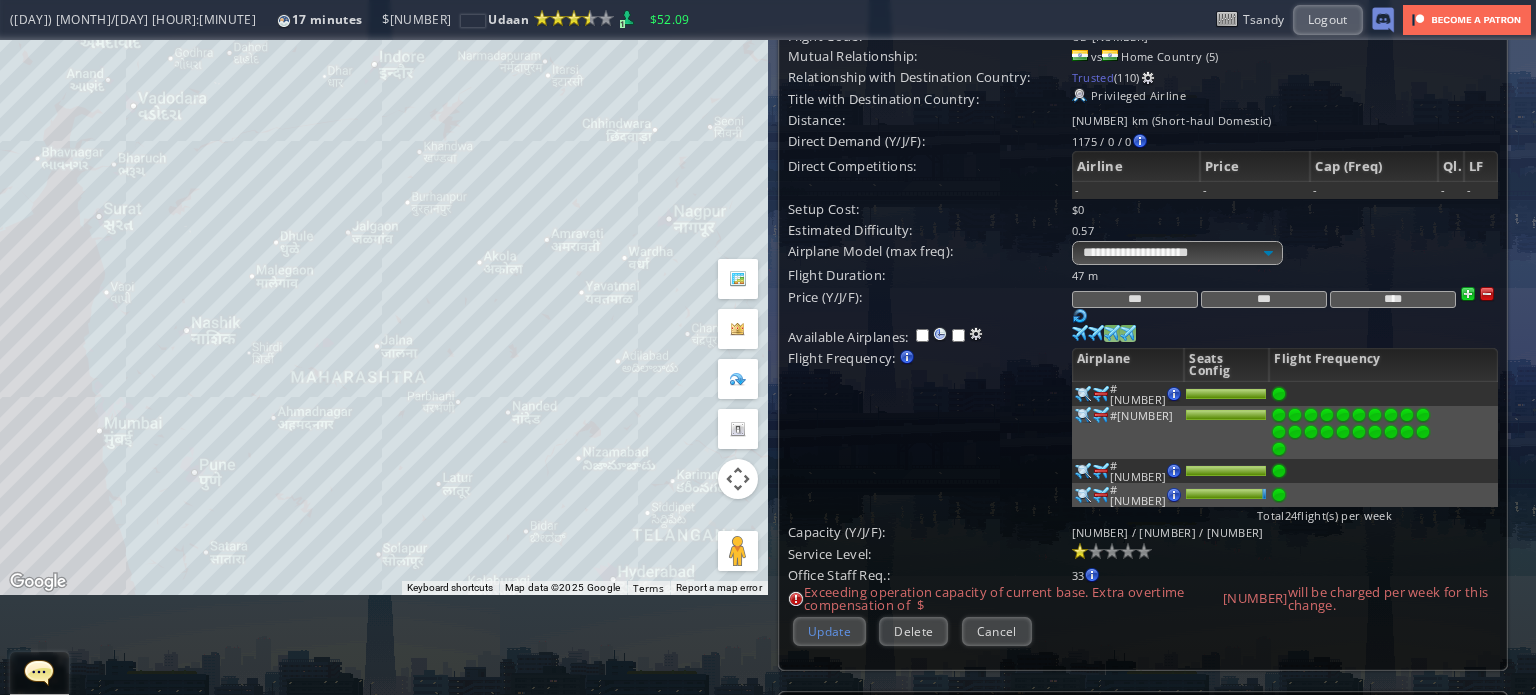 click on "Update" at bounding box center (829, 631) 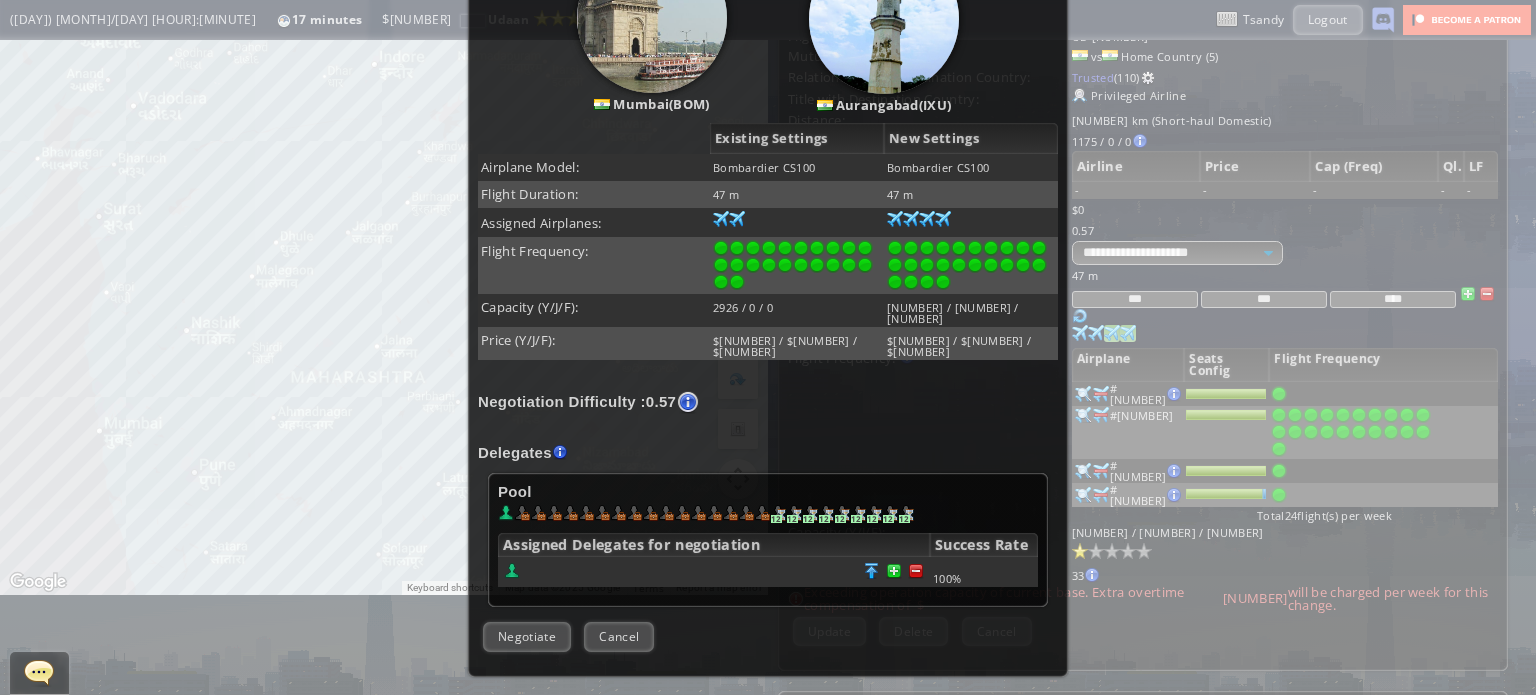scroll, scrollTop: 523, scrollLeft: 0, axis: vertical 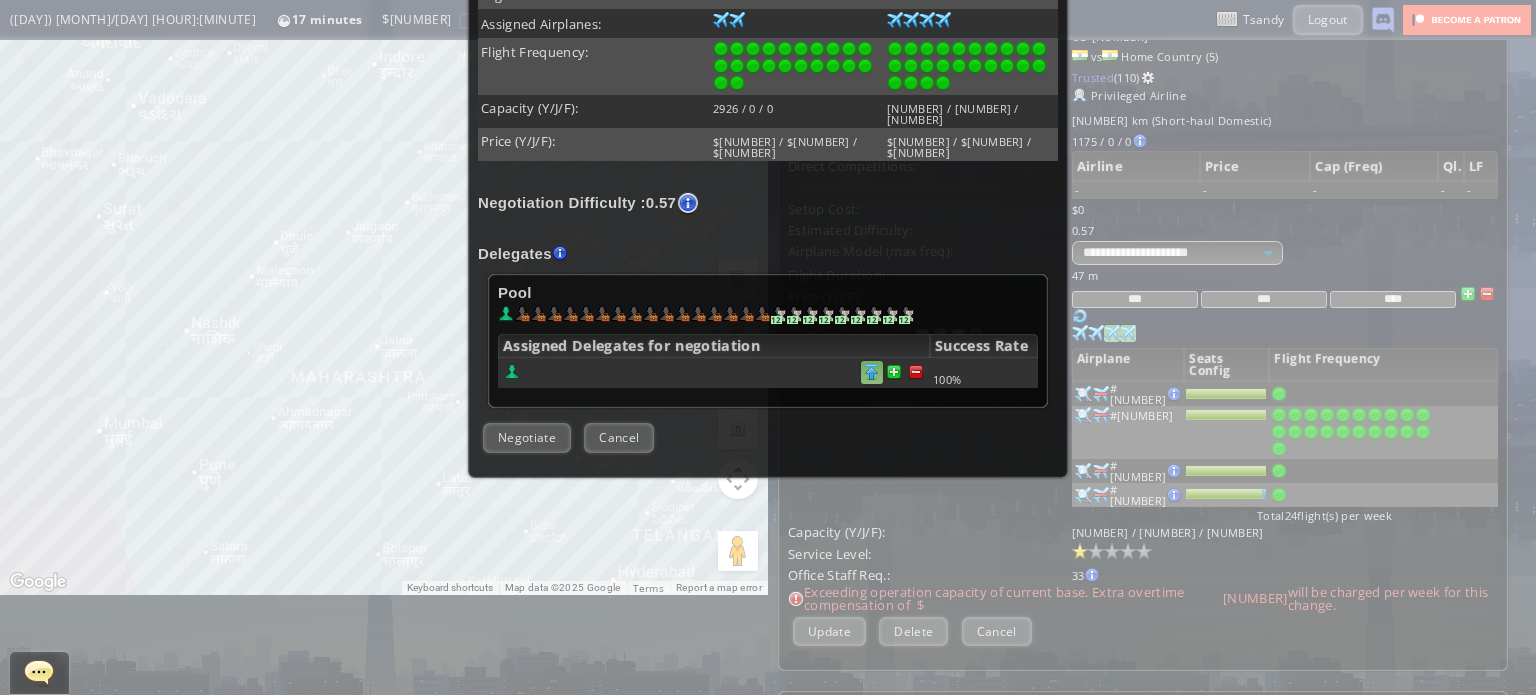 click at bounding box center (916, 372) 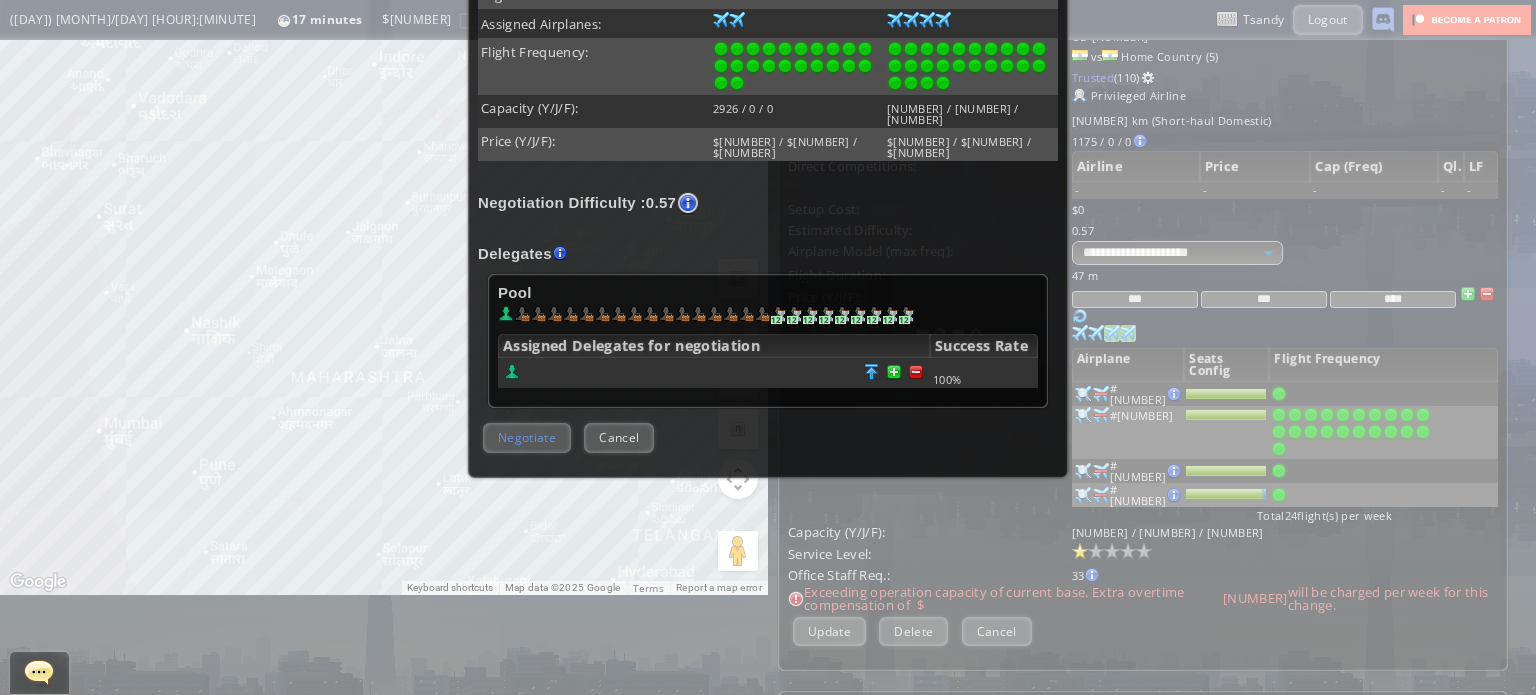 click on "Negotiate" at bounding box center (527, 437) 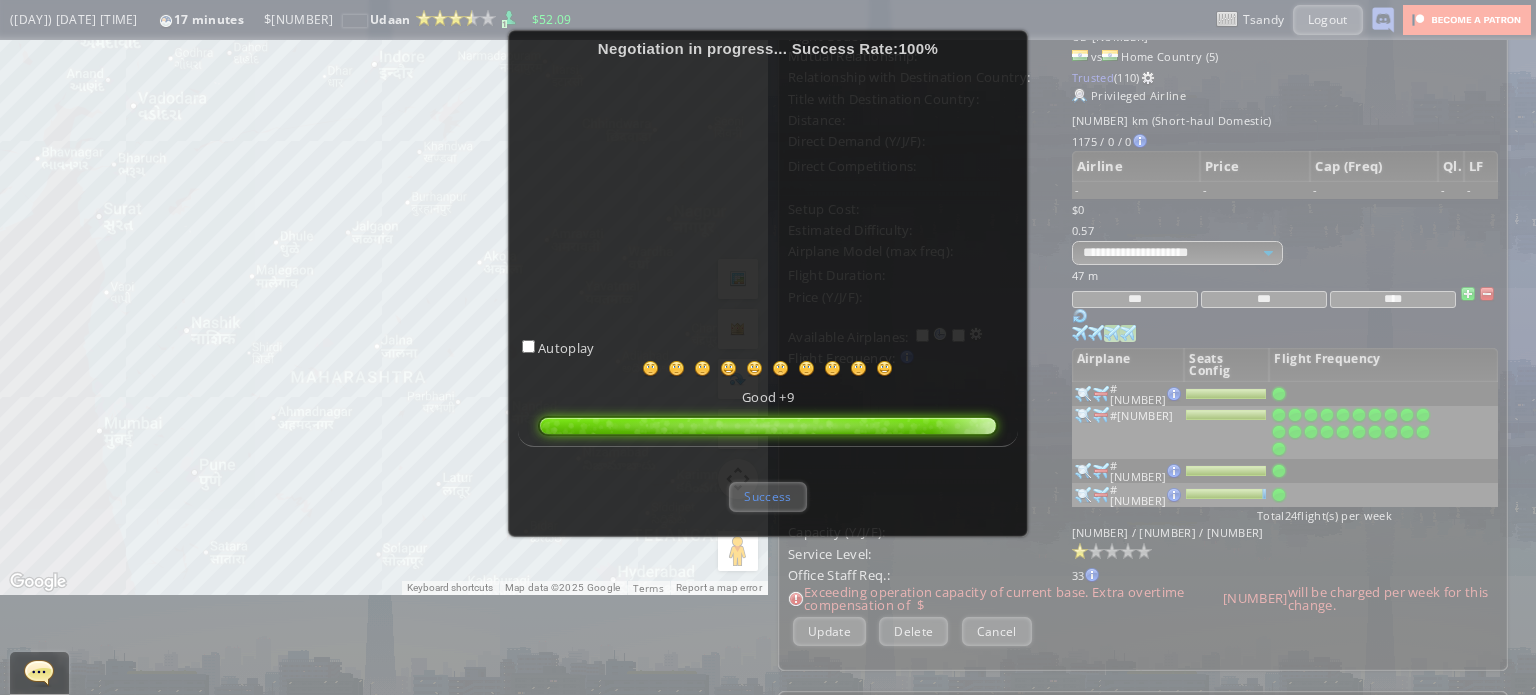 click on "Success" at bounding box center (767, 496) 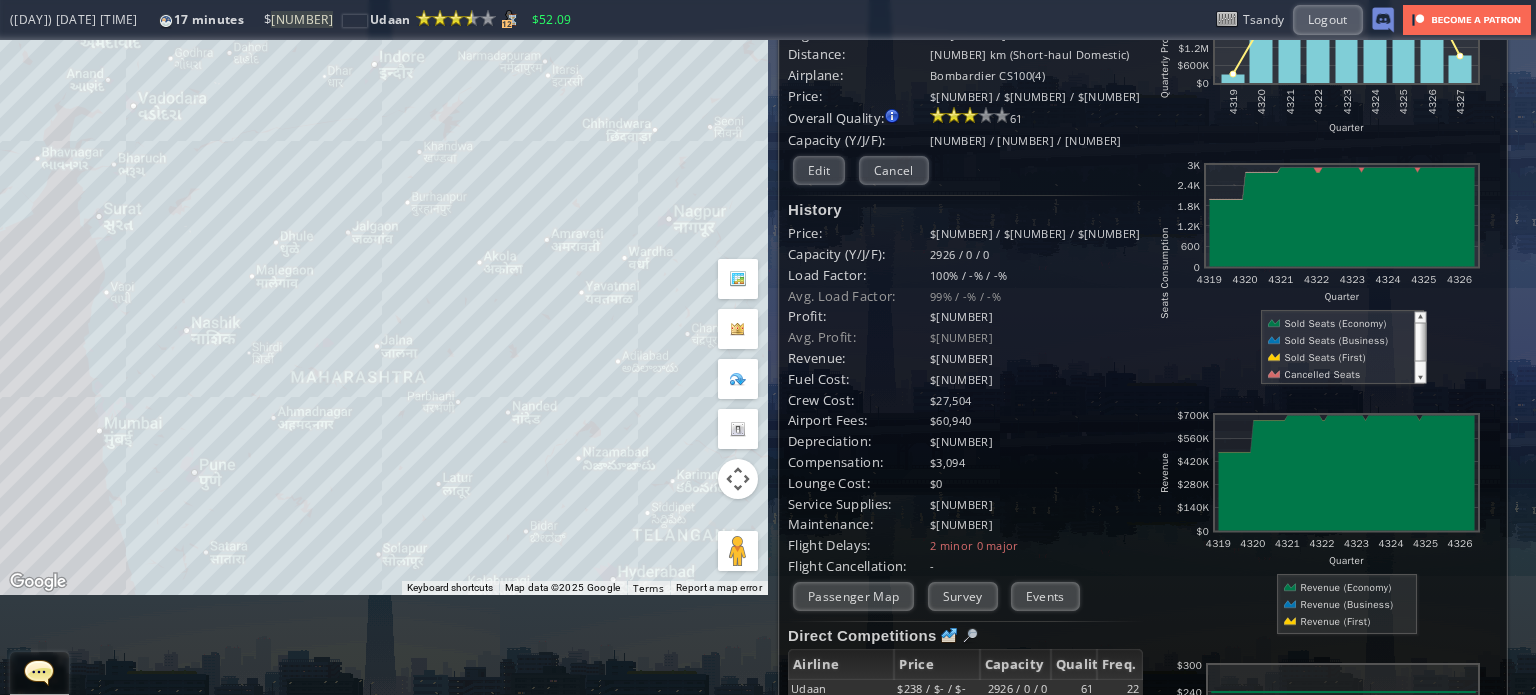 click on "To navigate, press the arrow keys." at bounding box center (384, 267) 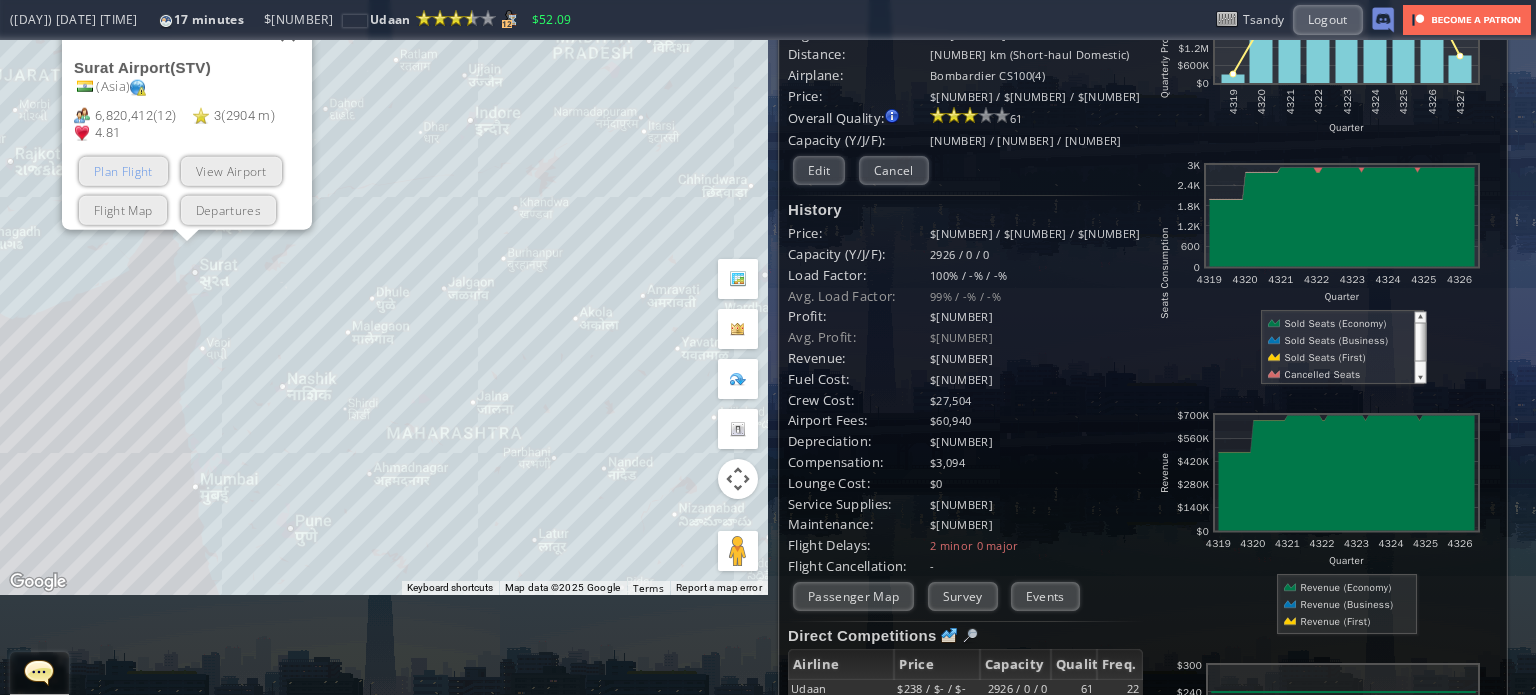 click on "Plan Flight" at bounding box center [123, 170] 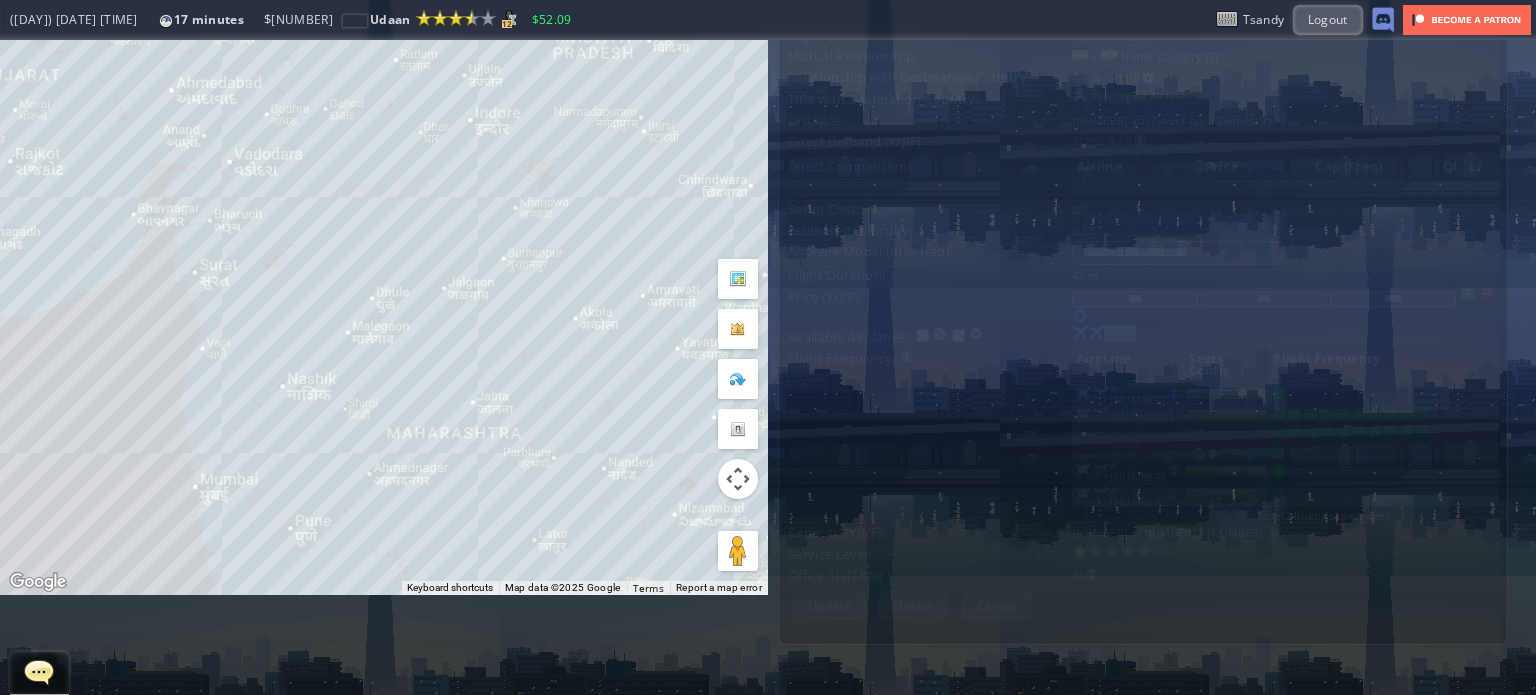 scroll, scrollTop: 0, scrollLeft: 0, axis: both 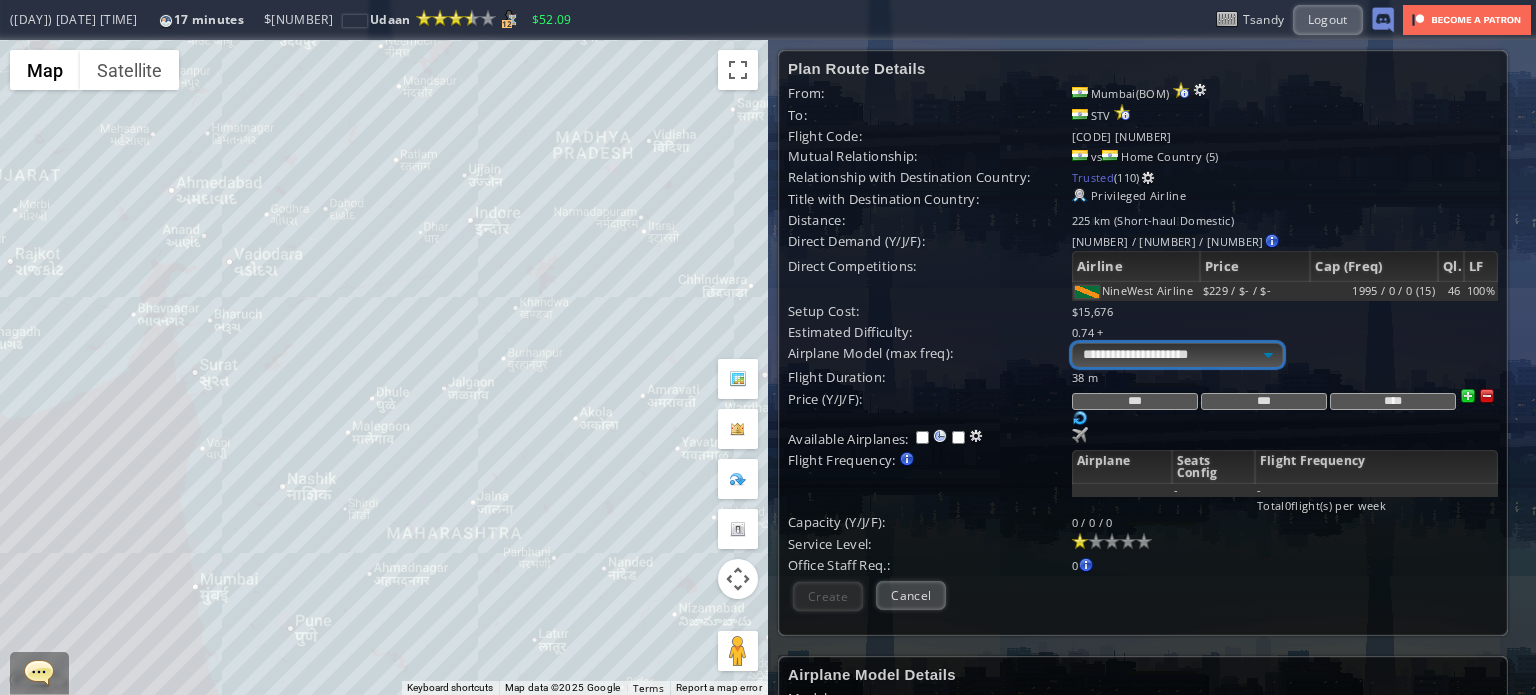 click on "**********" at bounding box center [1177, 355] 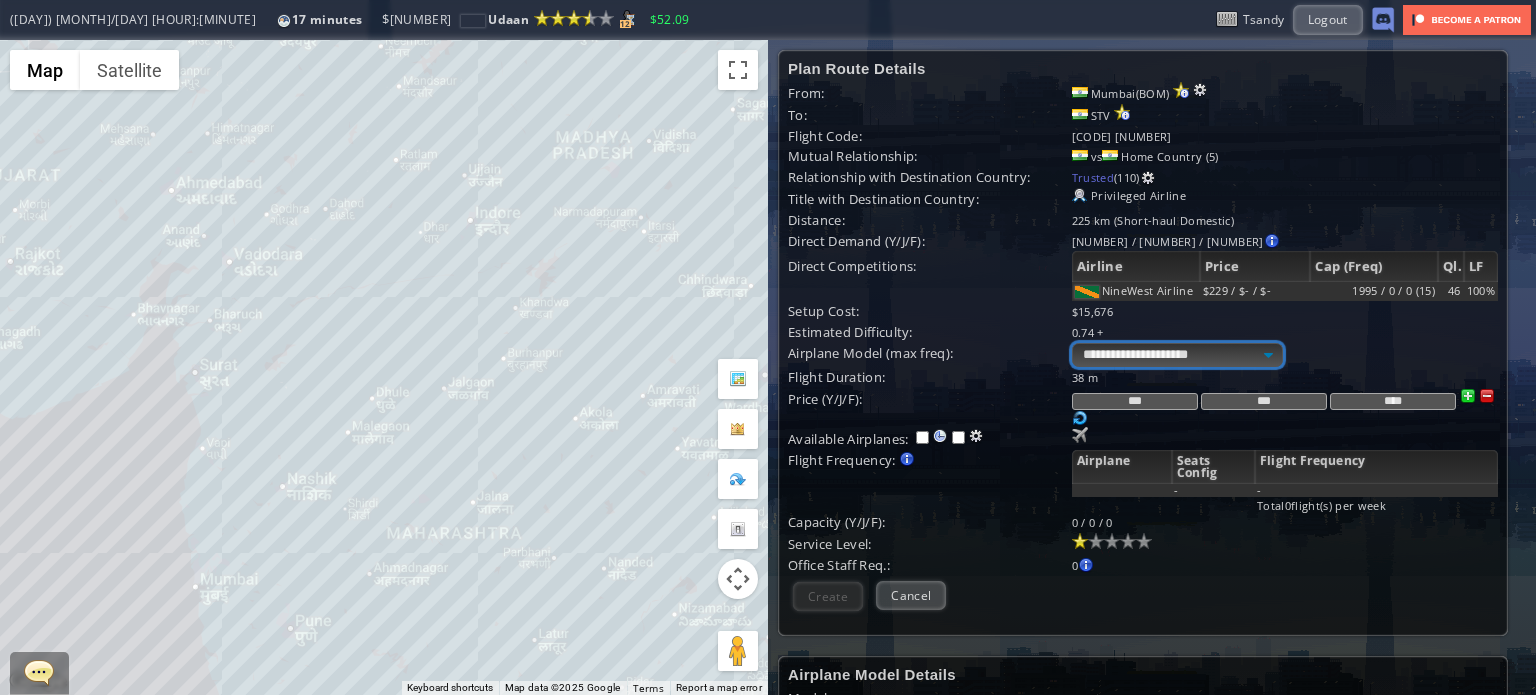 select on "**" 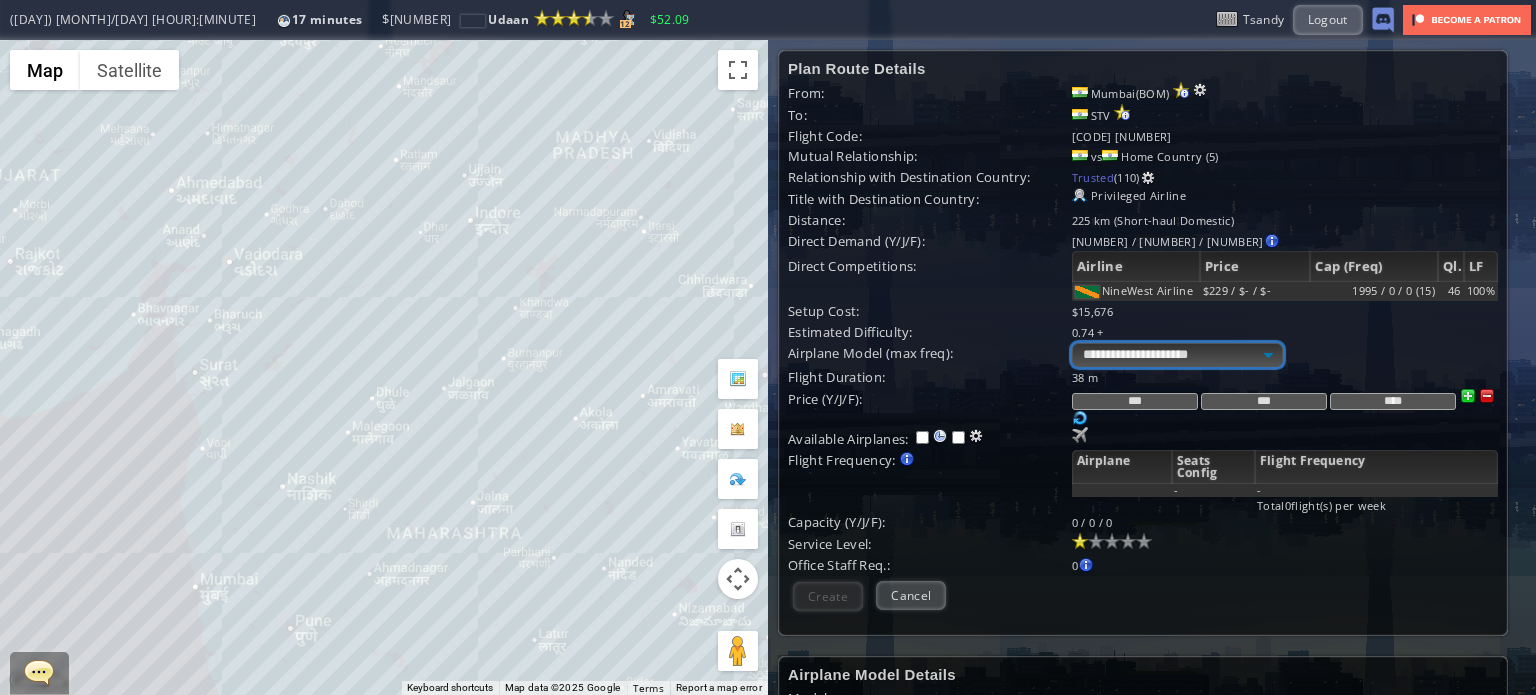 click on "**********" at bounding box center (1177, 355) 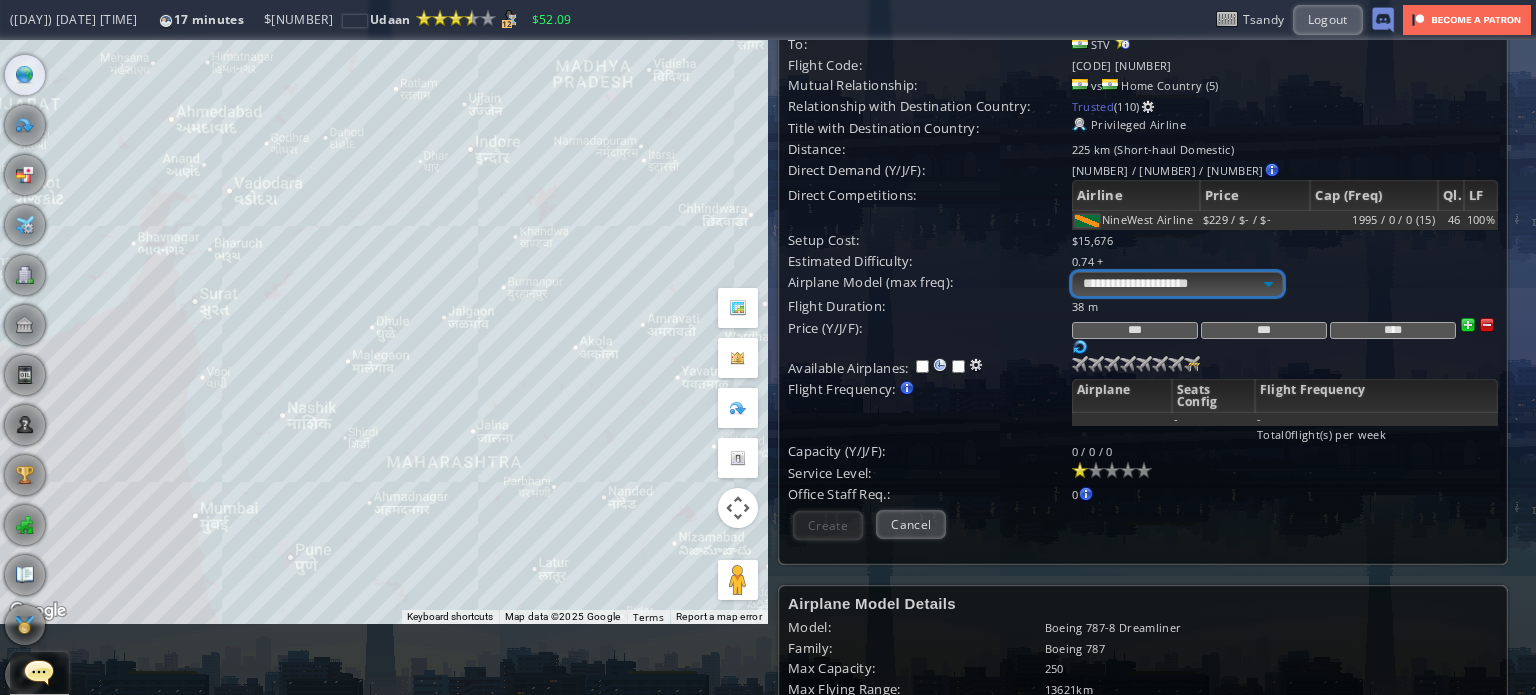scroll, scrollTop: 0, scrollLeft: 0, axis: both 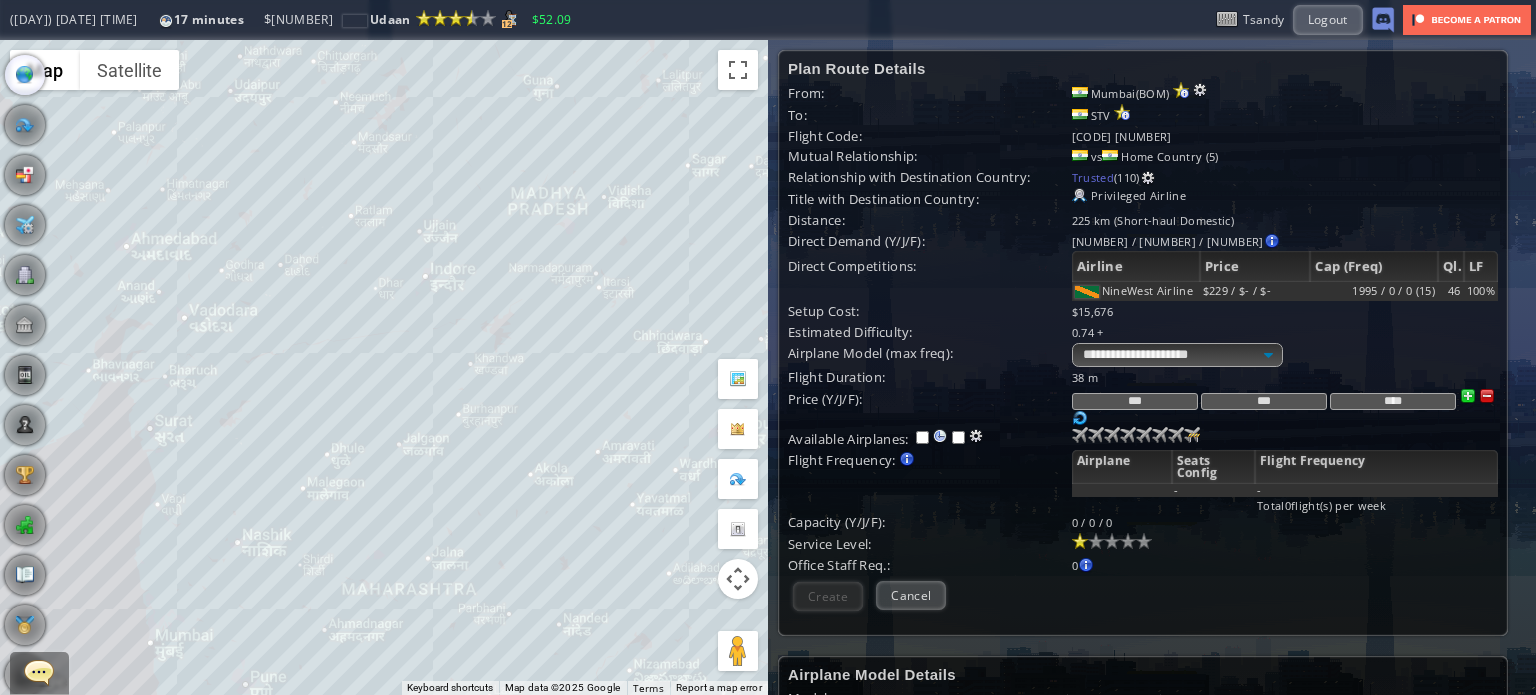 drag, startPoint x: 507, startPoint y: 175, endPoint x: 374, endPoint y: 385, distance: 248.57393 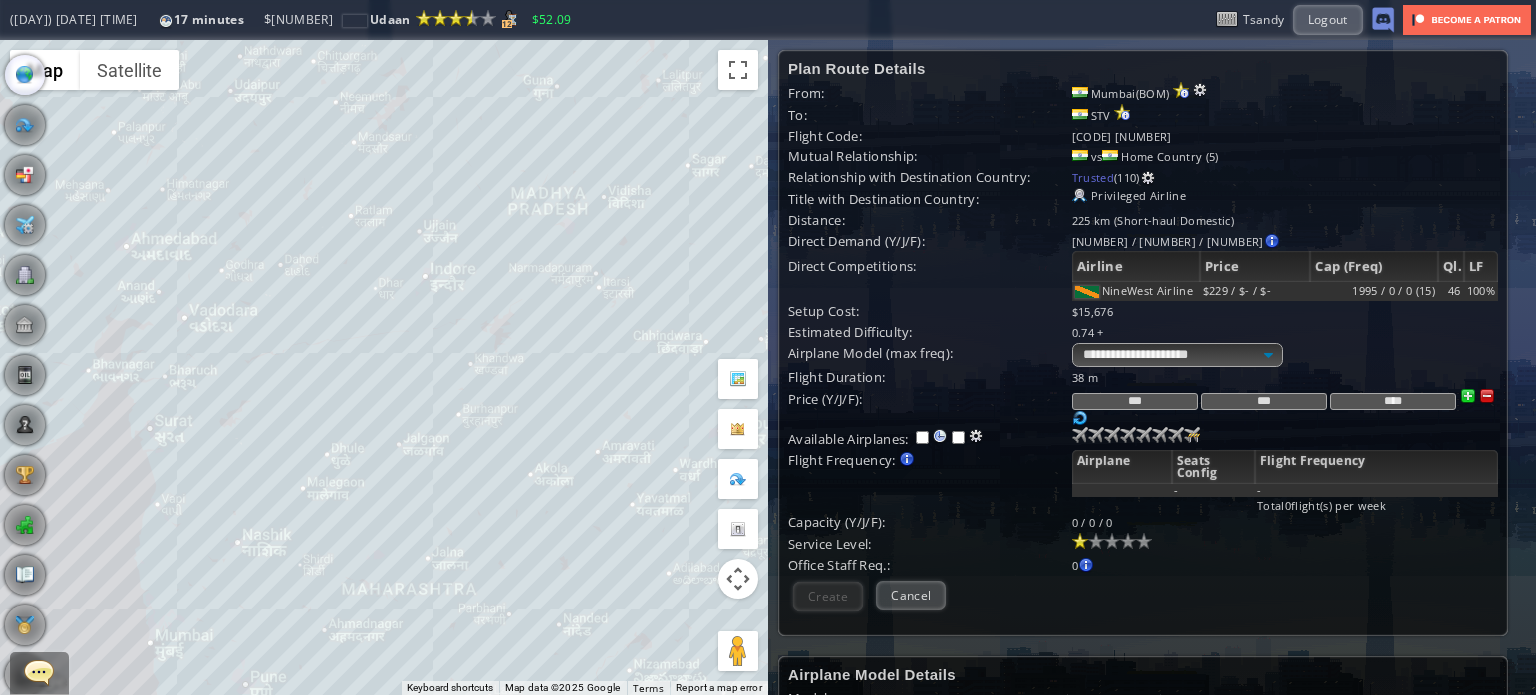 click on "To navigate, press the arrow keys." at bounding box center (384, 367) 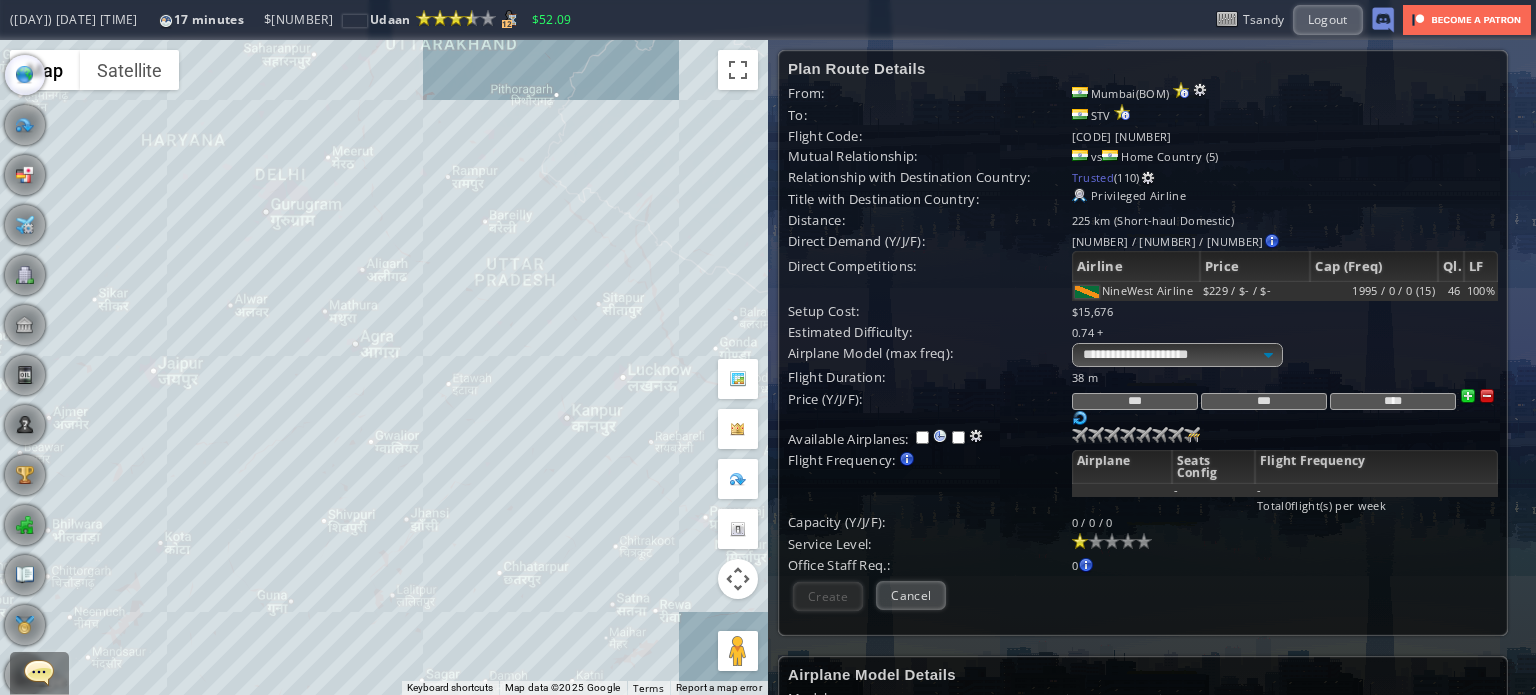 drag, startPoint x: 276, startPoint y: 283, endPoint x: 473, endPoint y: 319, distance: 200.26233 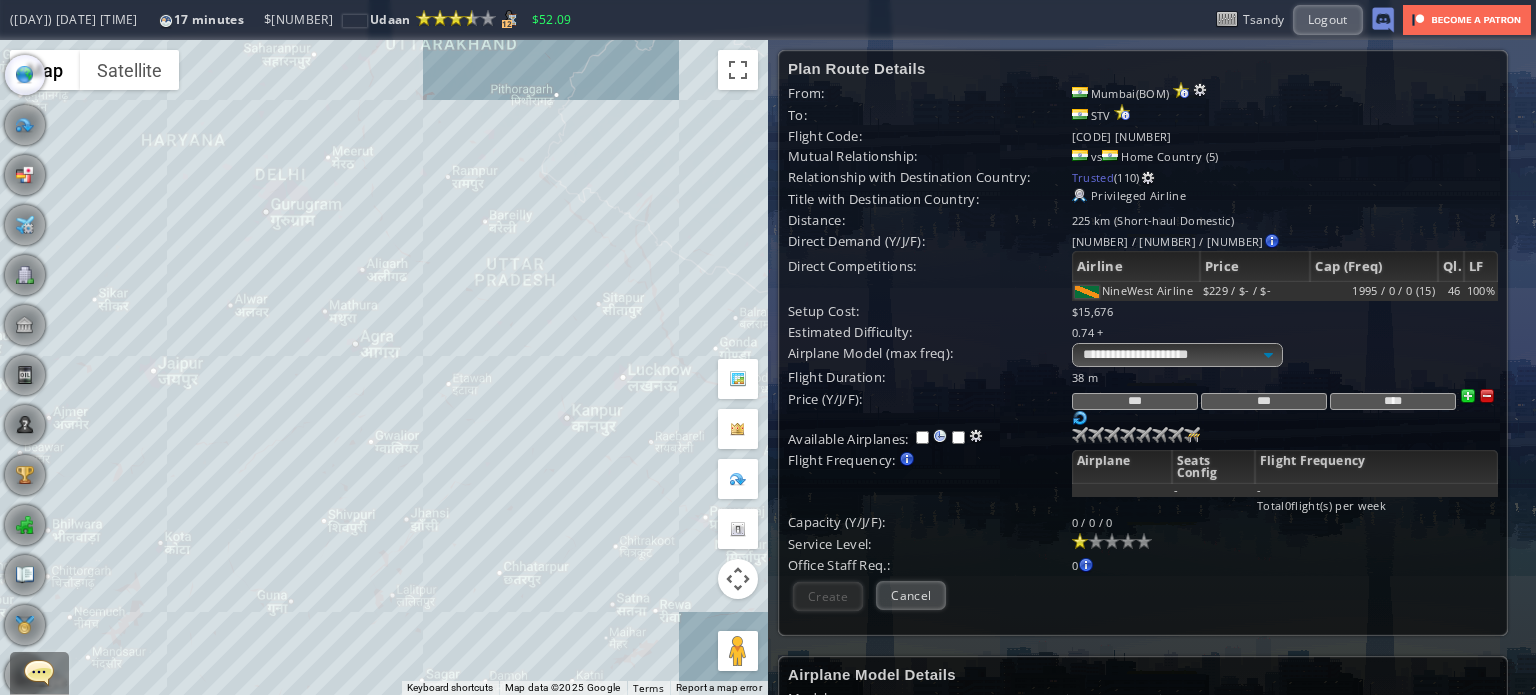 click on "To navigate, press the arrow keys." at bounding box center [384, 367] 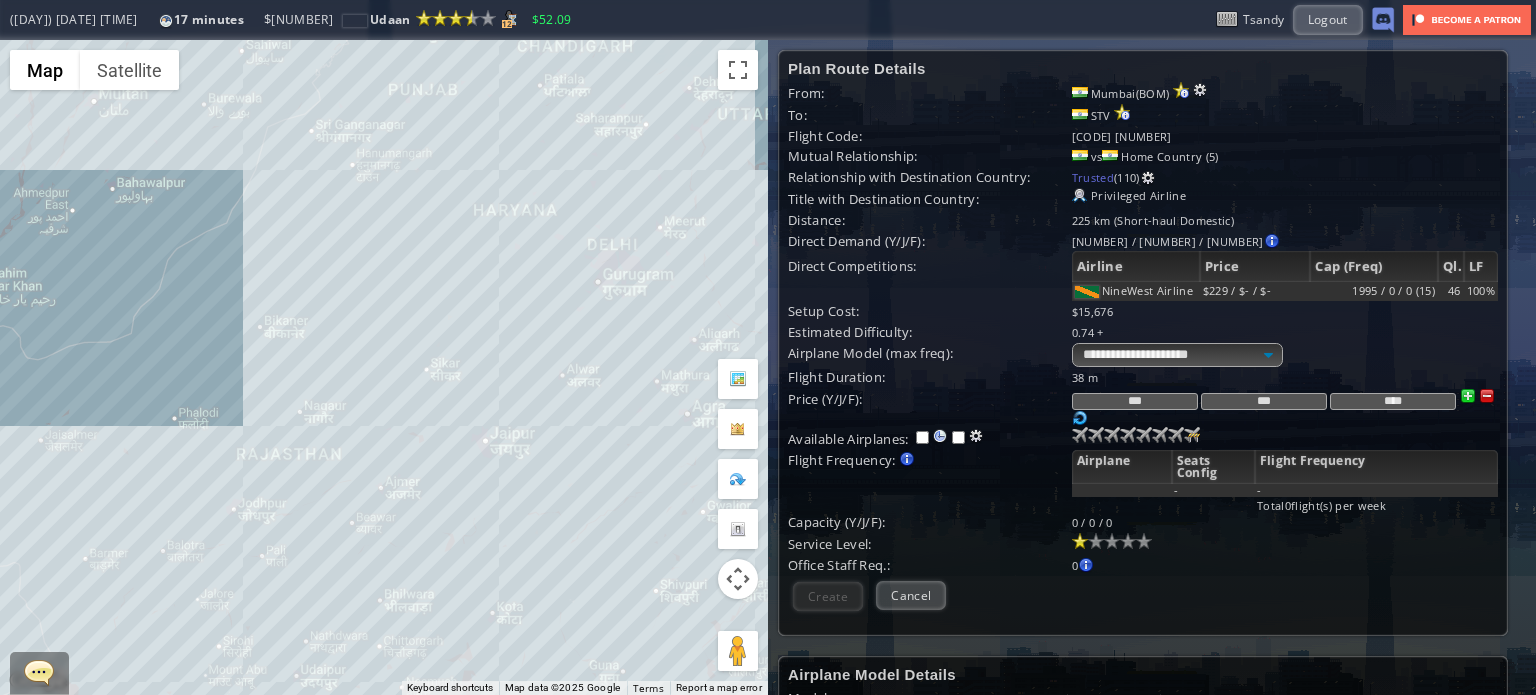 click on "To navigate, press the arrow keys." at bounding box center (384, 367) 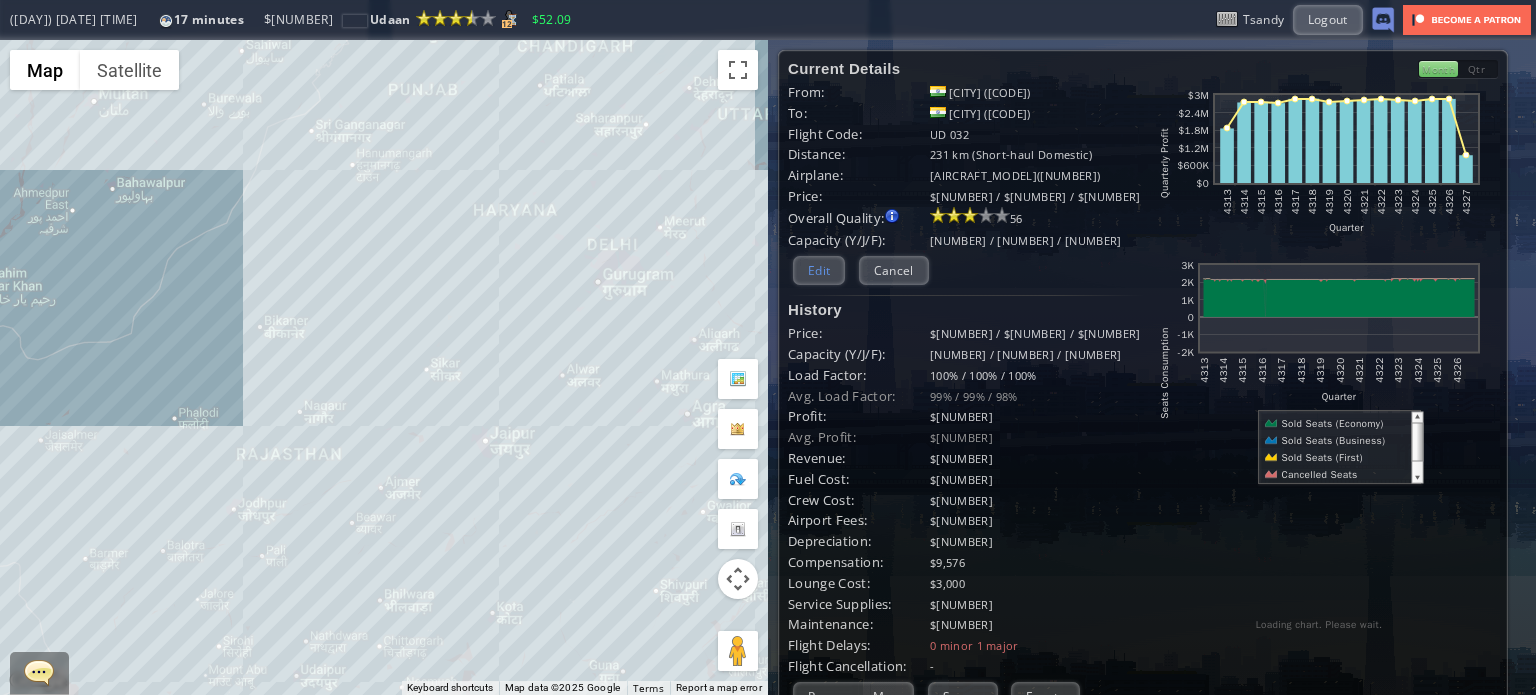 click on "Edit" at bounding box center (819, 270) 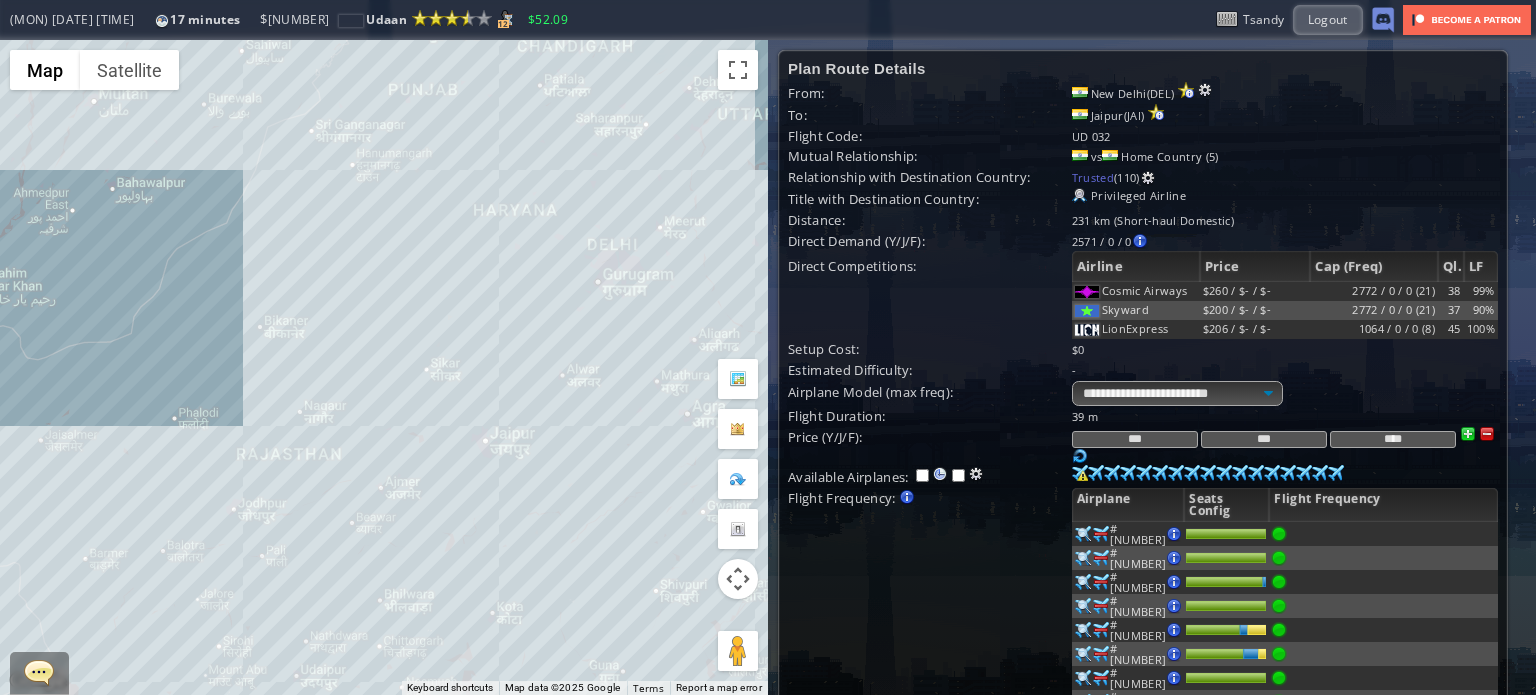 scroll, scrollTop: 400, scrollLeft: 0, axis: vertical 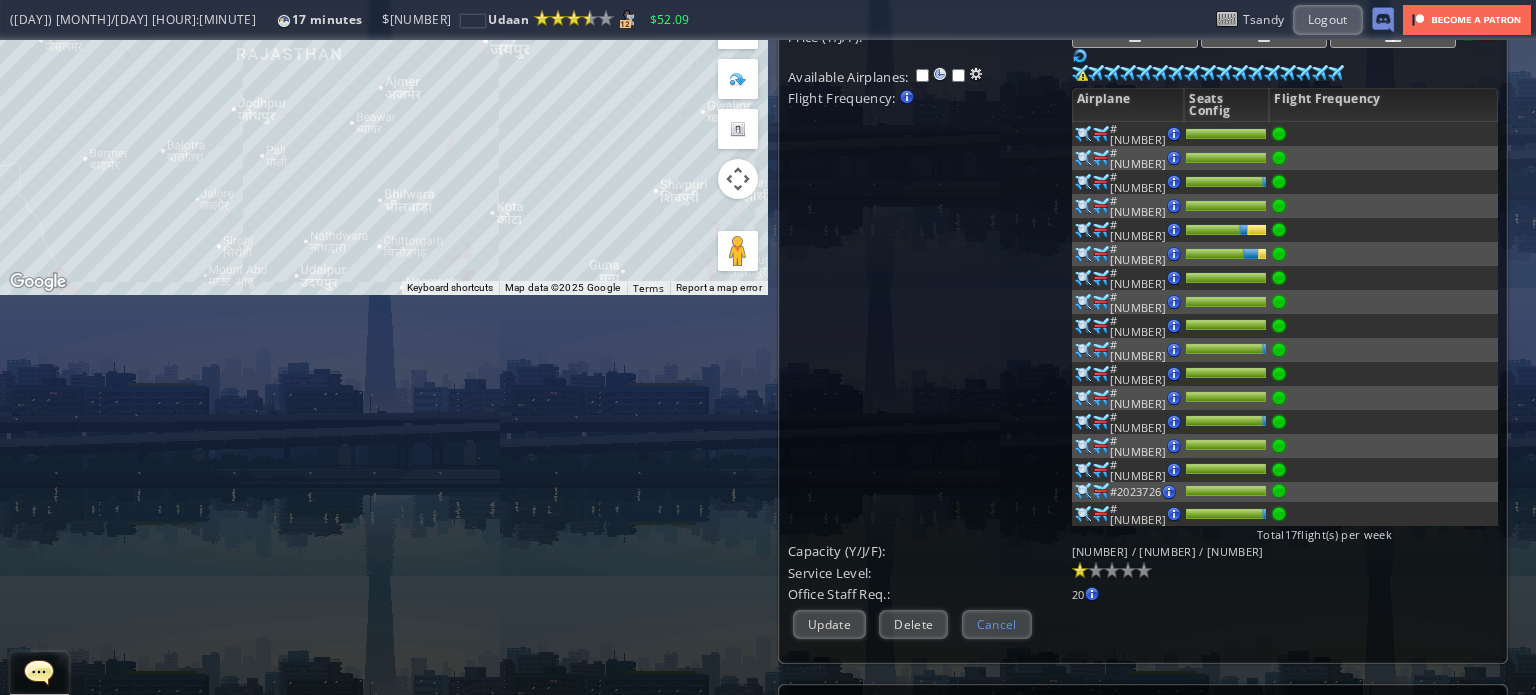 click on "Cancel" at bounding box center [997, 624] 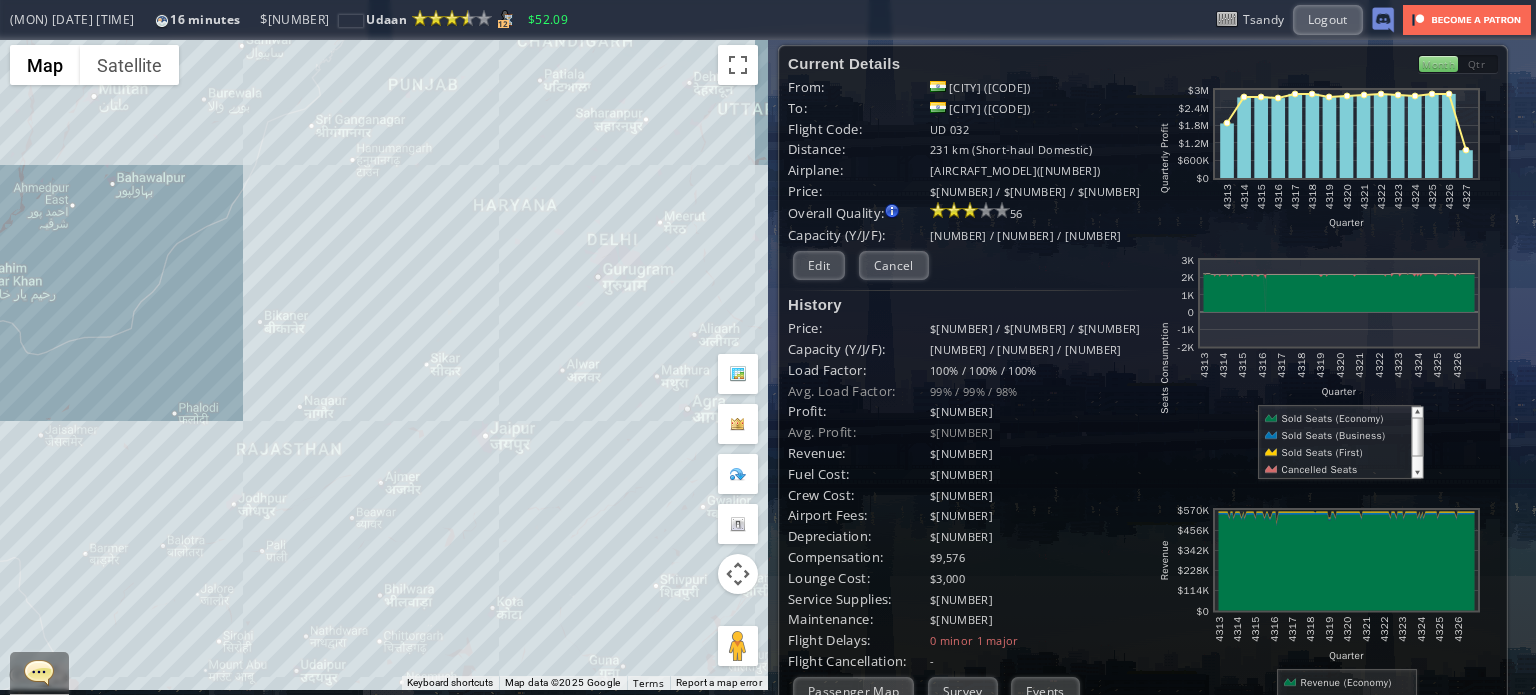 scroll, scrollTop: 0, scrollLeft: 0, axis: both 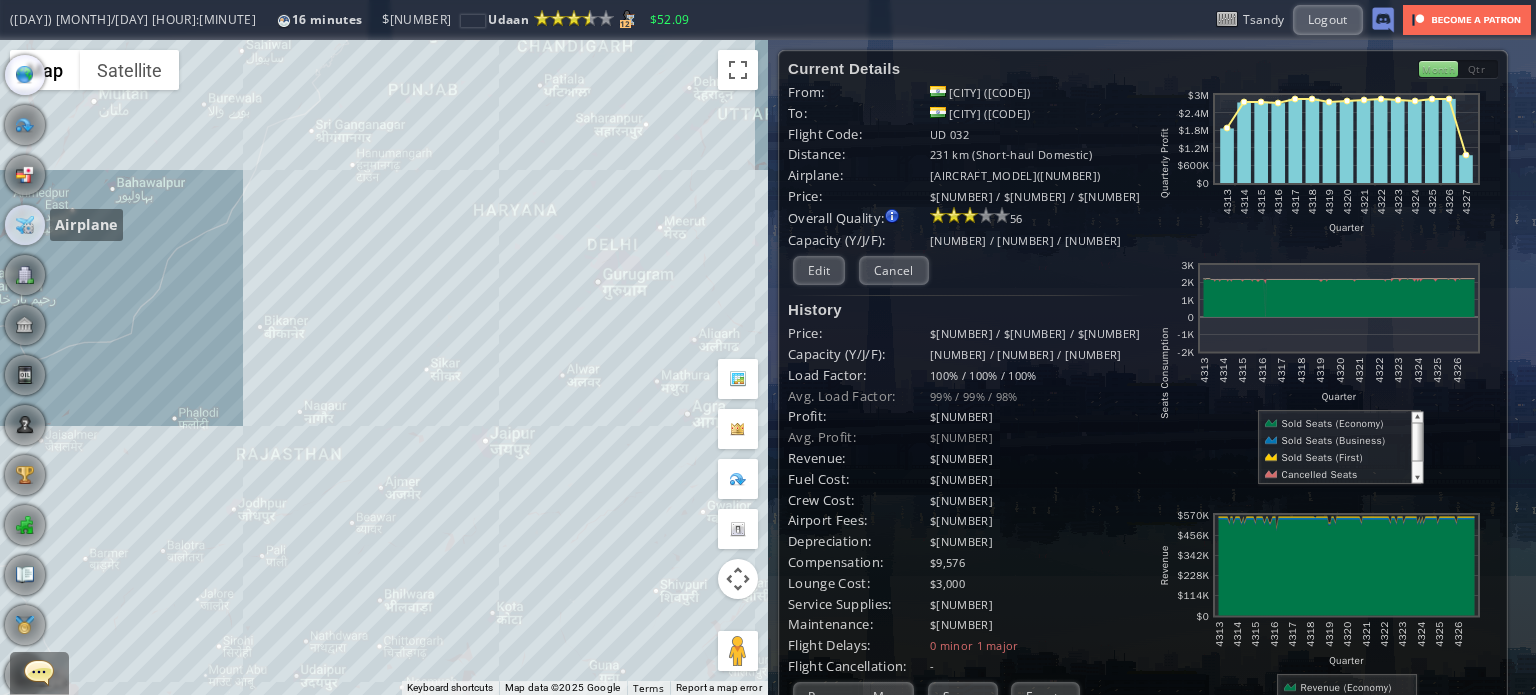 click at bounding box center [25, 225] 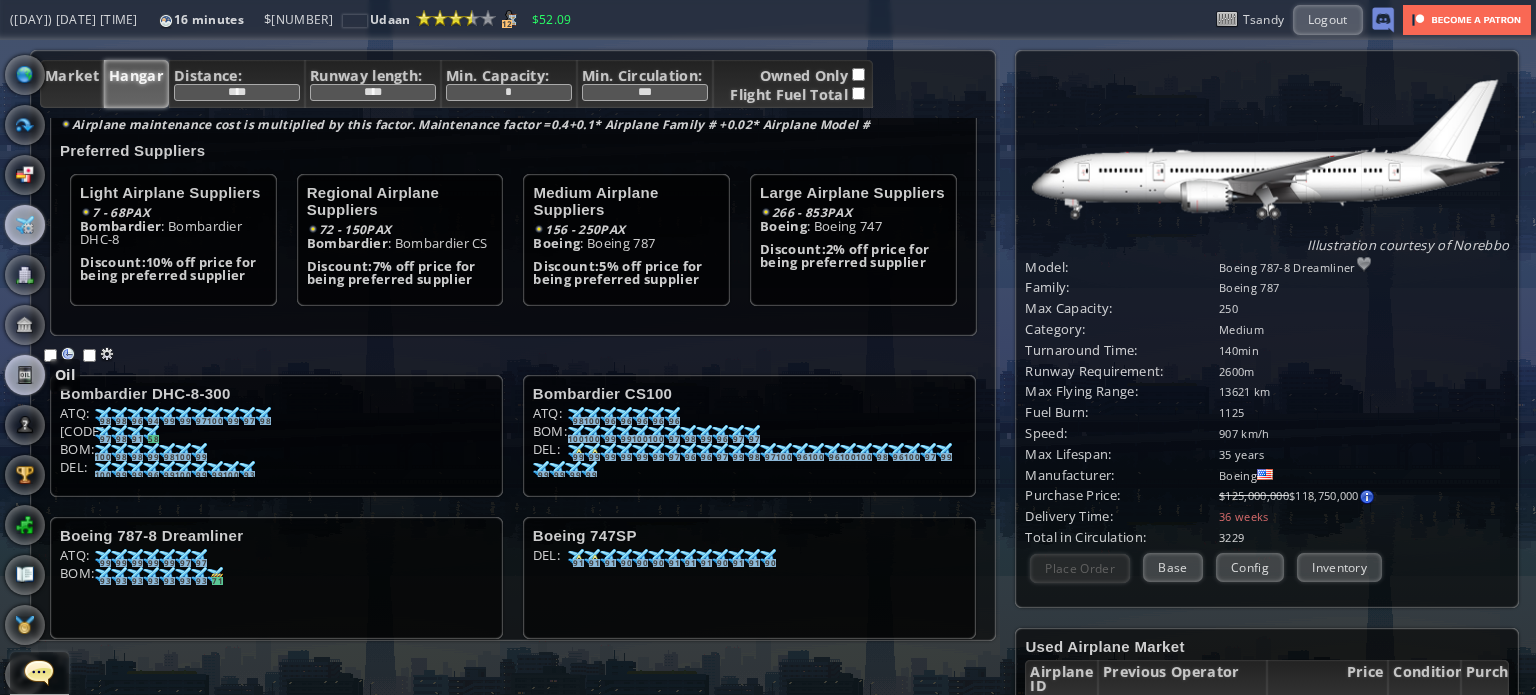 click at bounding box center (25, 375) 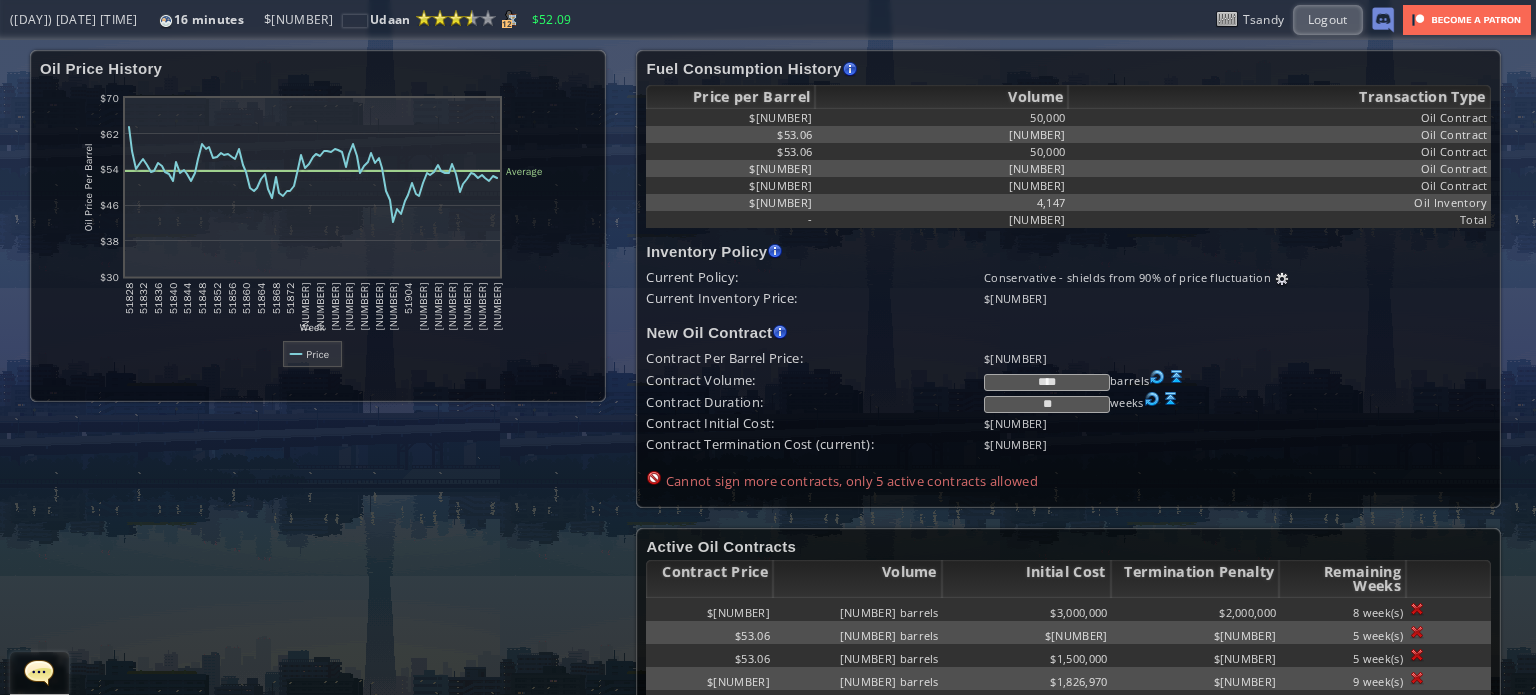 scroll, scrollTop: 51, scrollLeft: 0, axis: vertical 